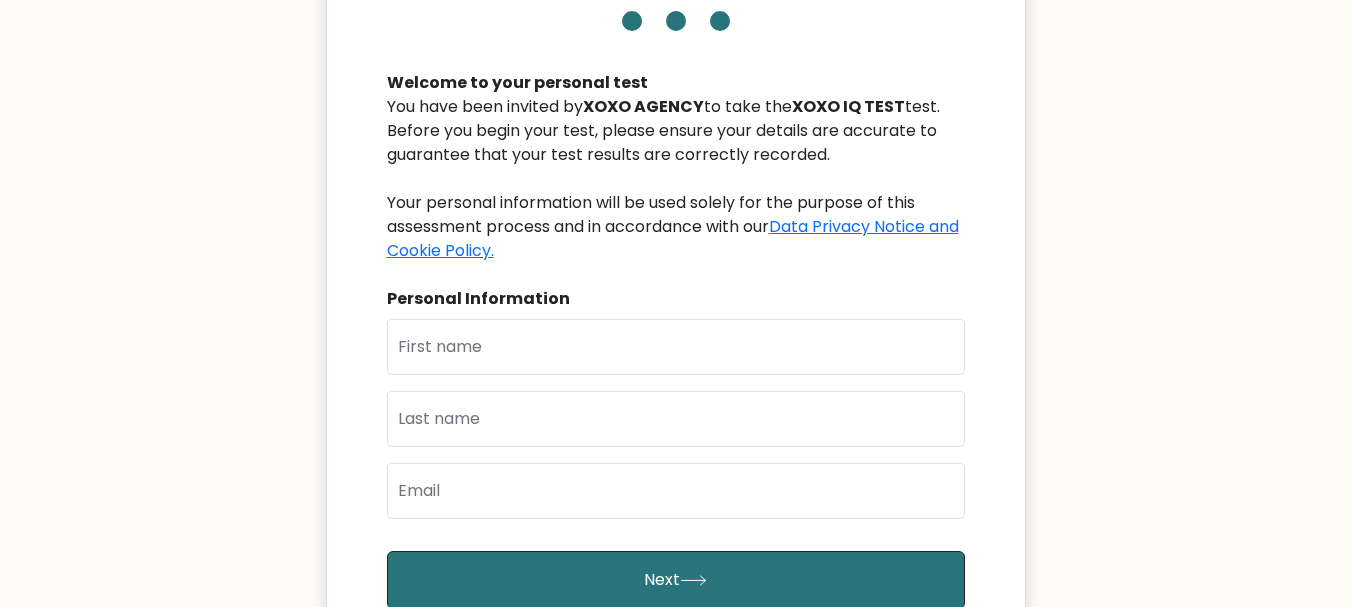 scroll, scrollTop: 217, scrollLeft: 0, axis: vertical 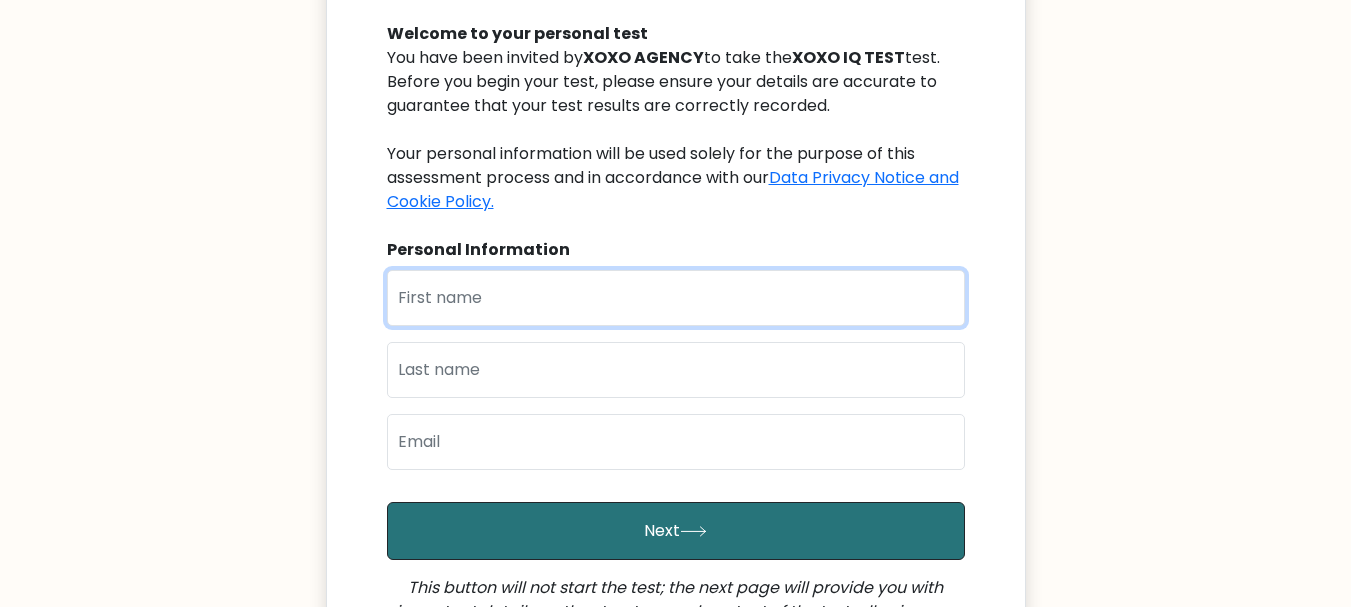 click at bounding box center (676, 298) 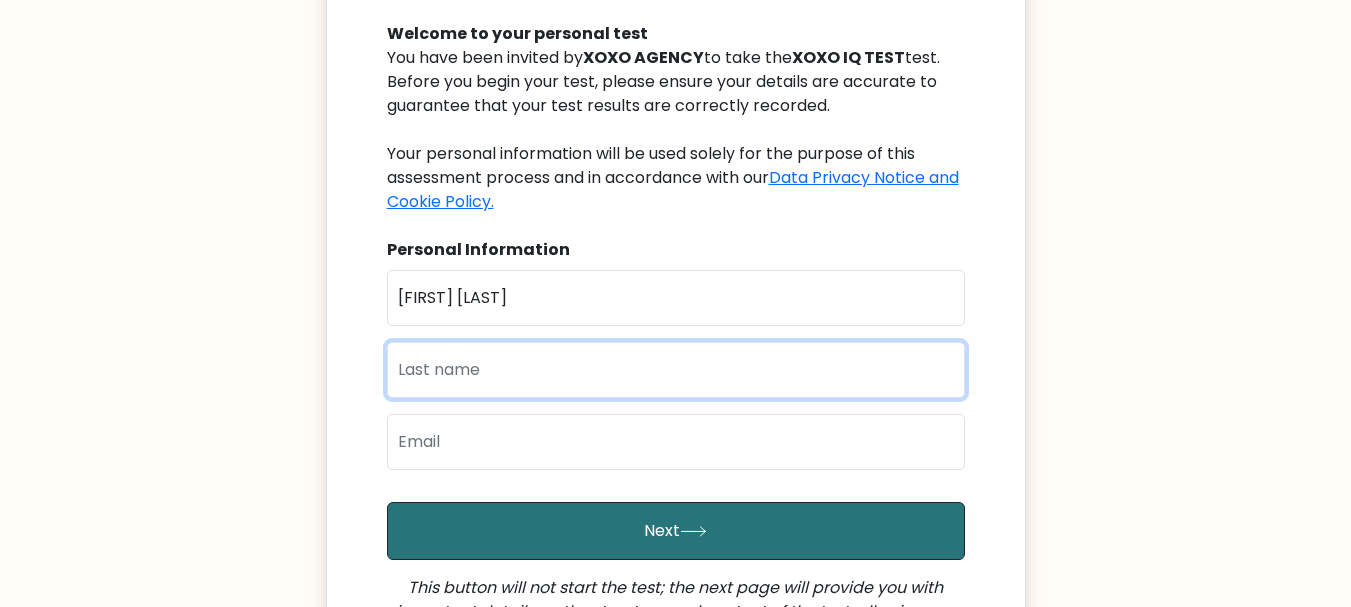 click at bounding box center (676, 370) 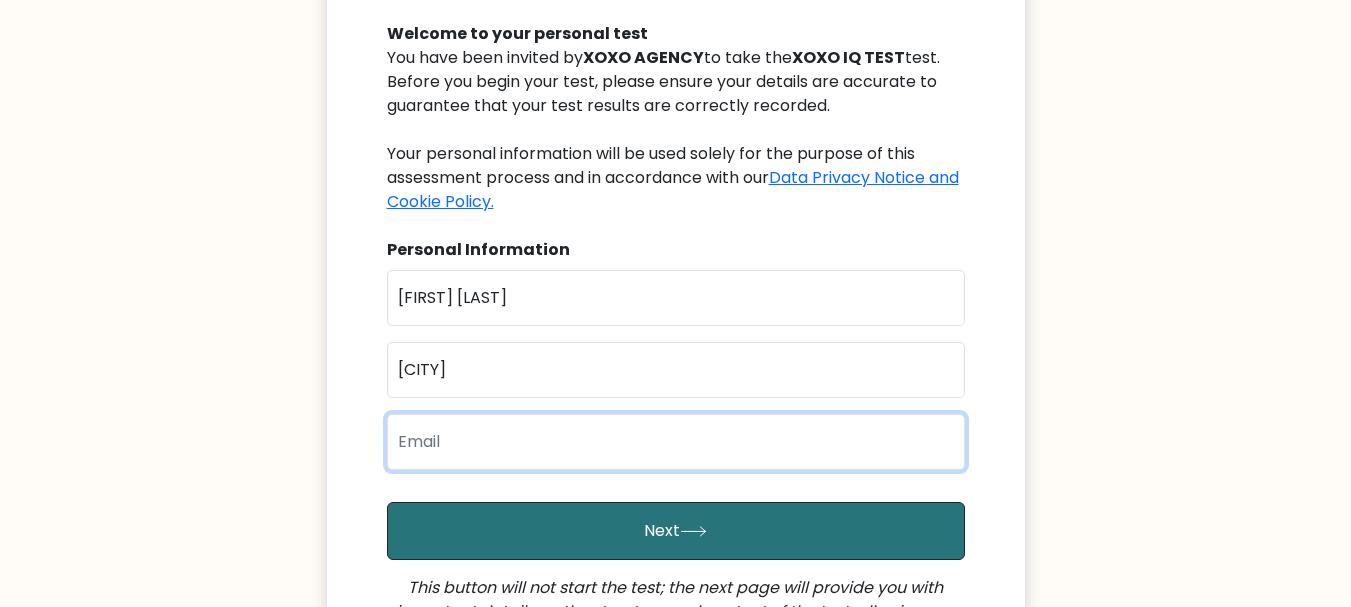 click at bounding box center [676, 442] 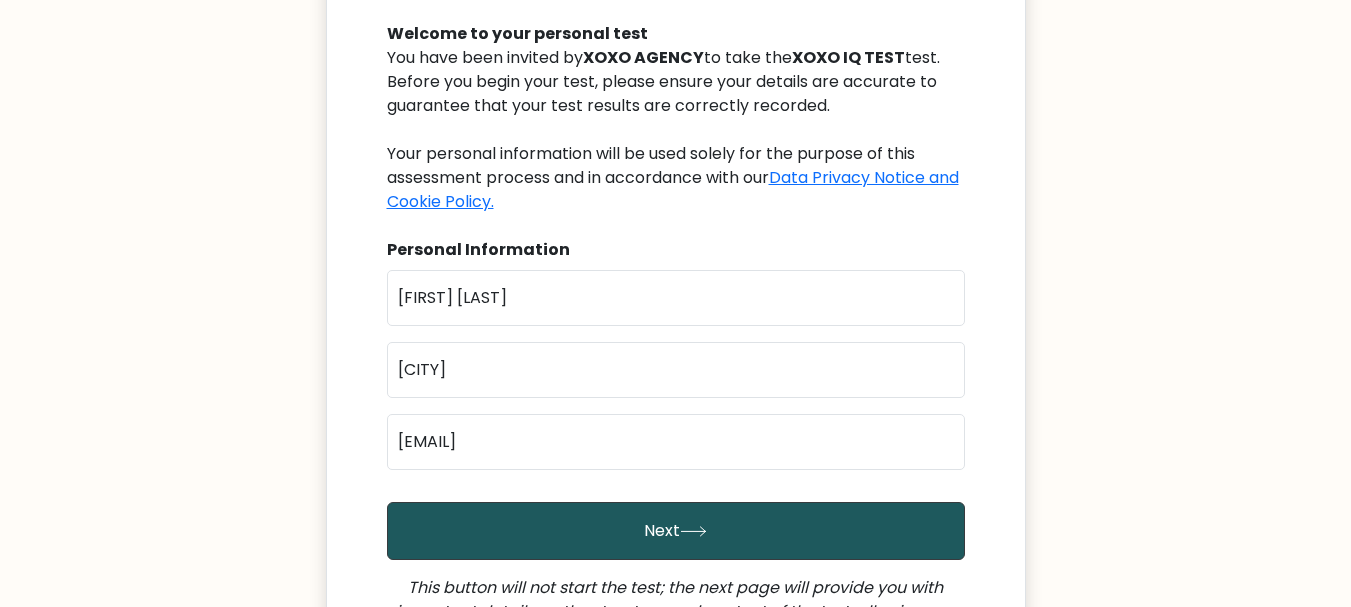 click on "Next" at bounding box center [676, 531] 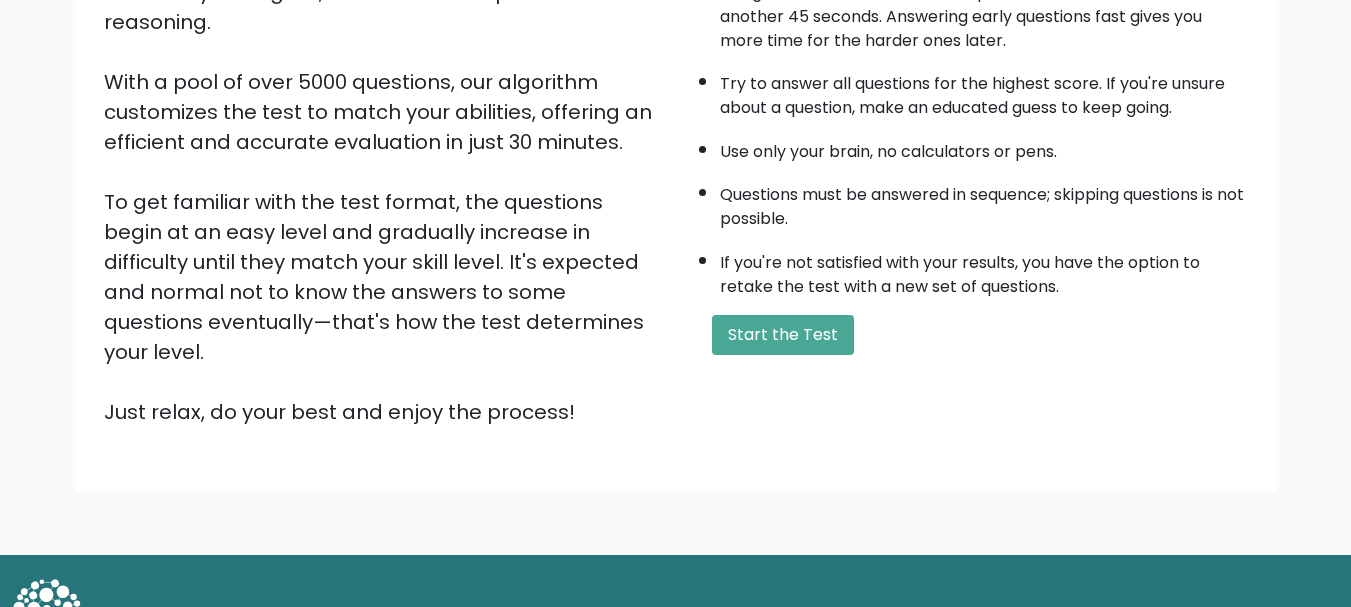 scroll, scrollTop: 309, scrollLeft: 0, axis: vertical 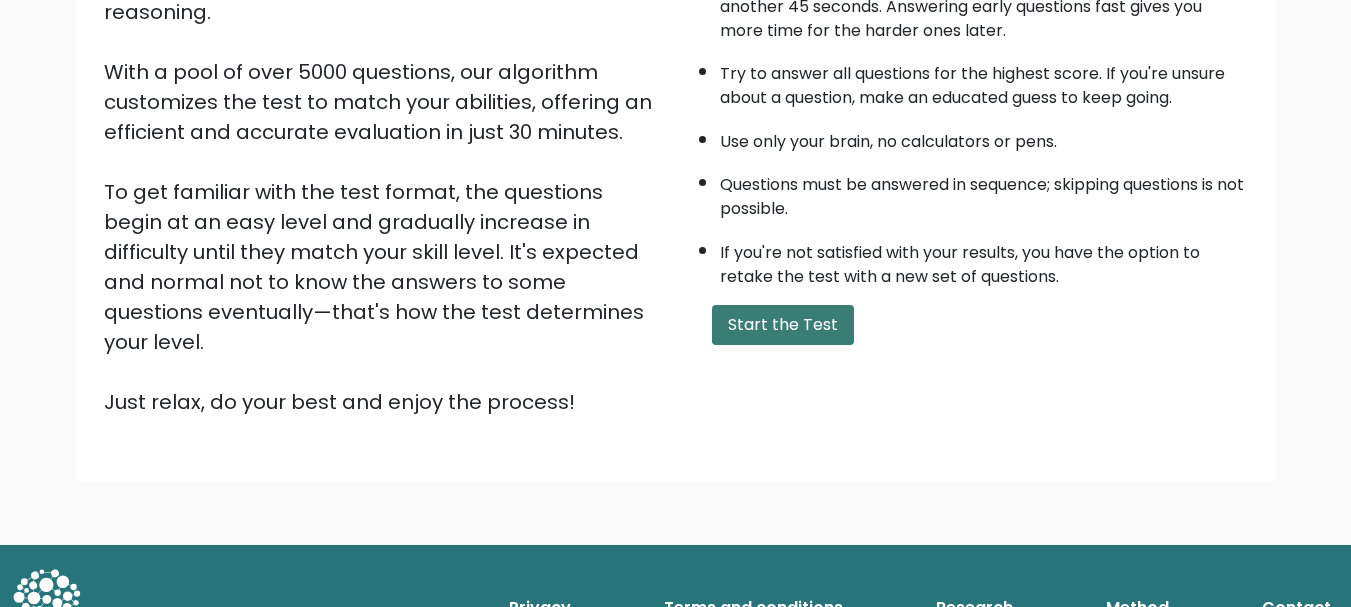 click on "Start the Test" at bounding box center (783, 325) 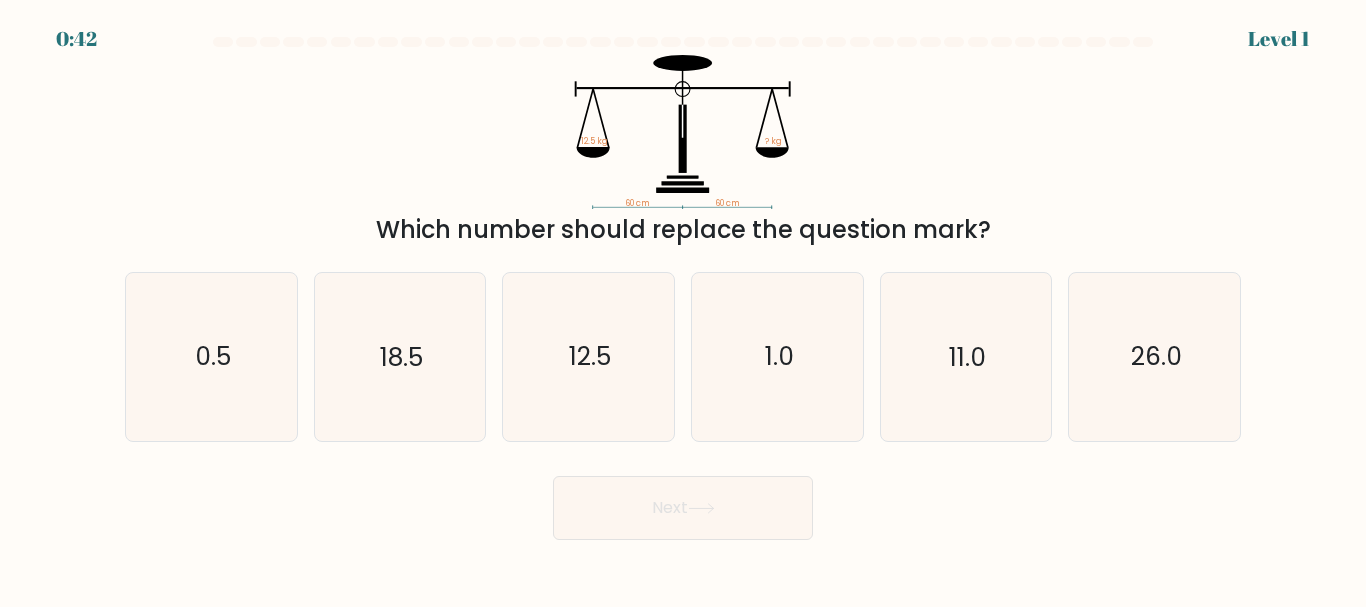 scroll, scrollTop: 0, scrollLeft: 0, axis: both 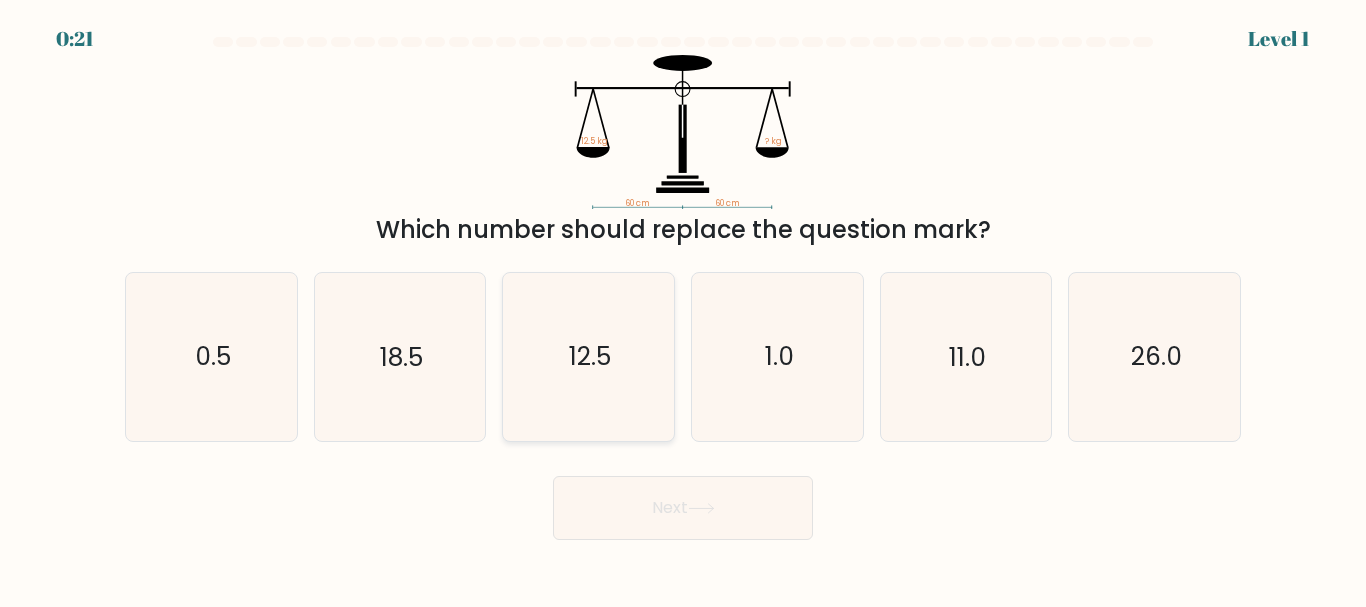 click on "12.5" at bounding box center [590, 357] 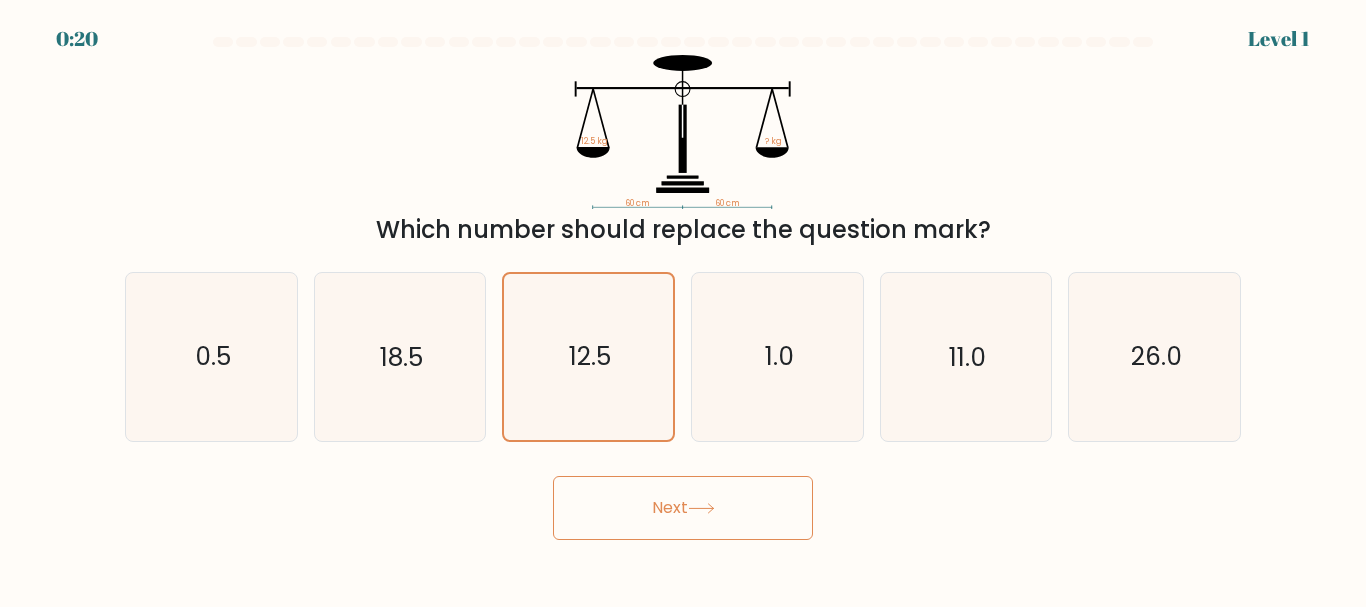 click on "Next" at bounding box center (683, 508) 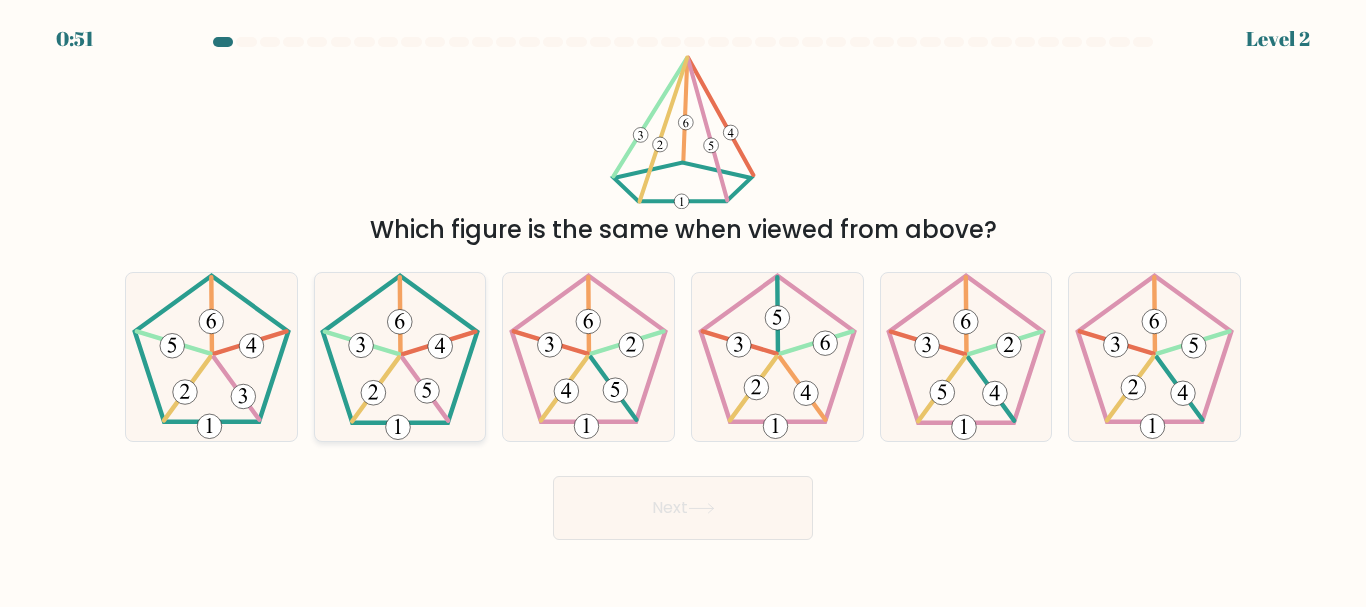 click at bounding box center (399, 356) 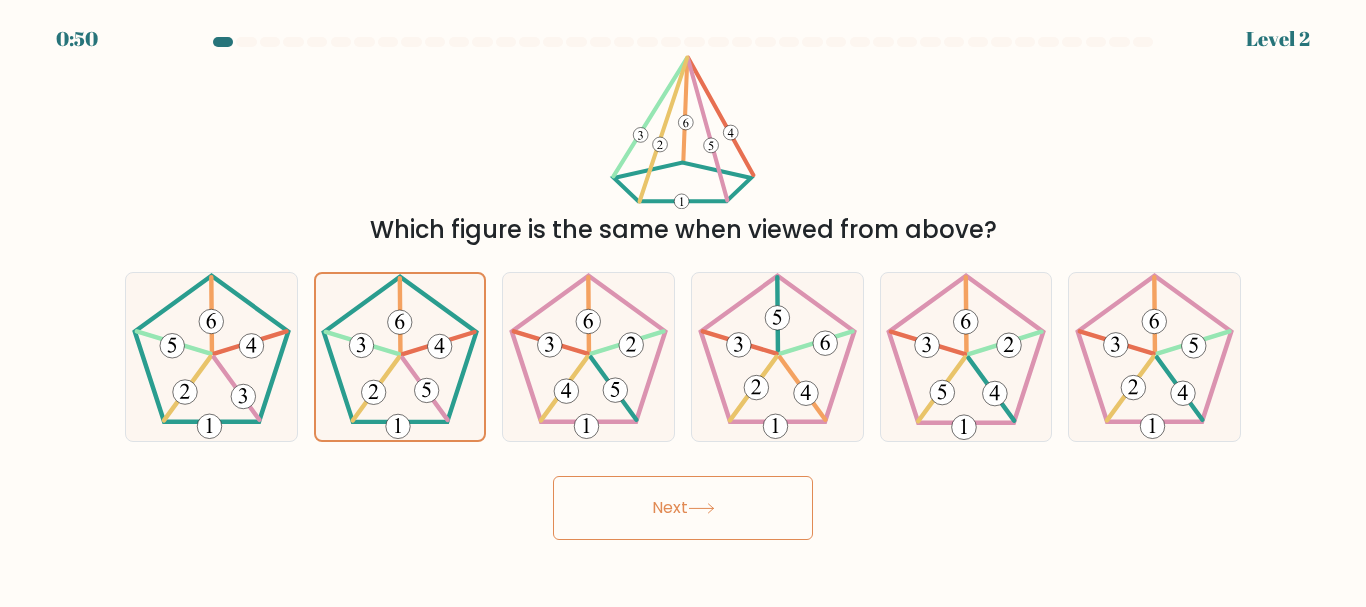 click on "Next" at bounding box center [683, 508] 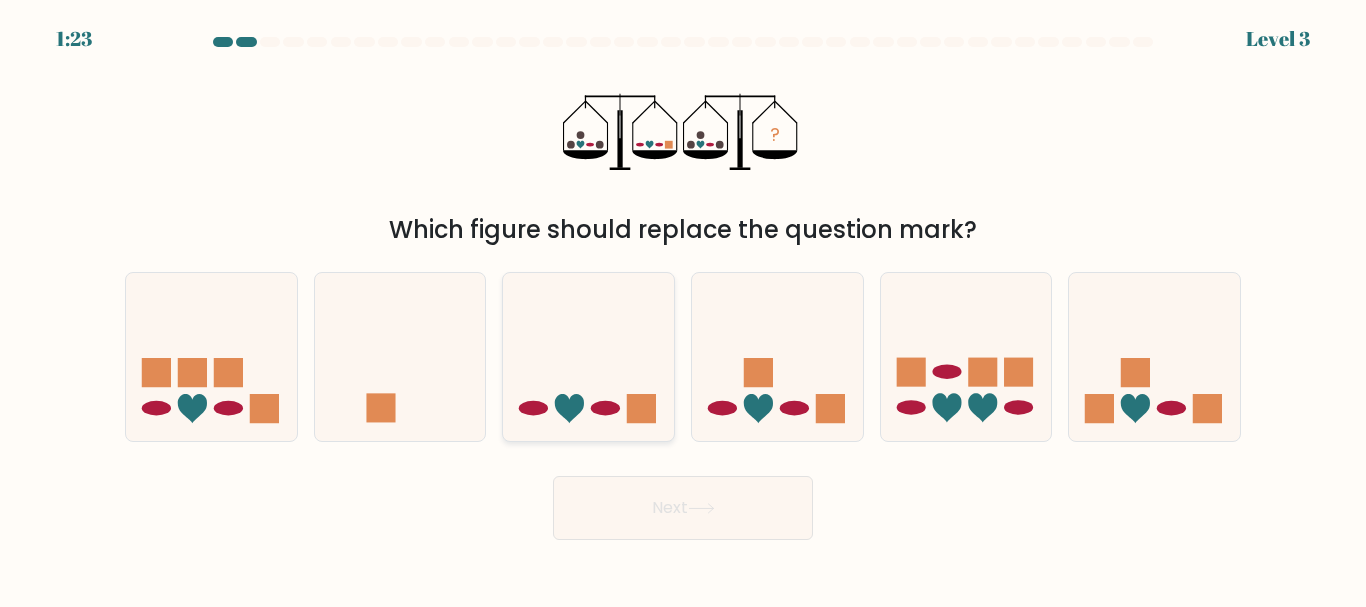 click at bounding box center [588, 356] 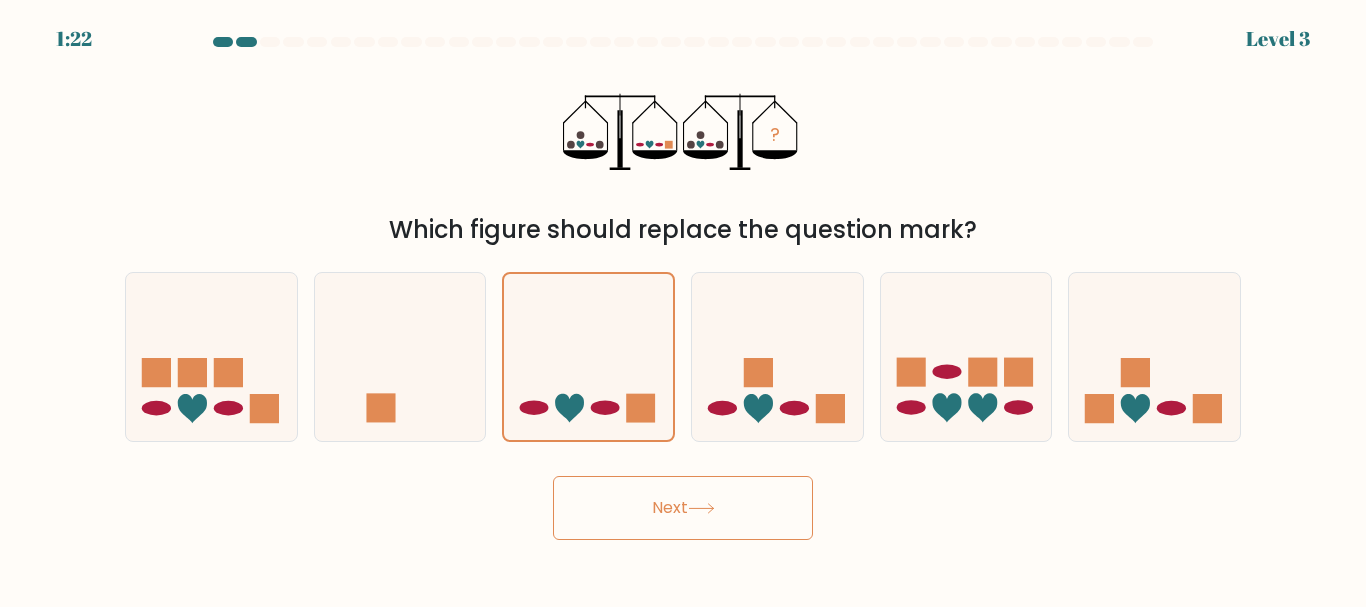 click on "Next" at bounding box center [683, 508] 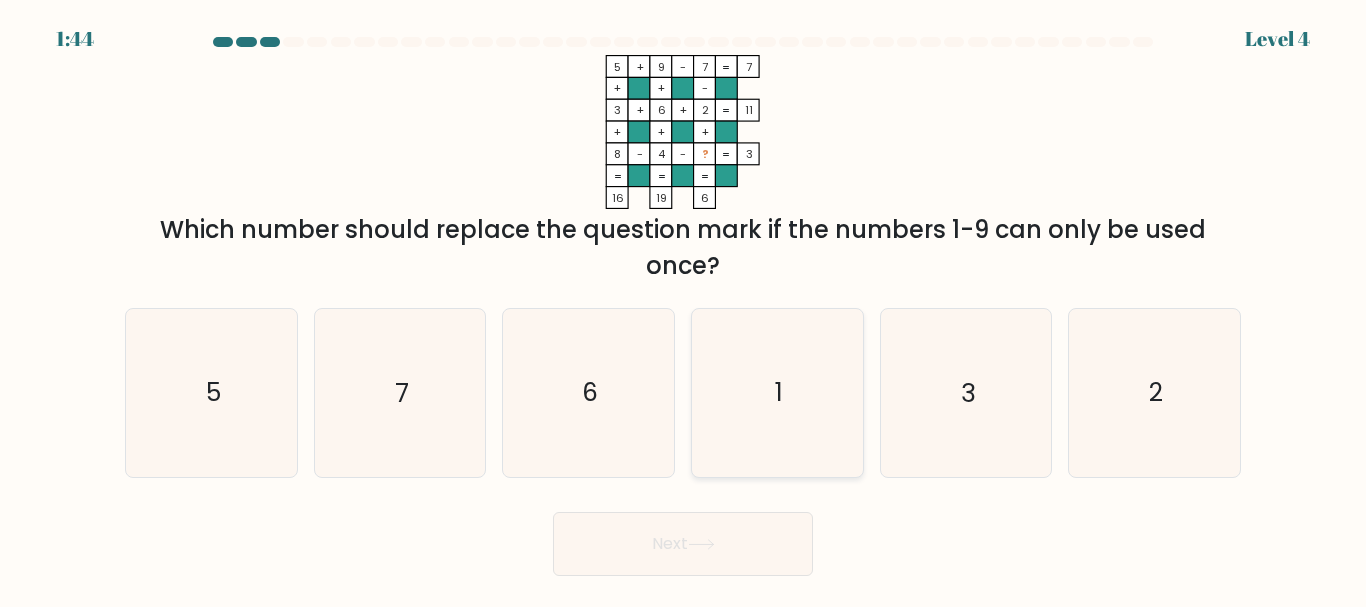 click on "1" at bounding box center [777, 392] 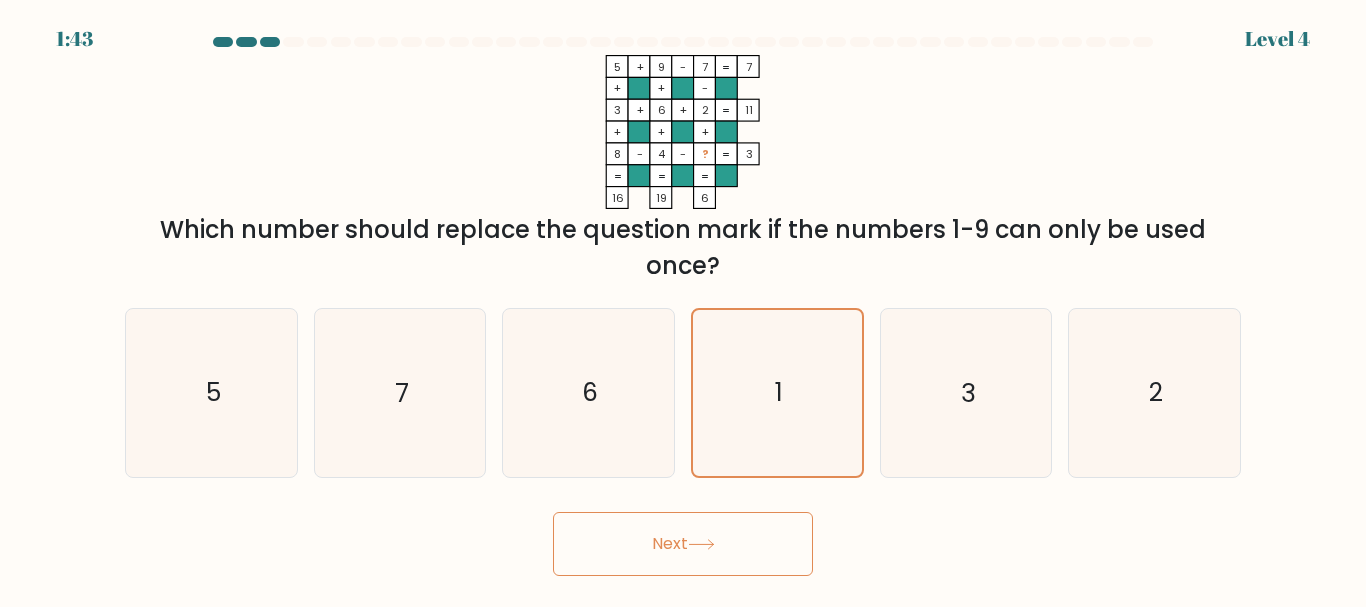 click on "Next" at bounding box center (683, 544) 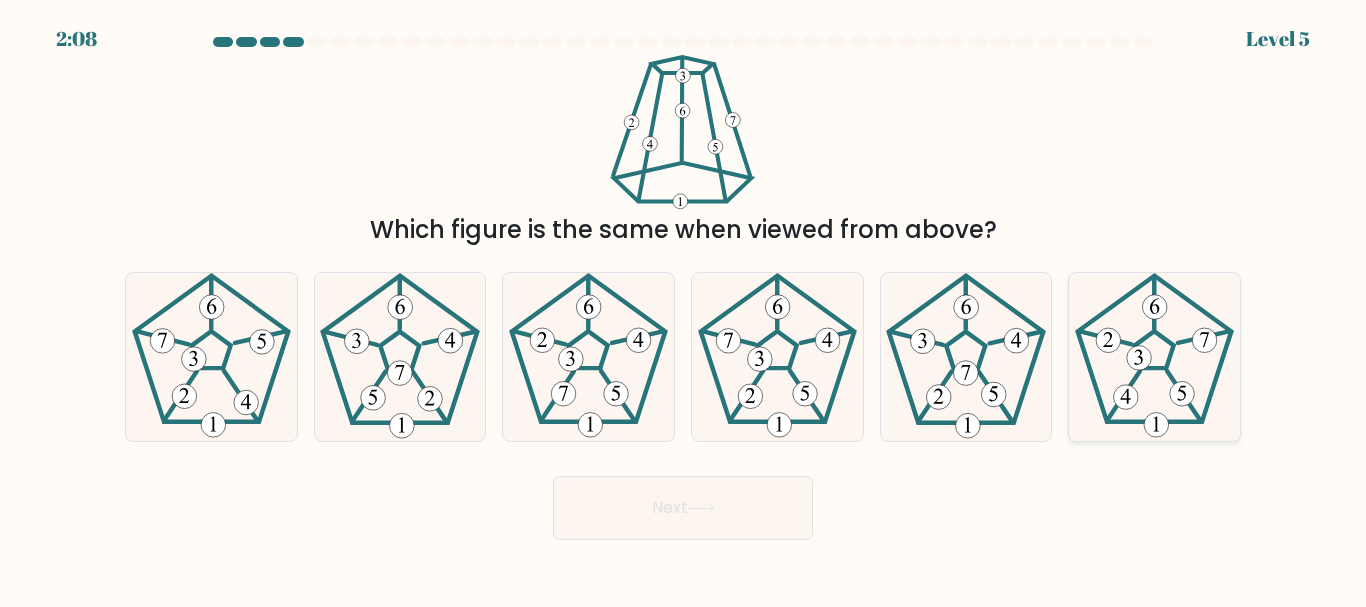 click at bounding box center (1154, 356) 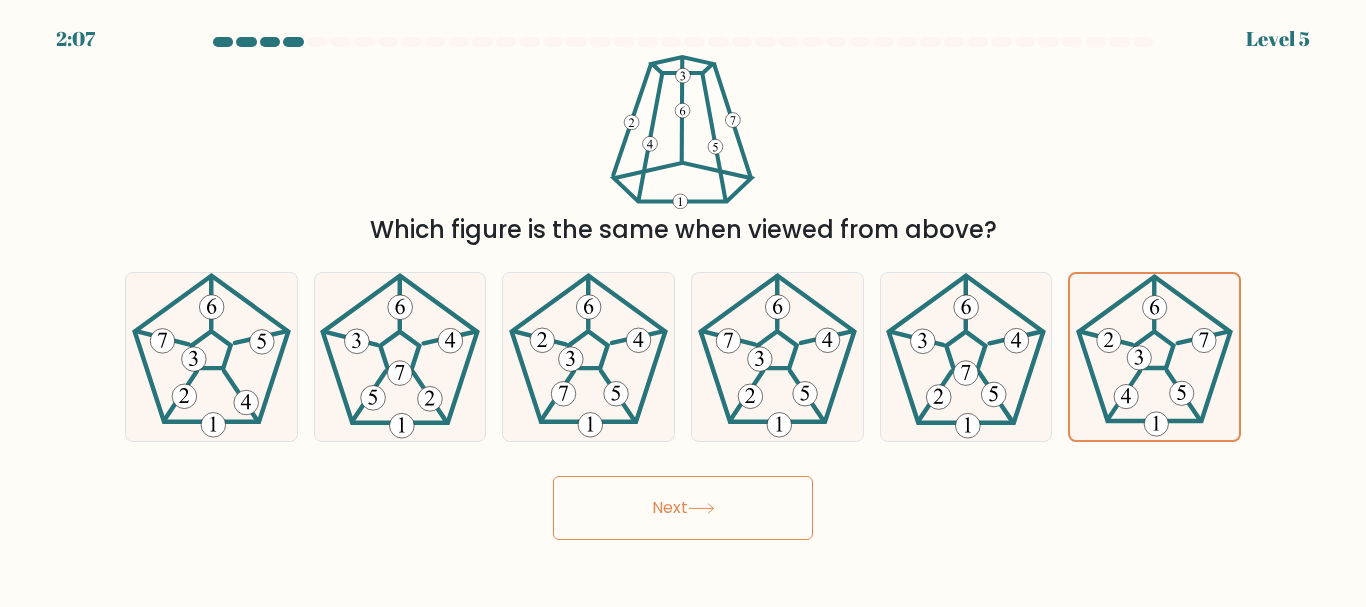click on "Next" at bounding box center (683, 508) 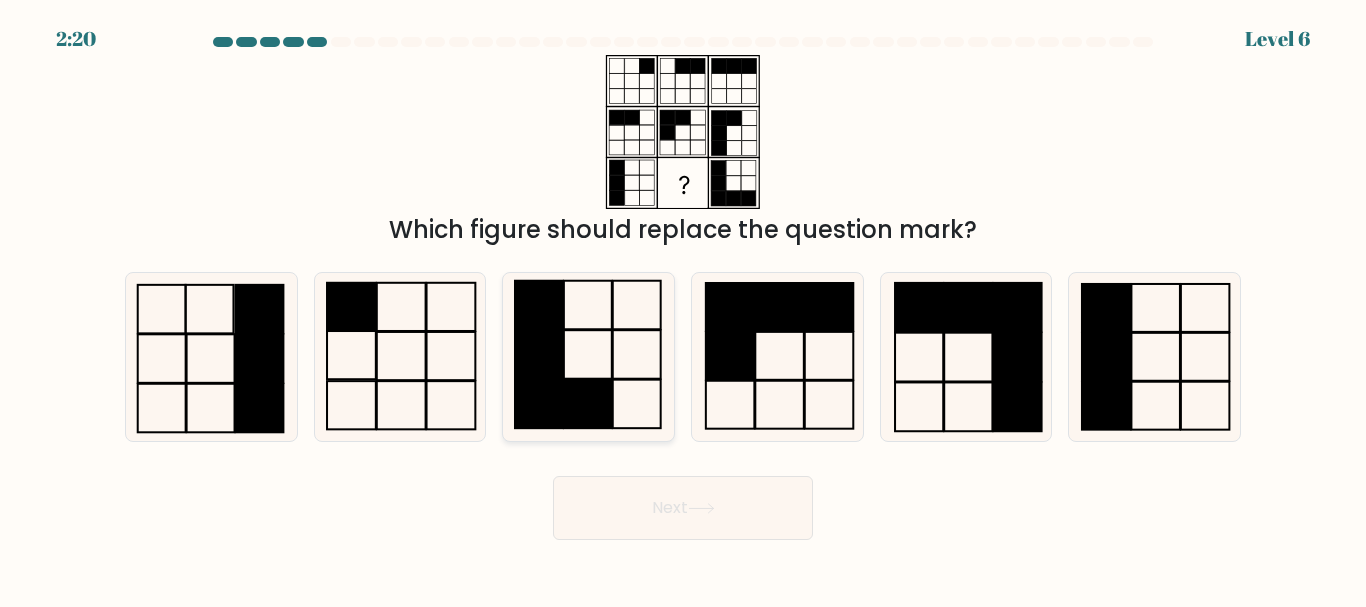 click at bounding box center [588, 356] 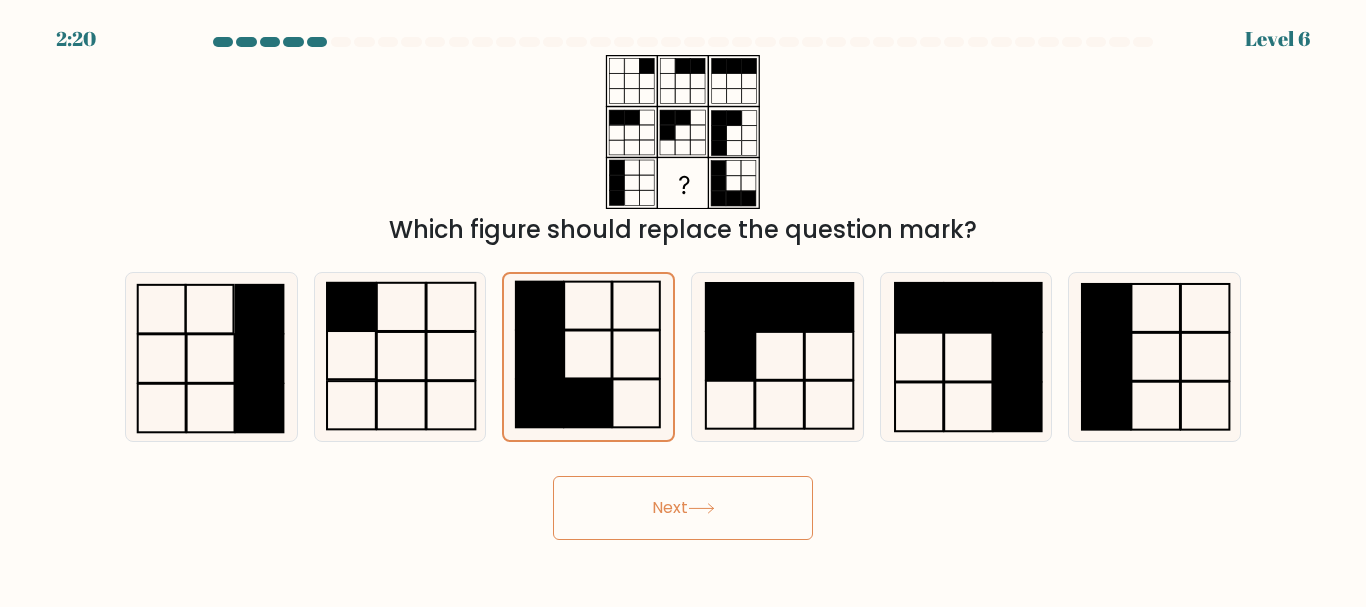 click on "Next" at bounding box center [683, 508] 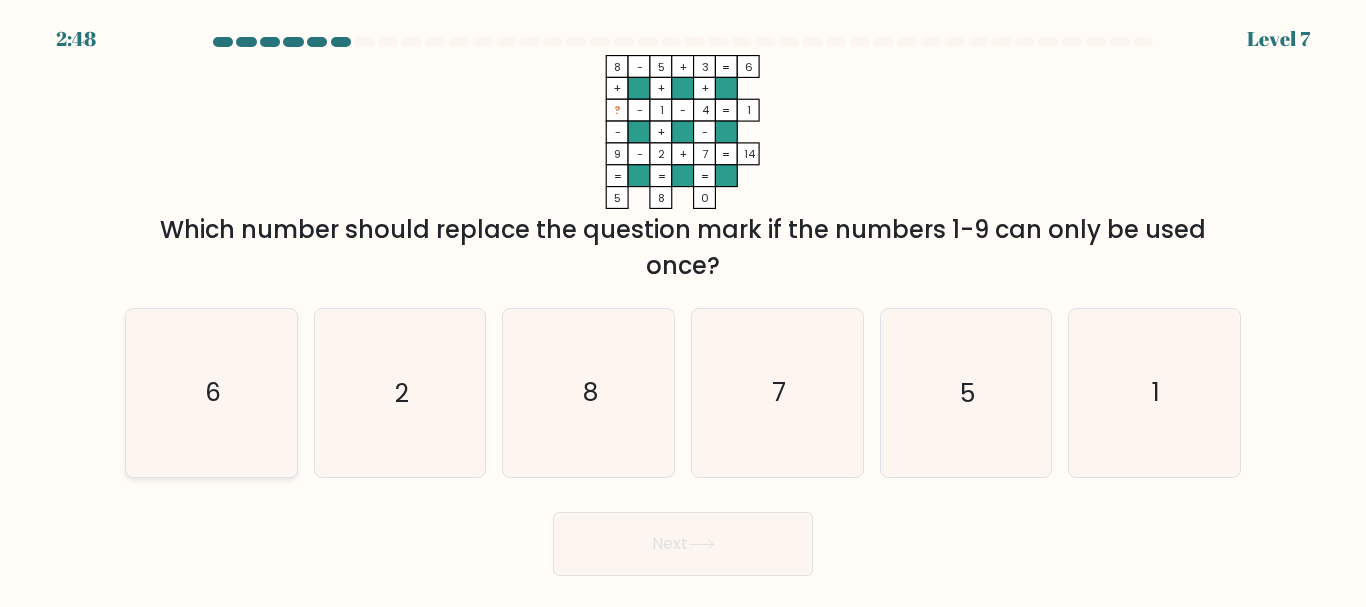 click on "6" at bounding box center [211, 392] 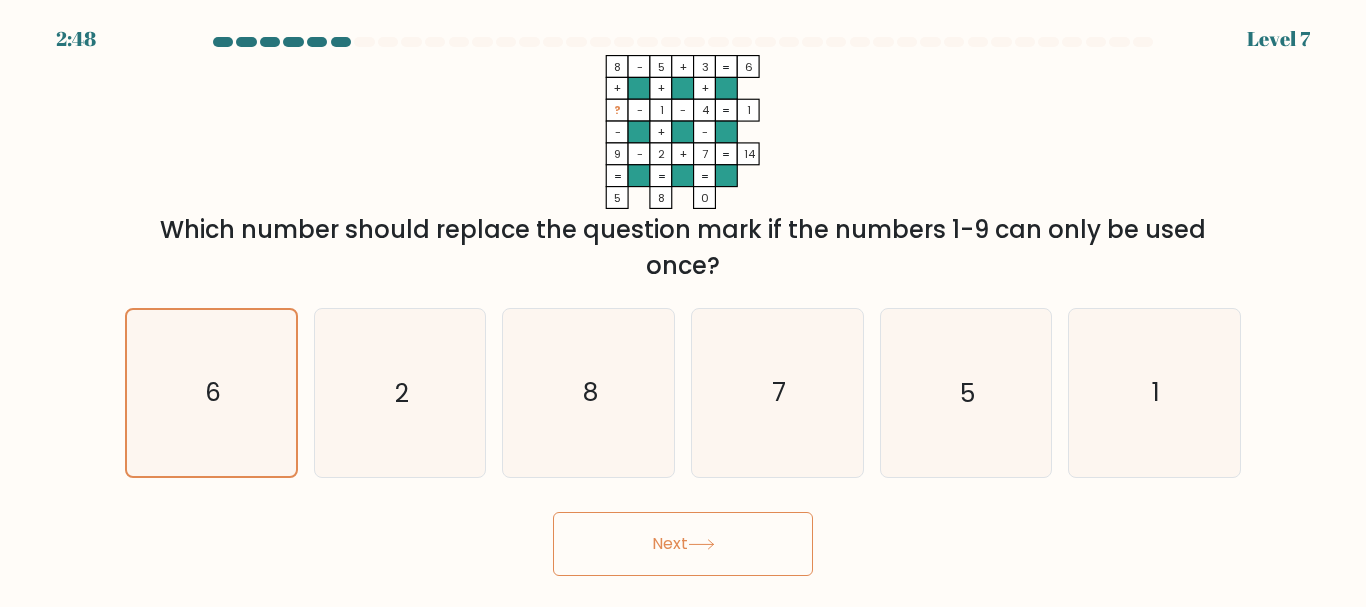 click on "Next" at bounding box center [683, 544] 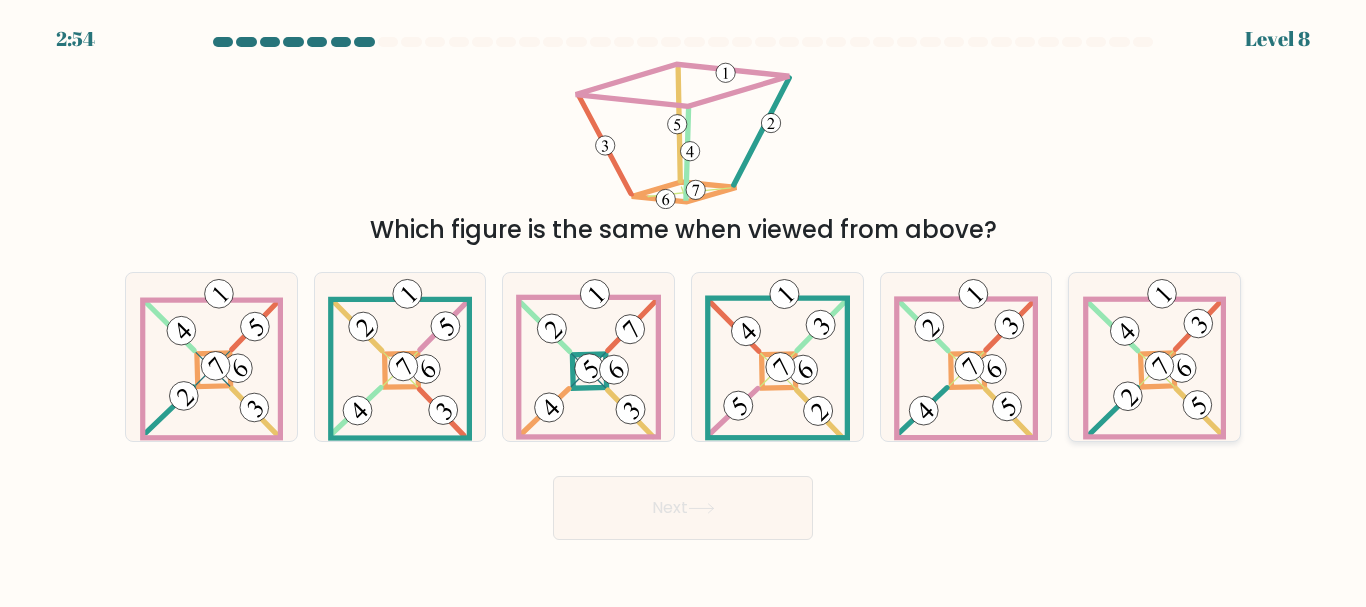 click at bounding box center [1155, 356] 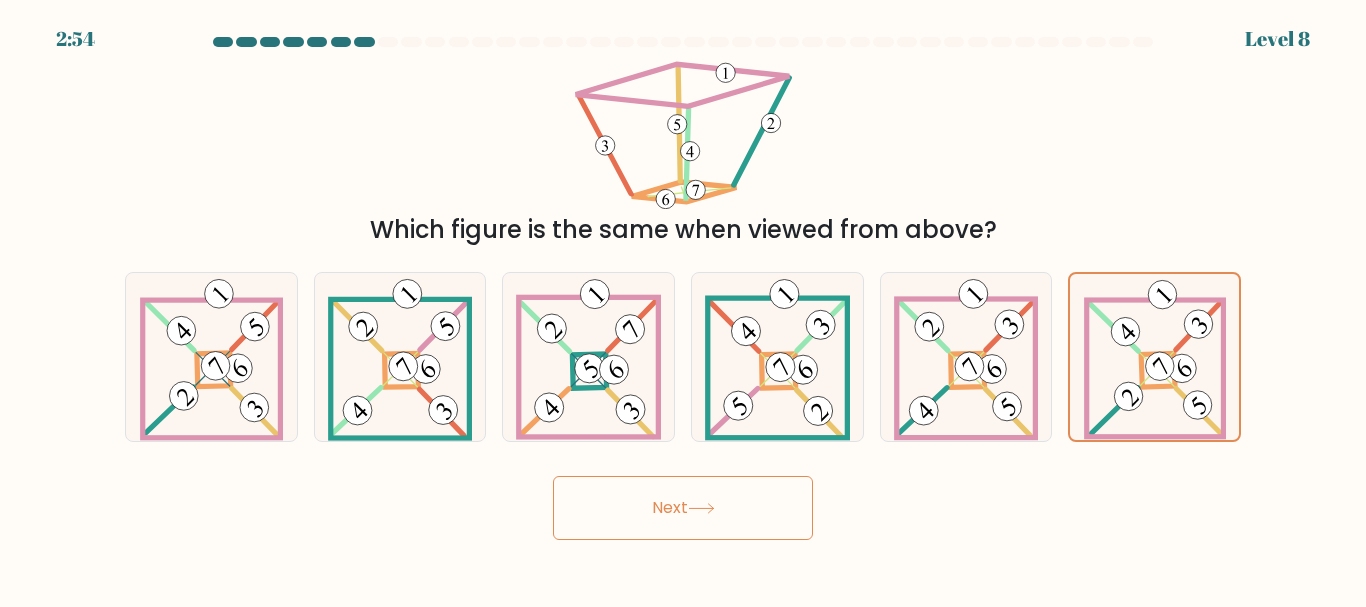 click on "Next" at bounding box center [683, 508] 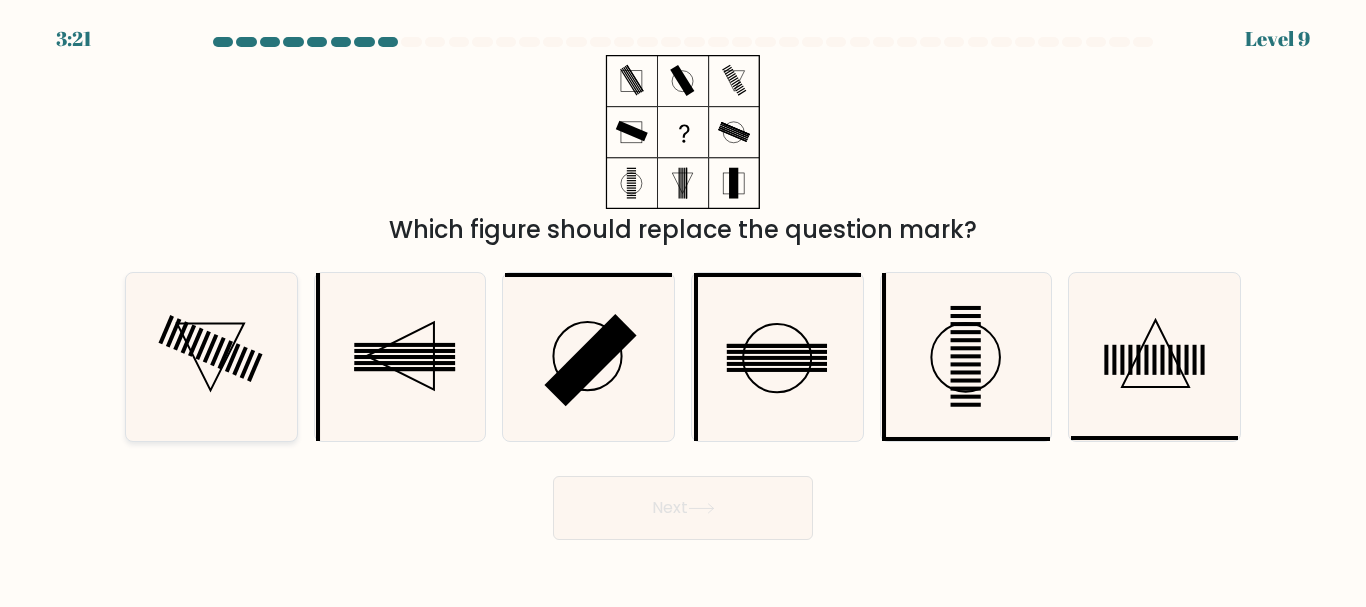click at bounding box center [211, 356] 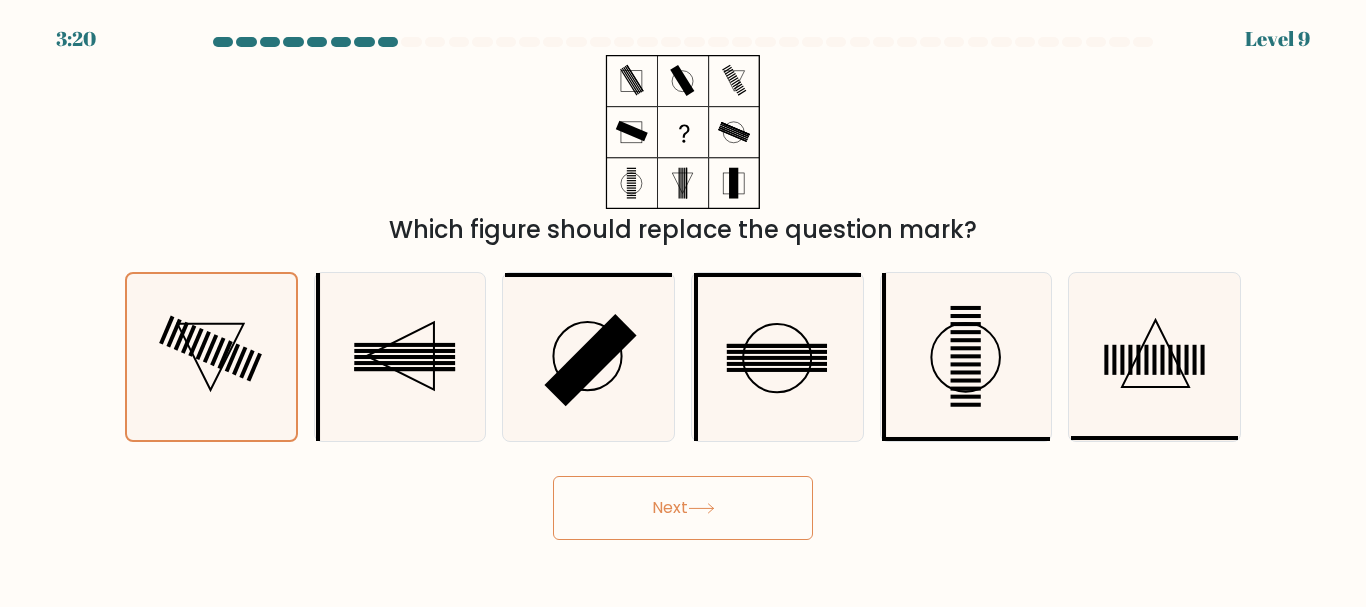 click on "Next" at bounding box center (683, 508) 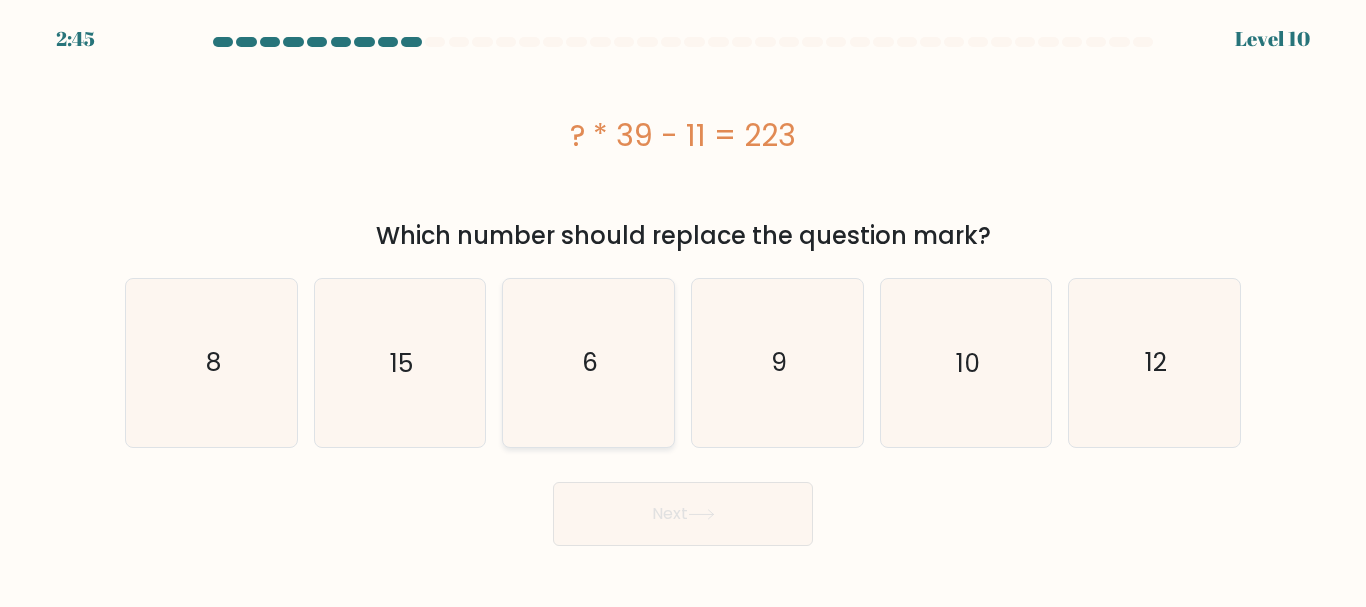 click on "6" at bounding box center [588, 362] 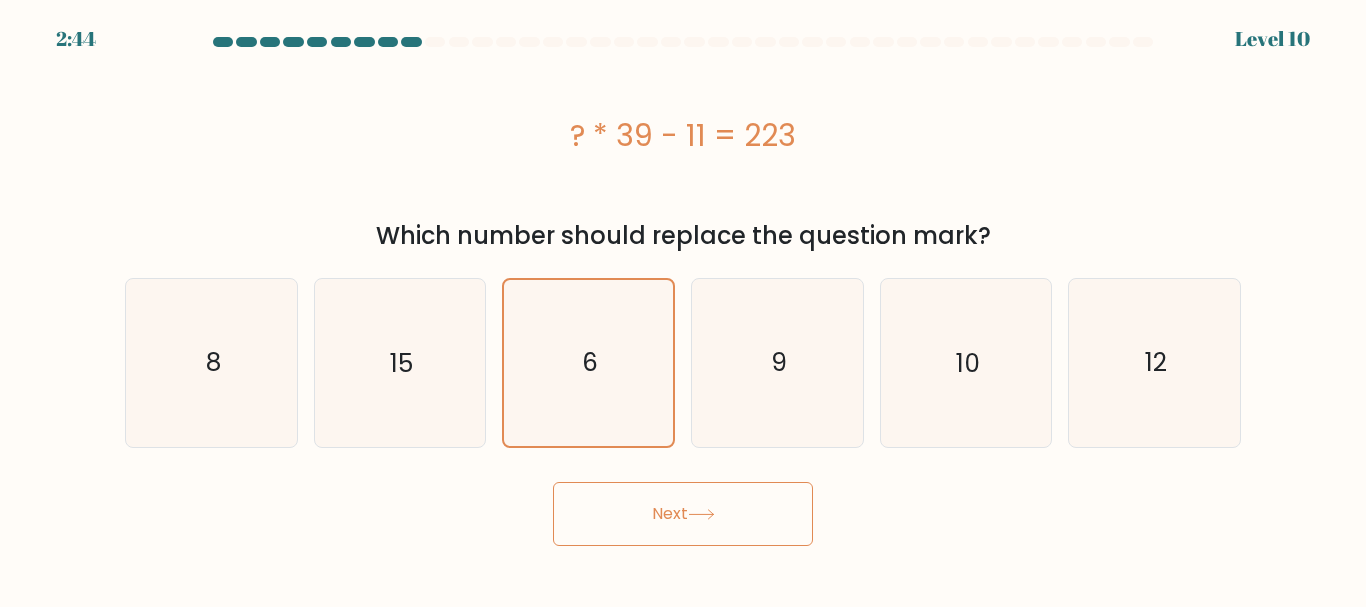 click on "Next" at bounding box center (683, 514) 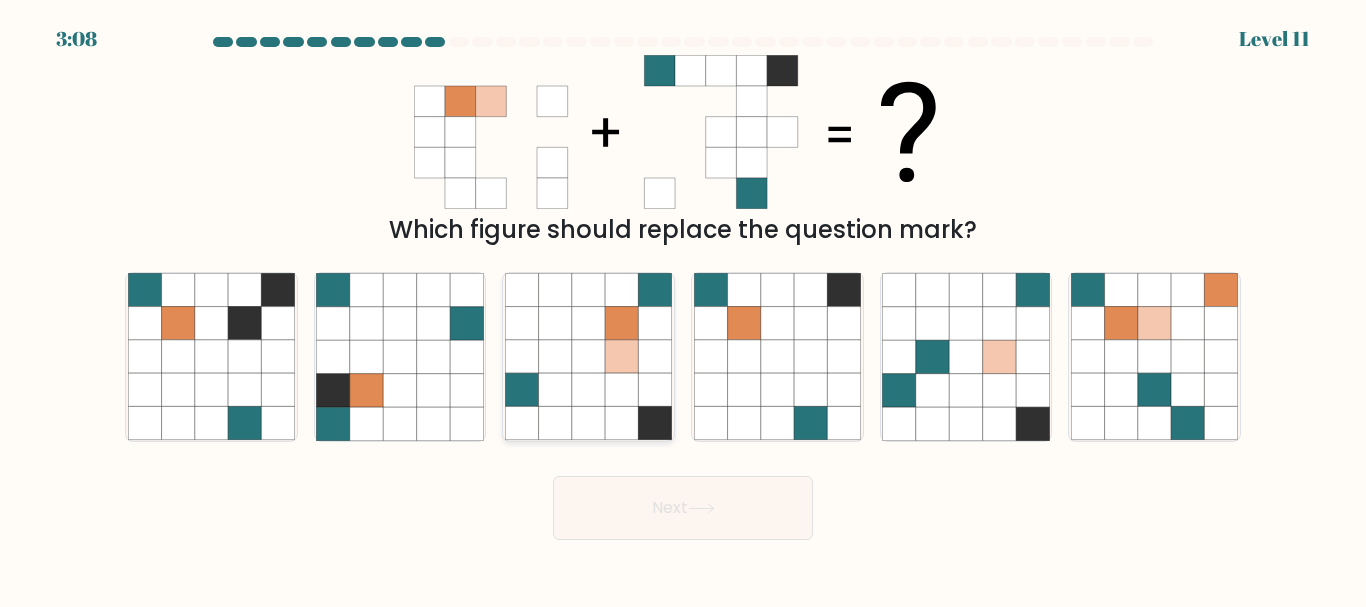 click at bounding box center (621, 390) 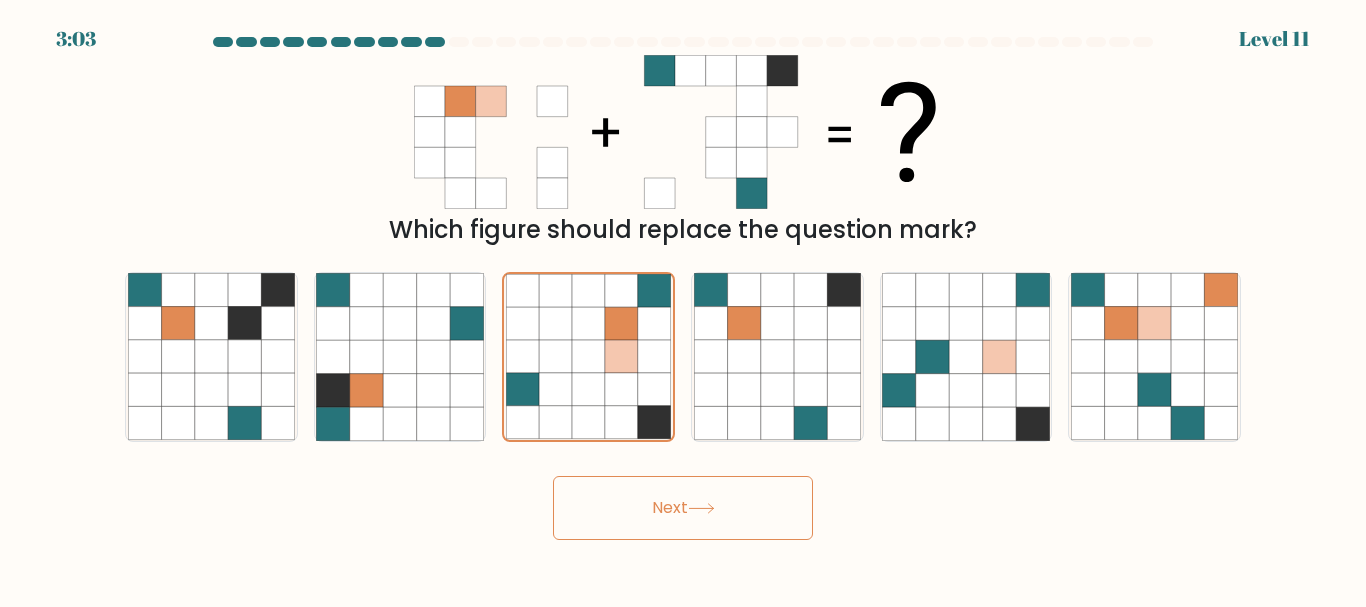 click on "Next" at bounding box center (683, 508) 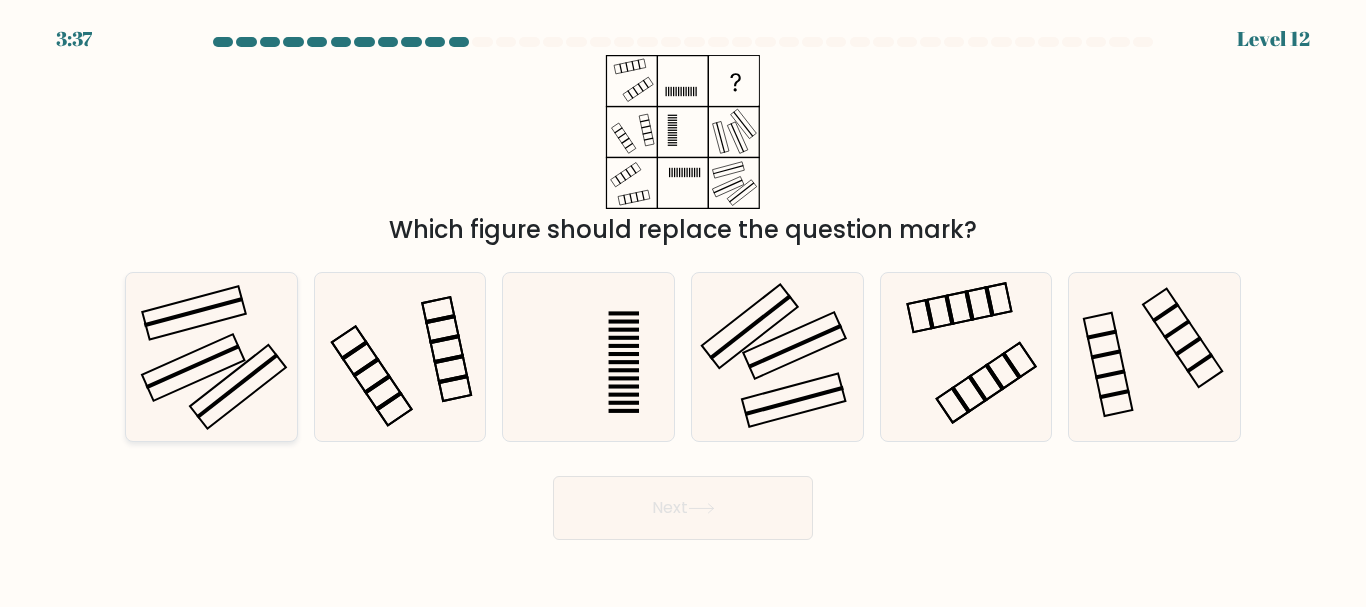 click at bounding box center [211, 356] 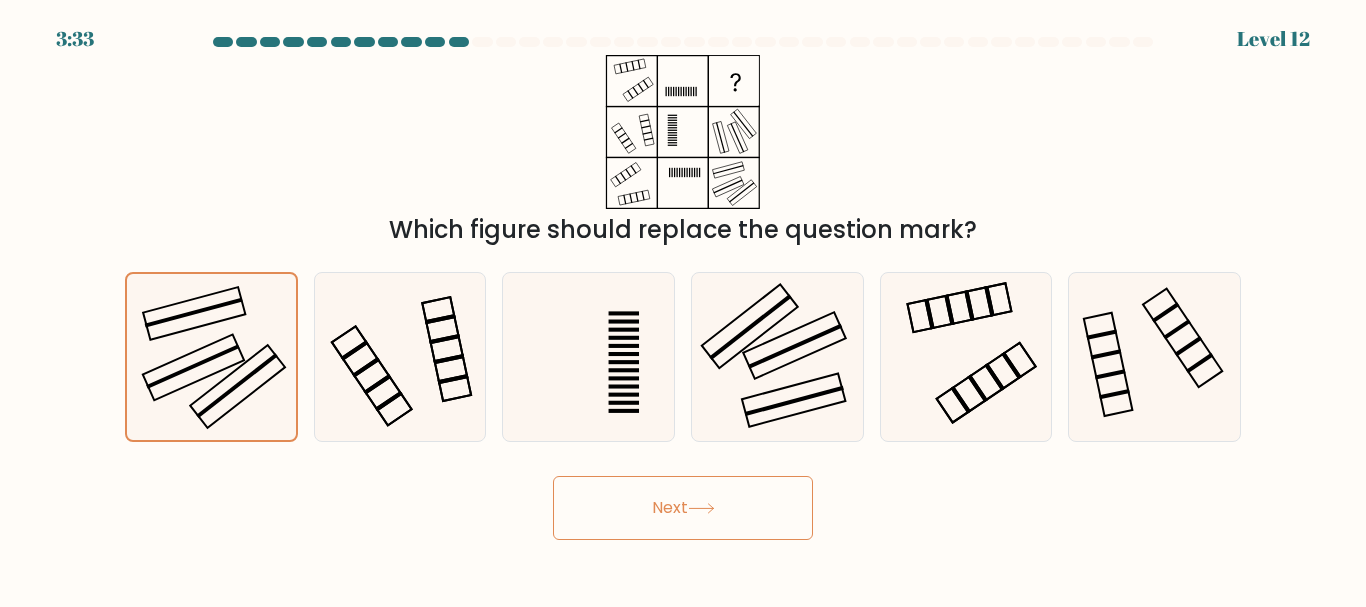 click on "Next" at bounding box center [683, 508] 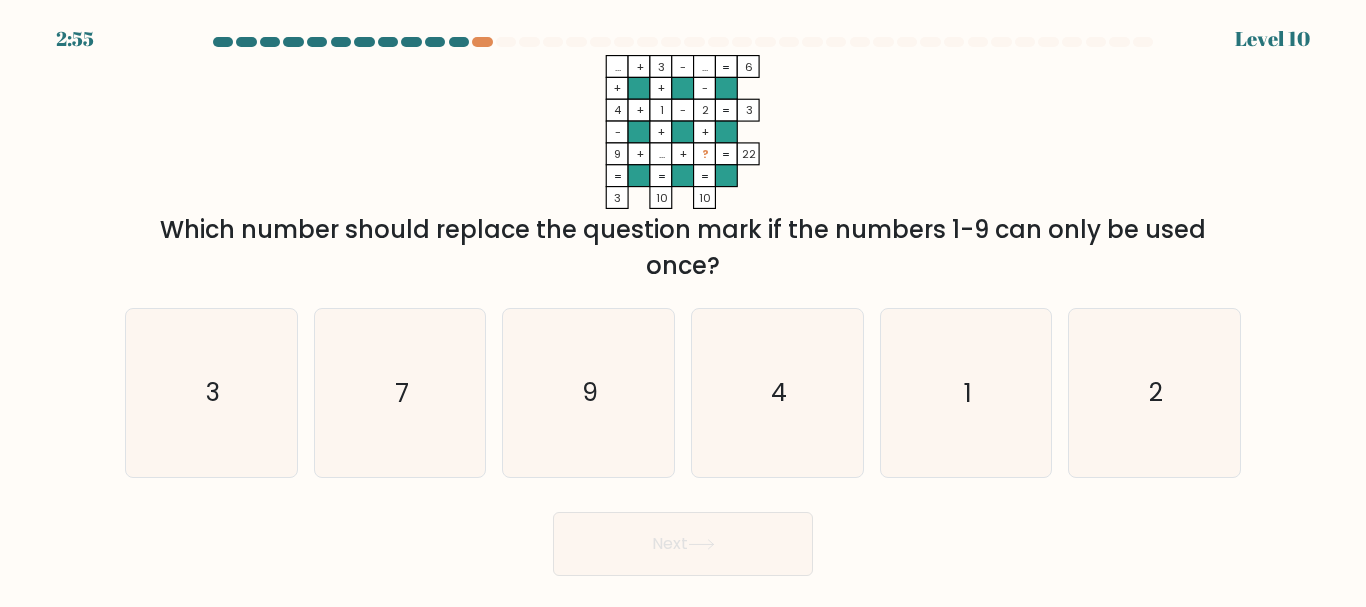 drag, startPoint x: 228, startPoint y: 434, endPoint x: 362, endPoint y: 605, distance: 217.2487 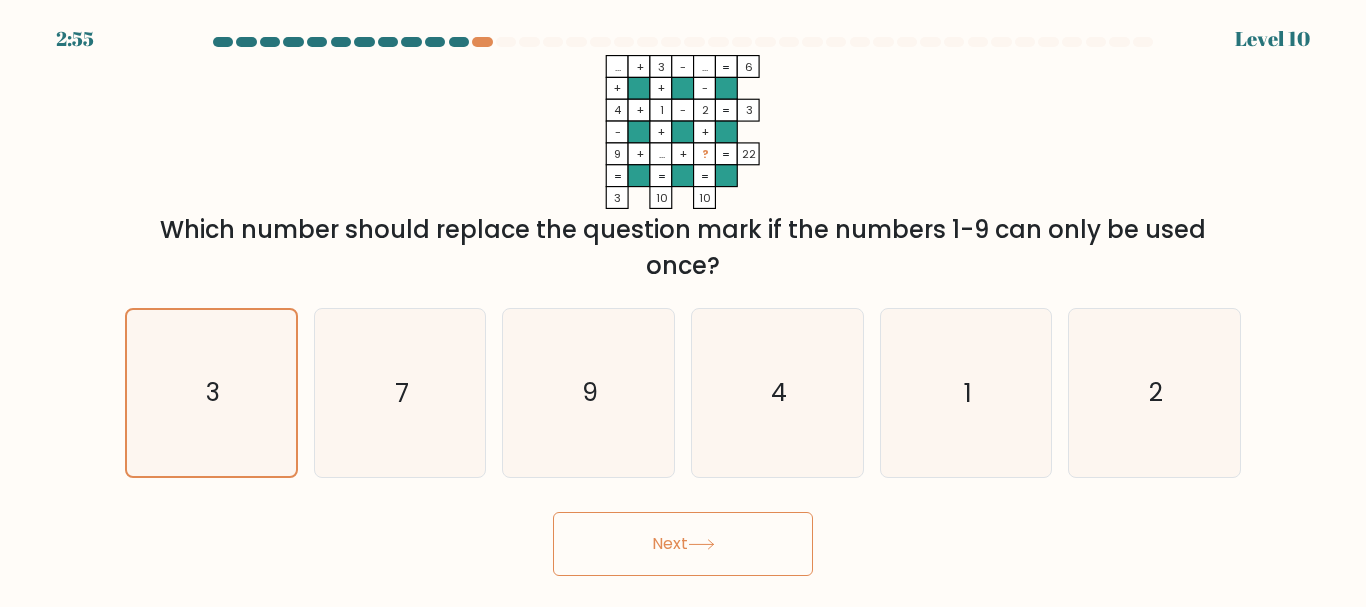 click at bounding box center [701, 544] 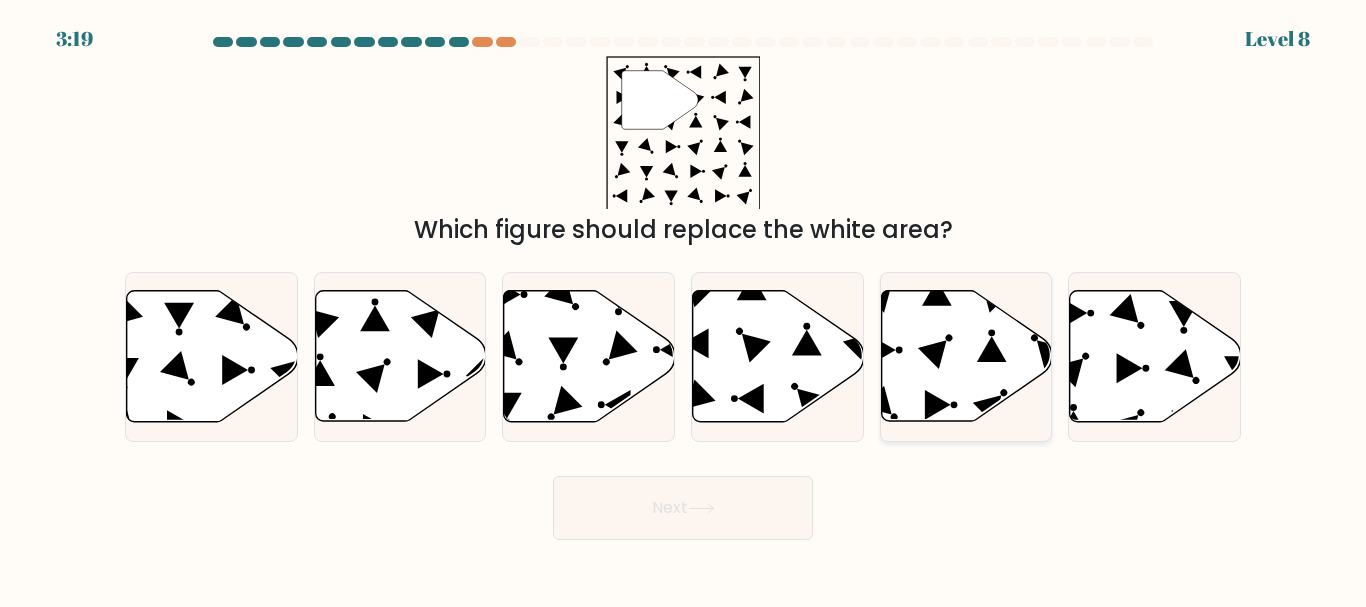 click at bounding box center (966, 356) 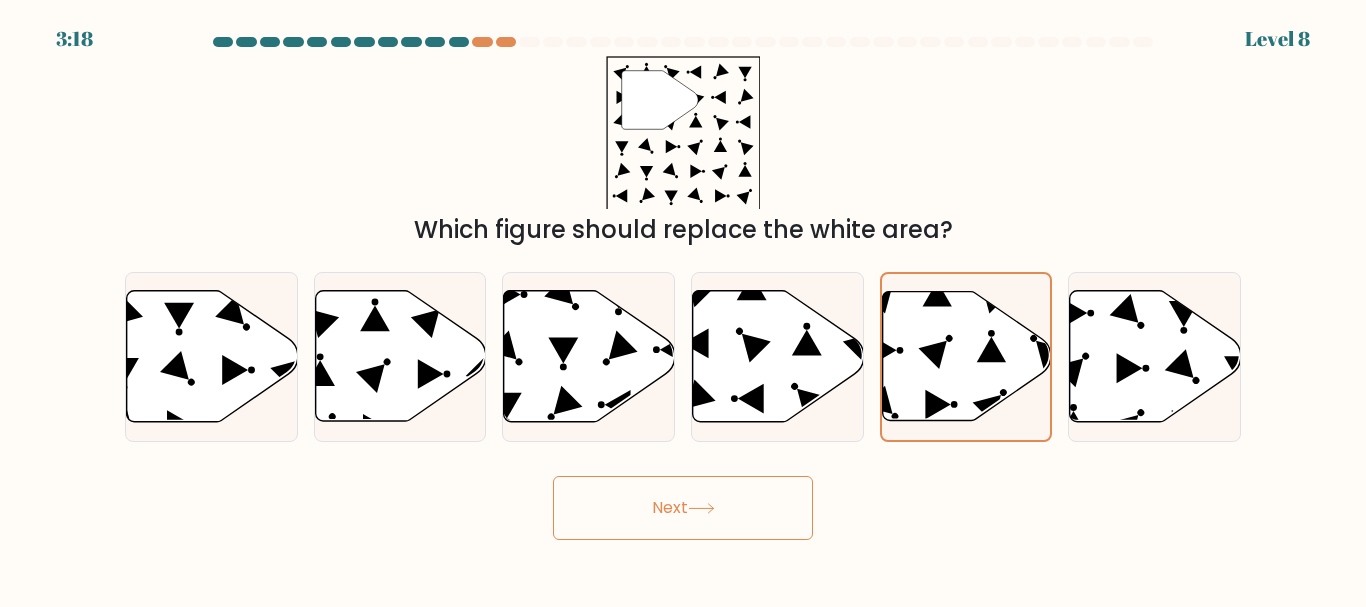 click on "Next" at bounding box center (683, 508) 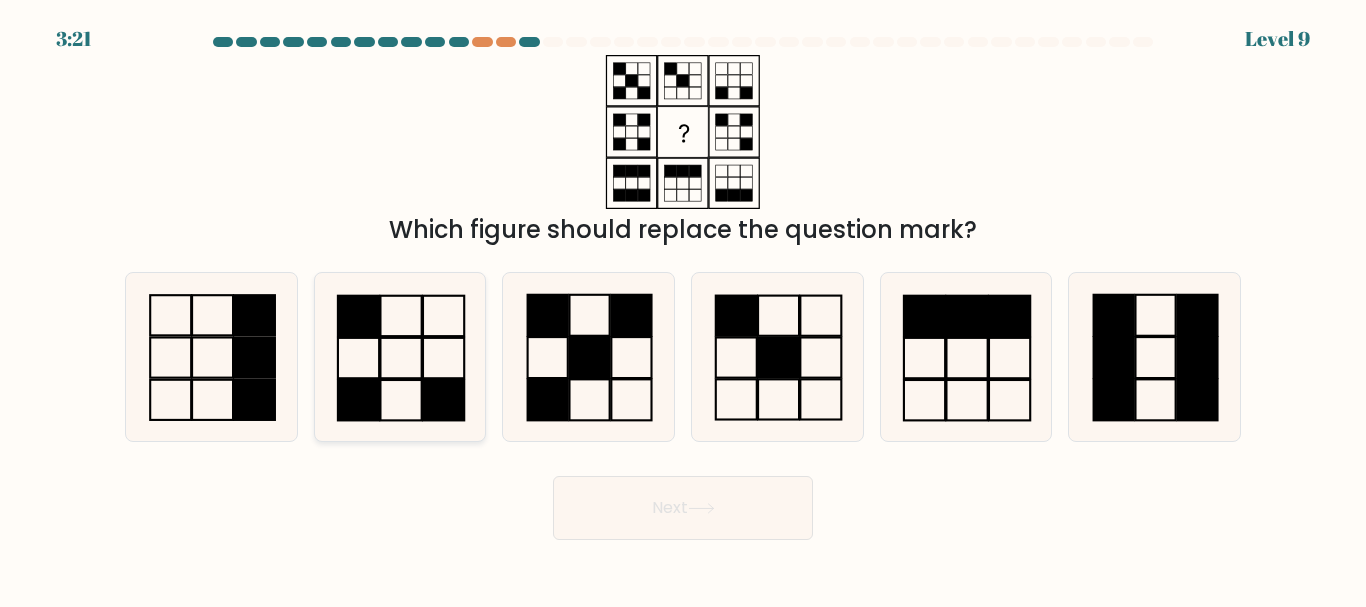 click at bounding box center [399, 356] 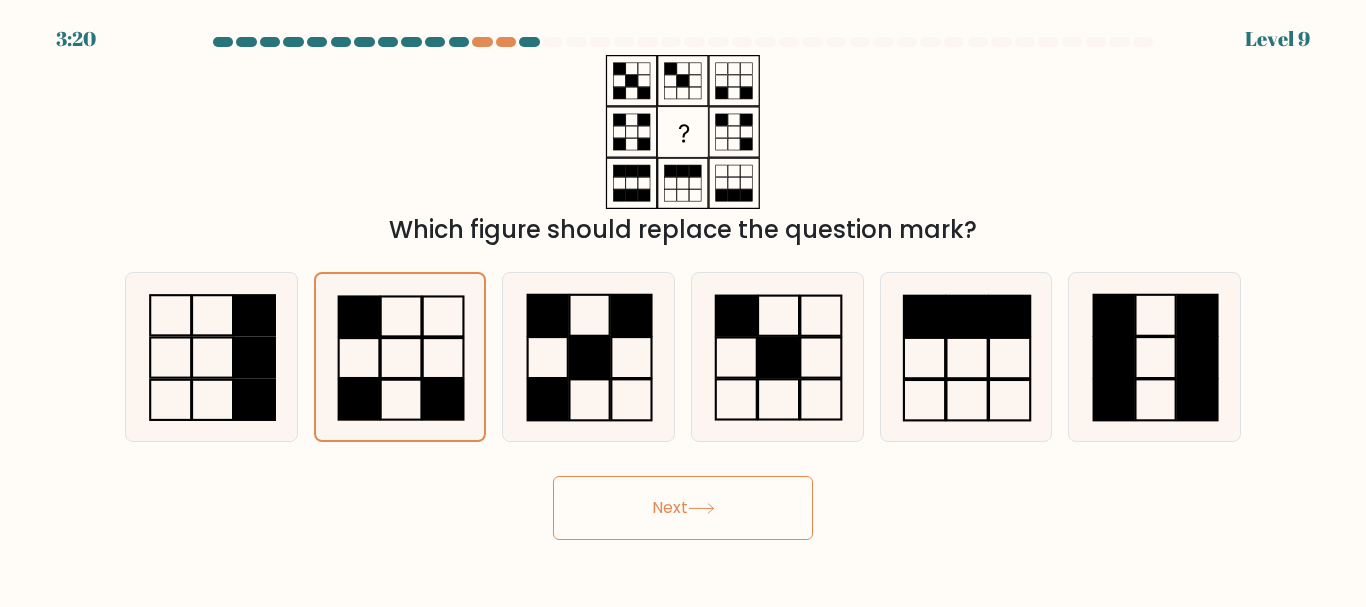 click on "Next" at bounding box center (683, 508) 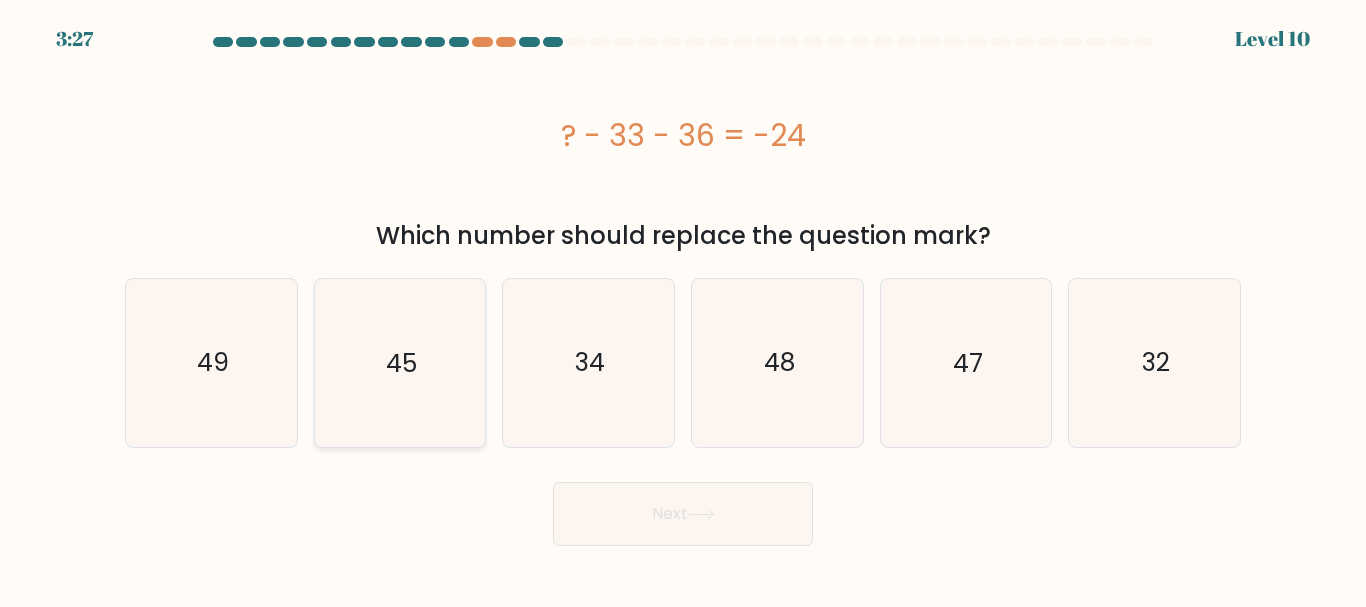 click on "45" at bounding box center [399, 362] 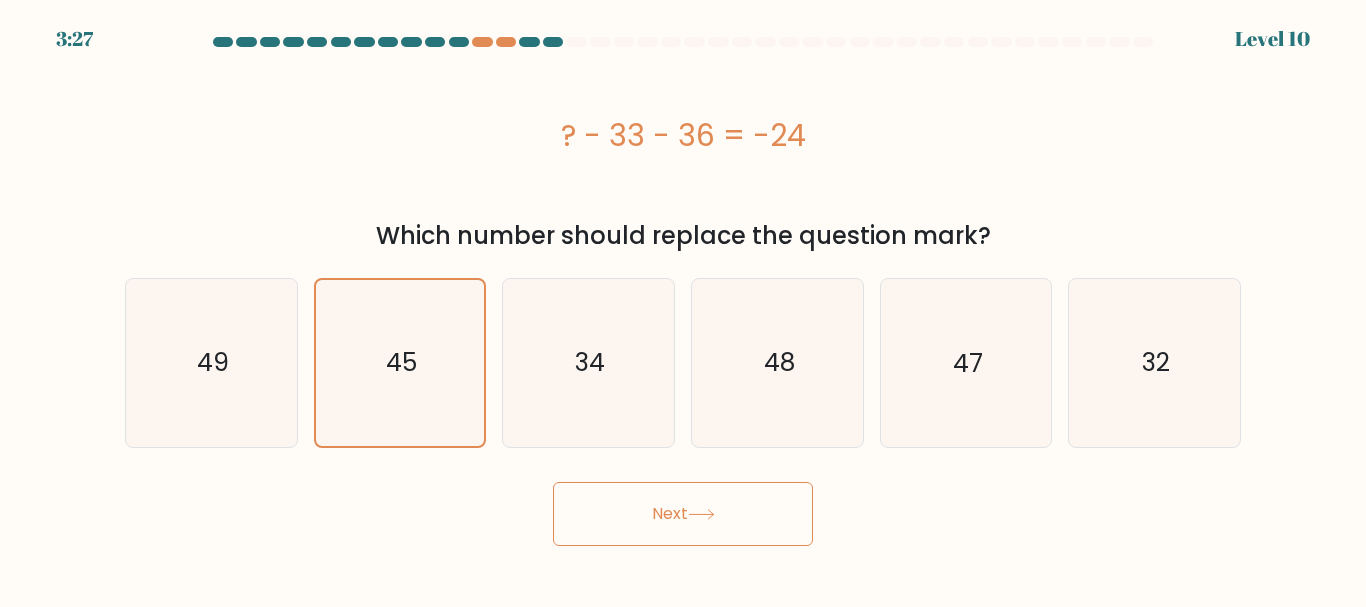 click on "Next" at bounding box center (683, 514) 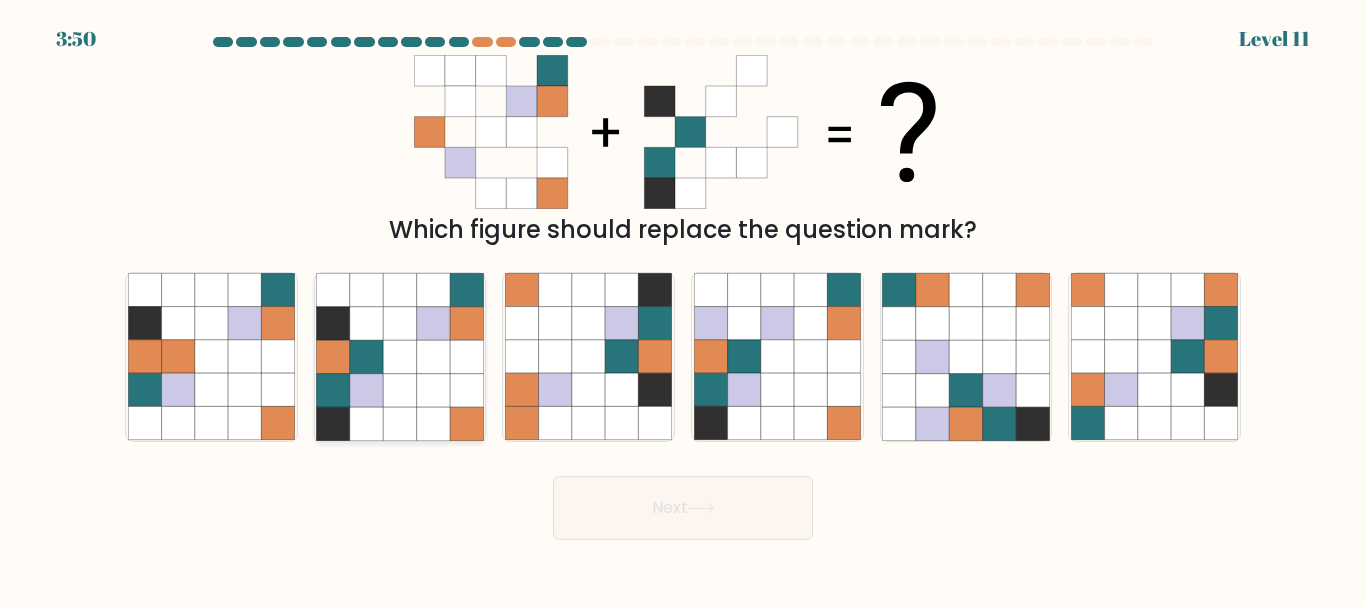click at bounding box center (433, 390) 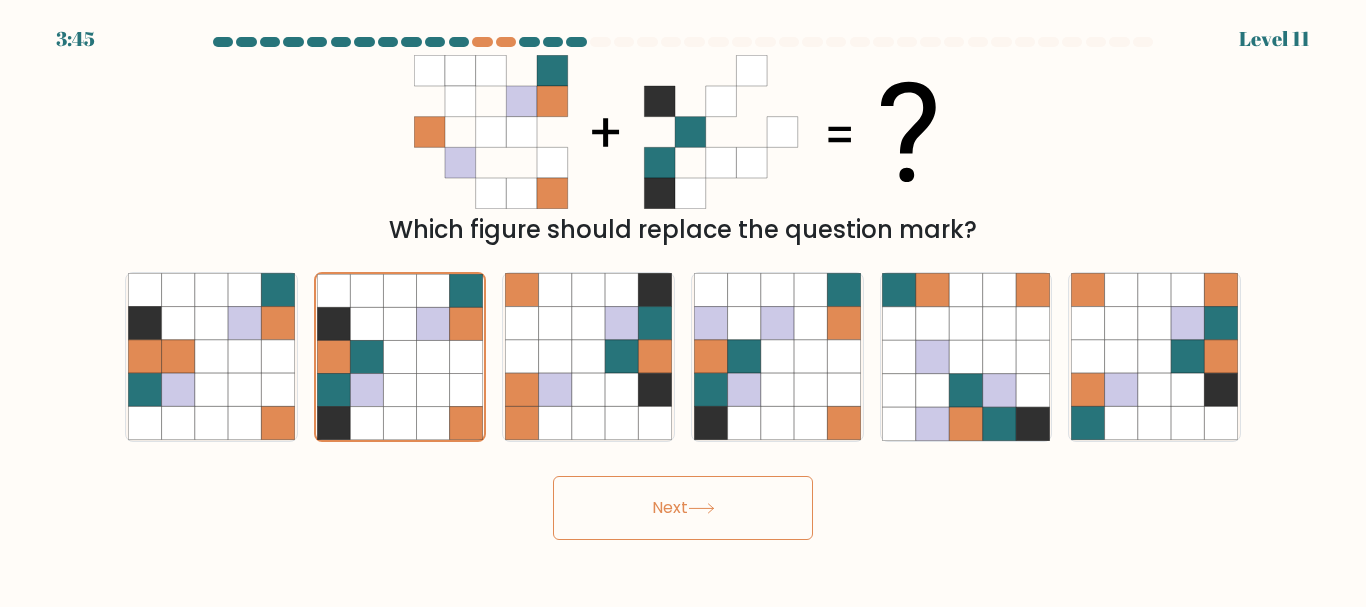 click on "Next" at bounding box center (683, 508) 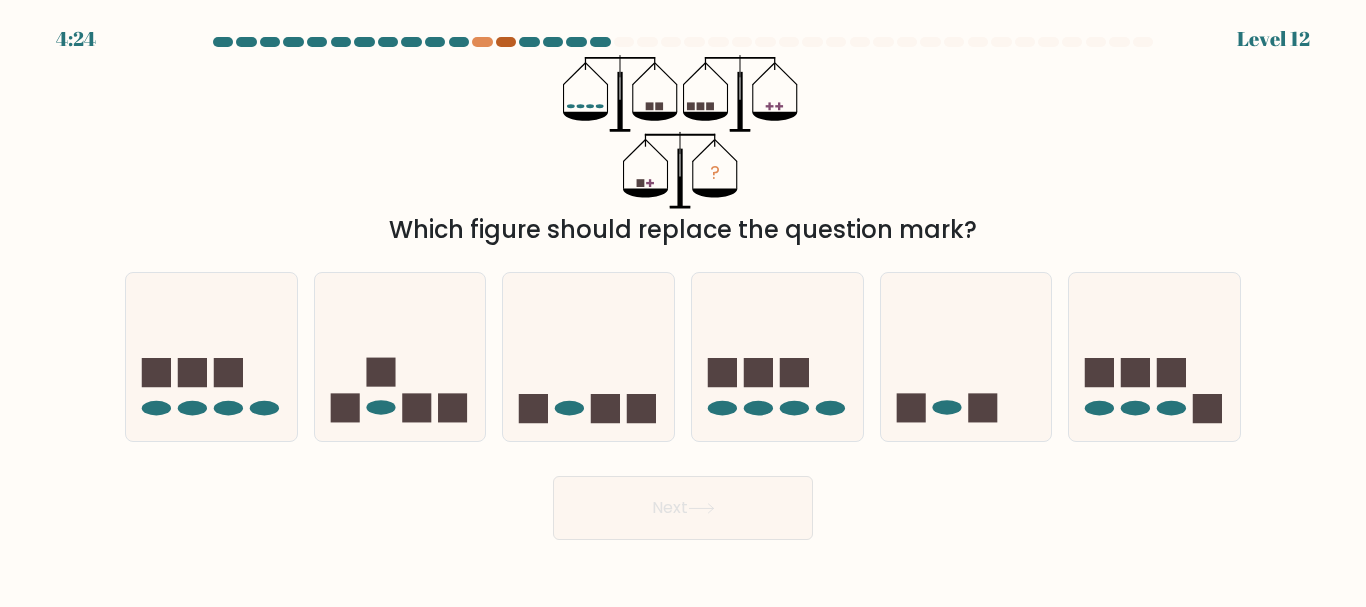 click at bounding box center [506, 42] 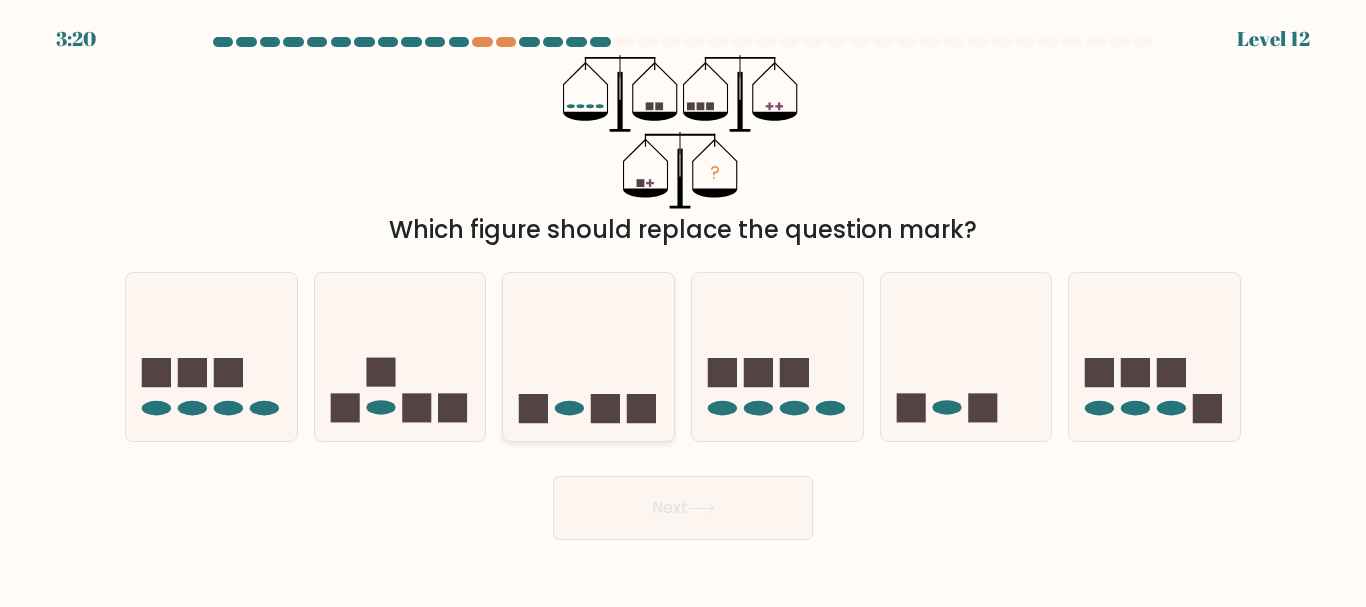 click at bounding box center [588, 356] 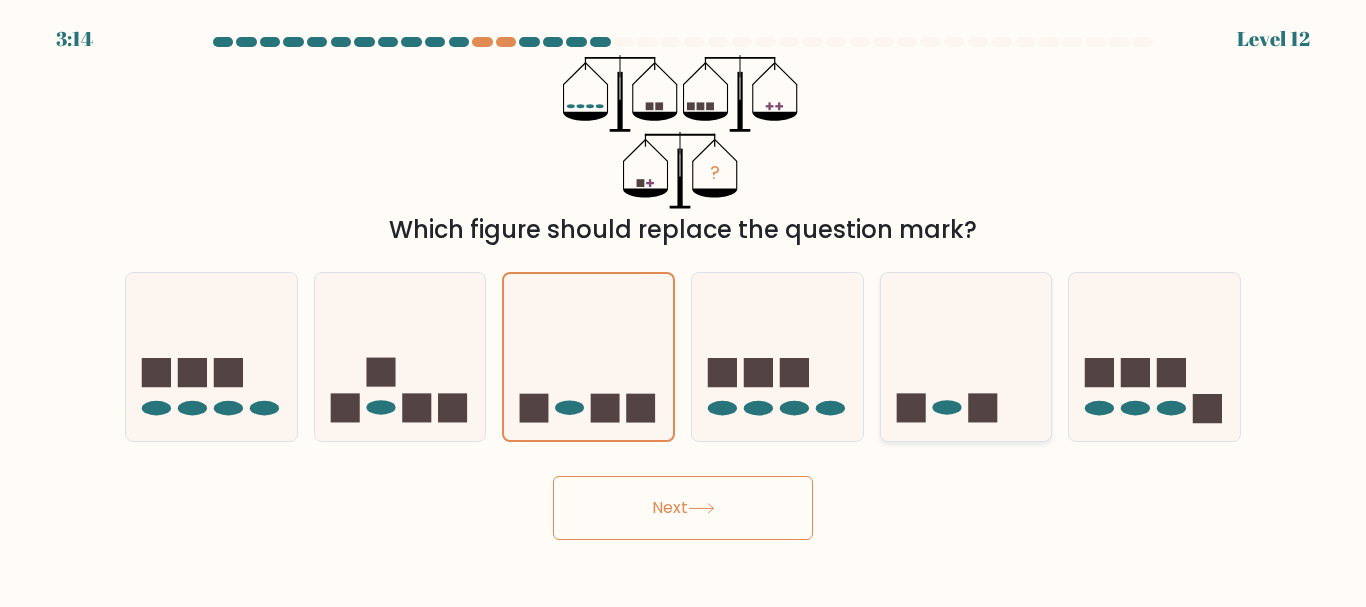 click at bounding box center [982, 408] 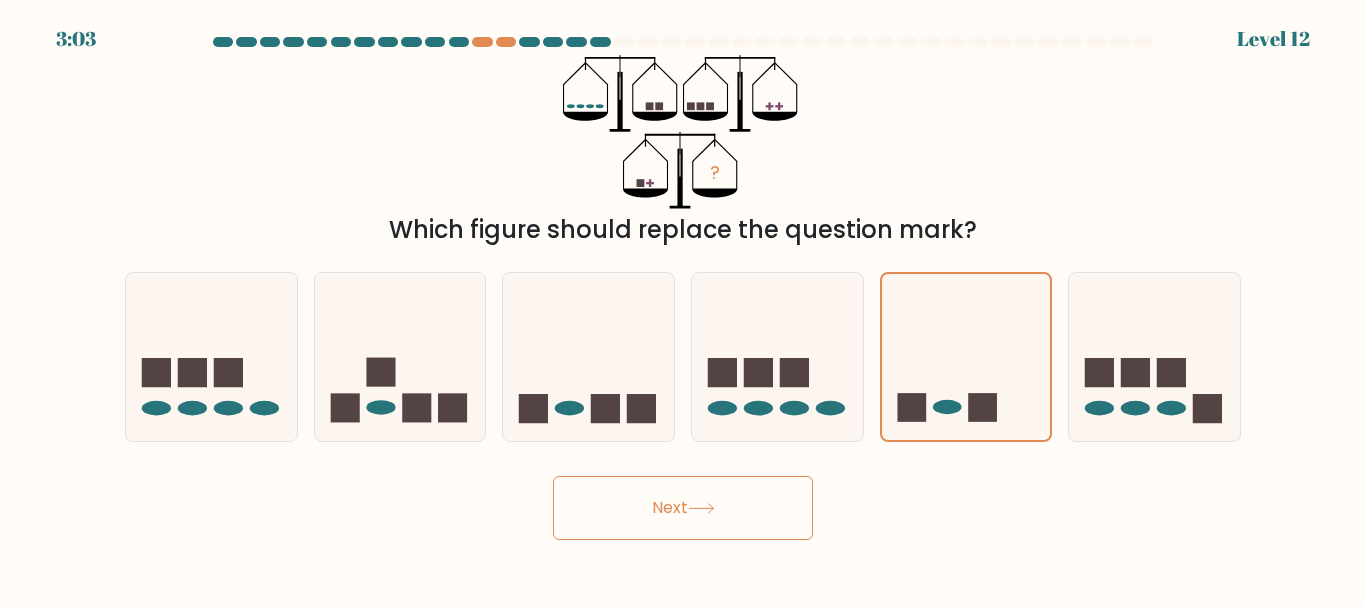 click on "Next" at bounding box center (683, 508) 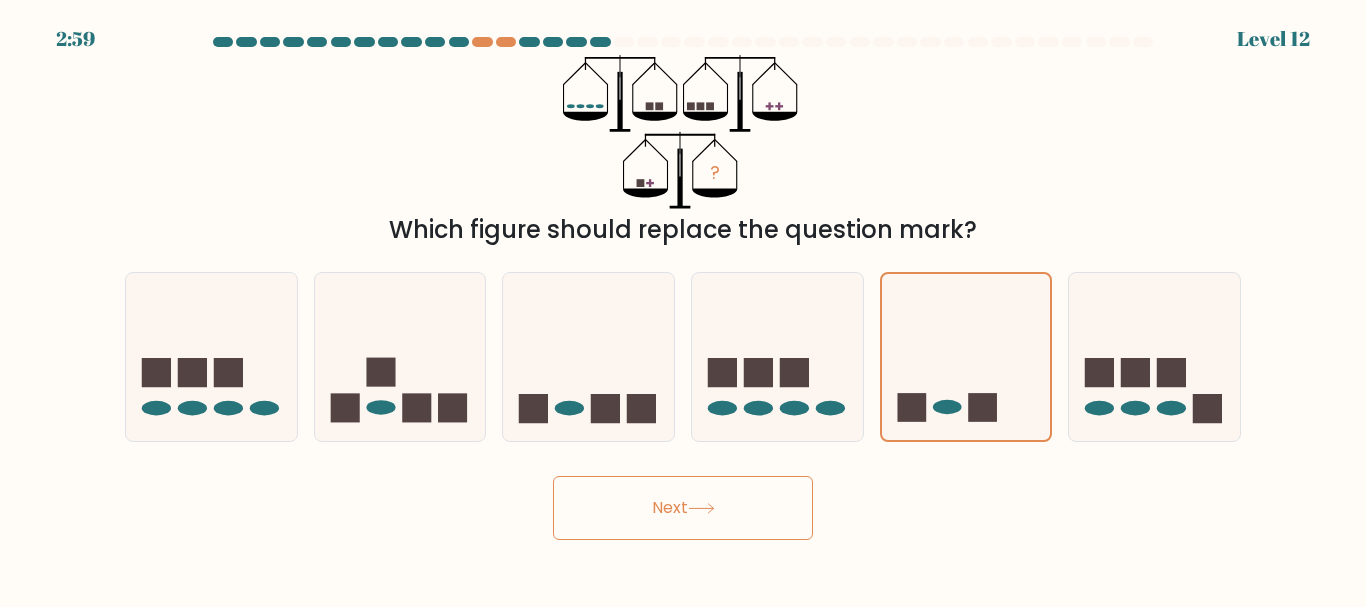 click on "Next" at bounding box center [683, 508] 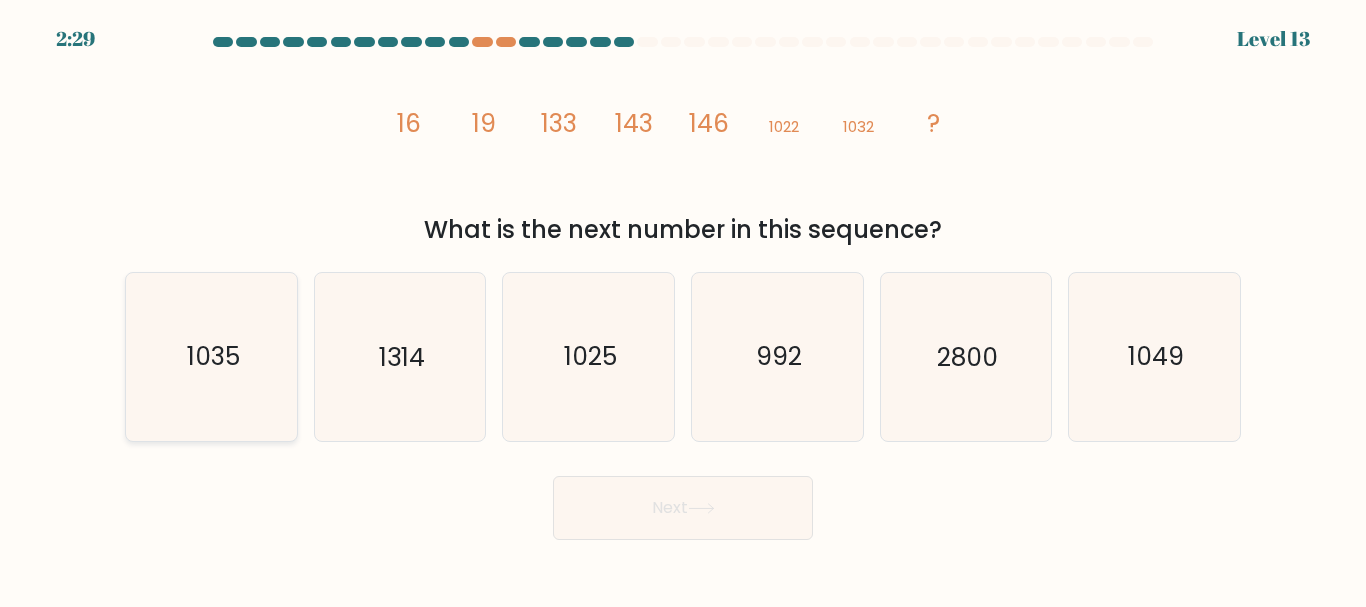 click on "1035" at bounding box center (211, 356) 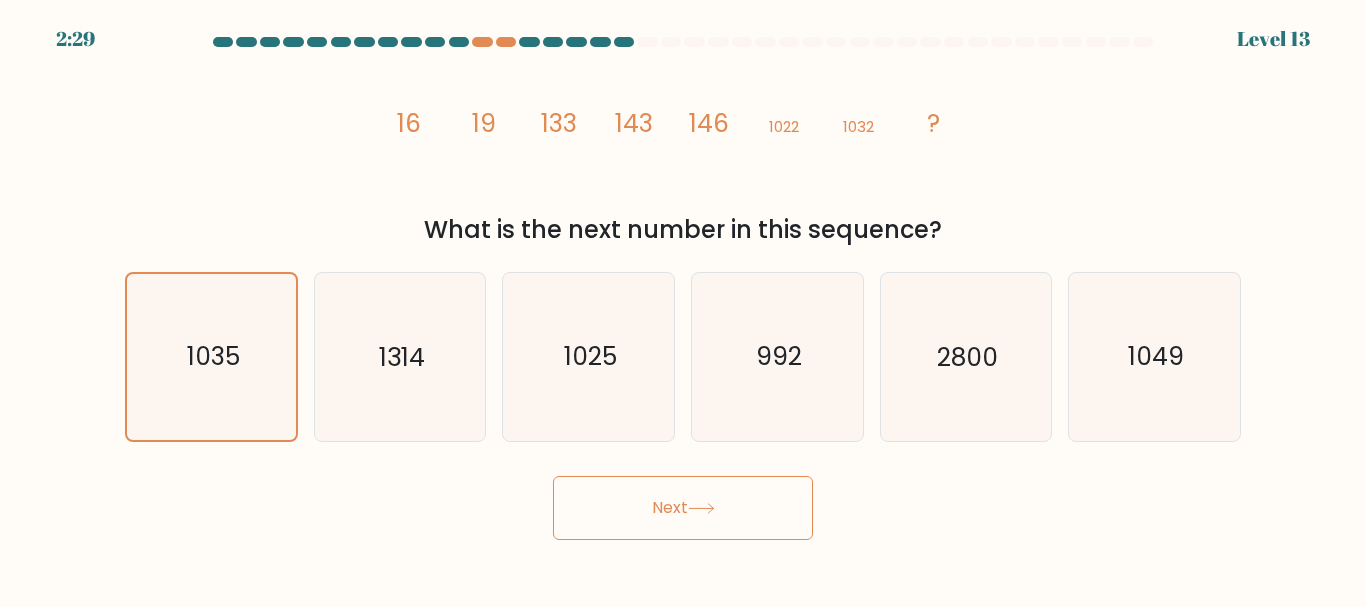 click on "Next" at bounding box center (683, 508) 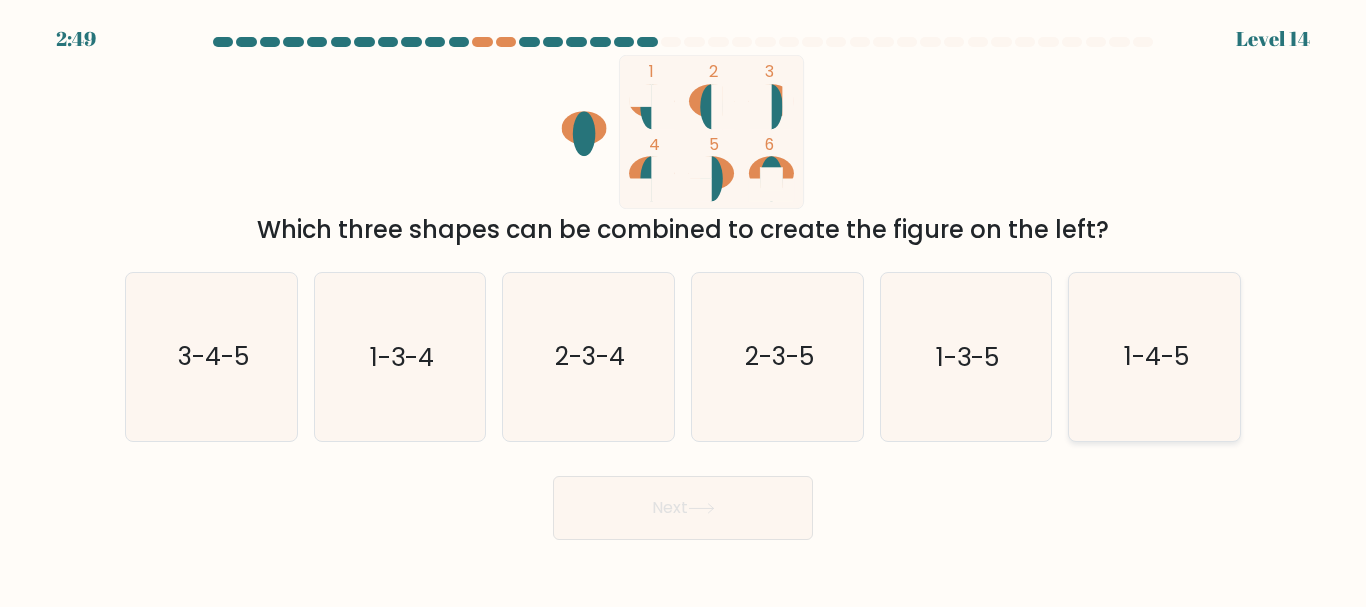 click on "1-4-5" at bounding box center [1154, 356] 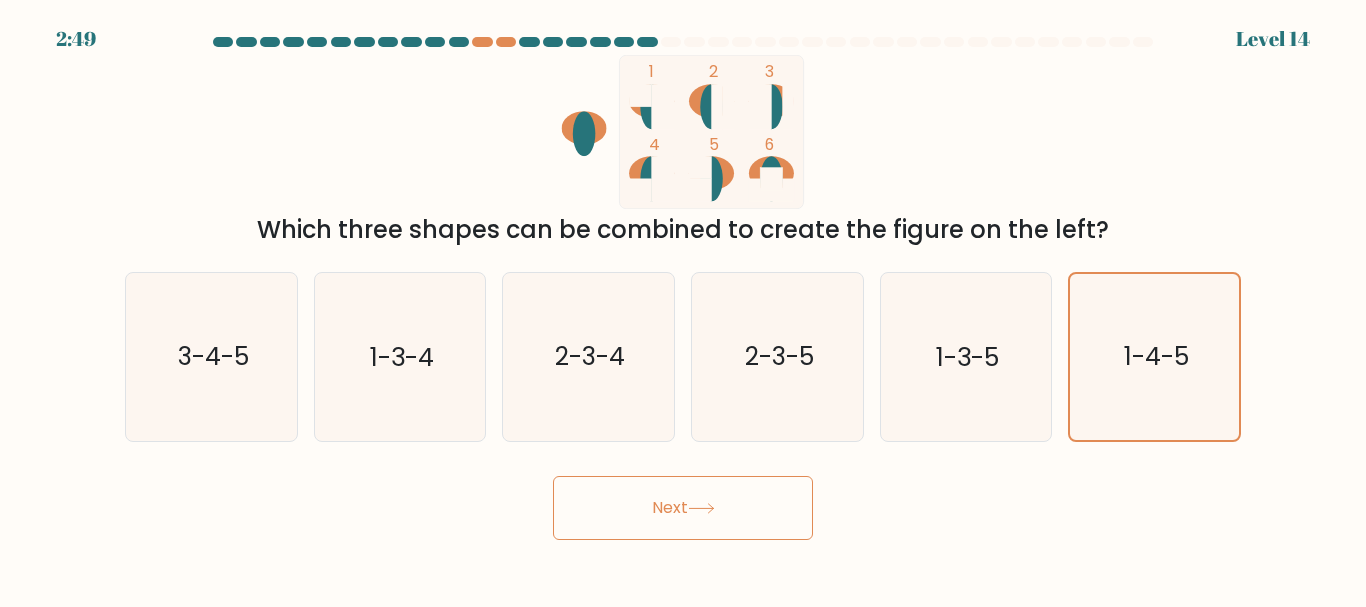 click at bounding box center (701, 508) 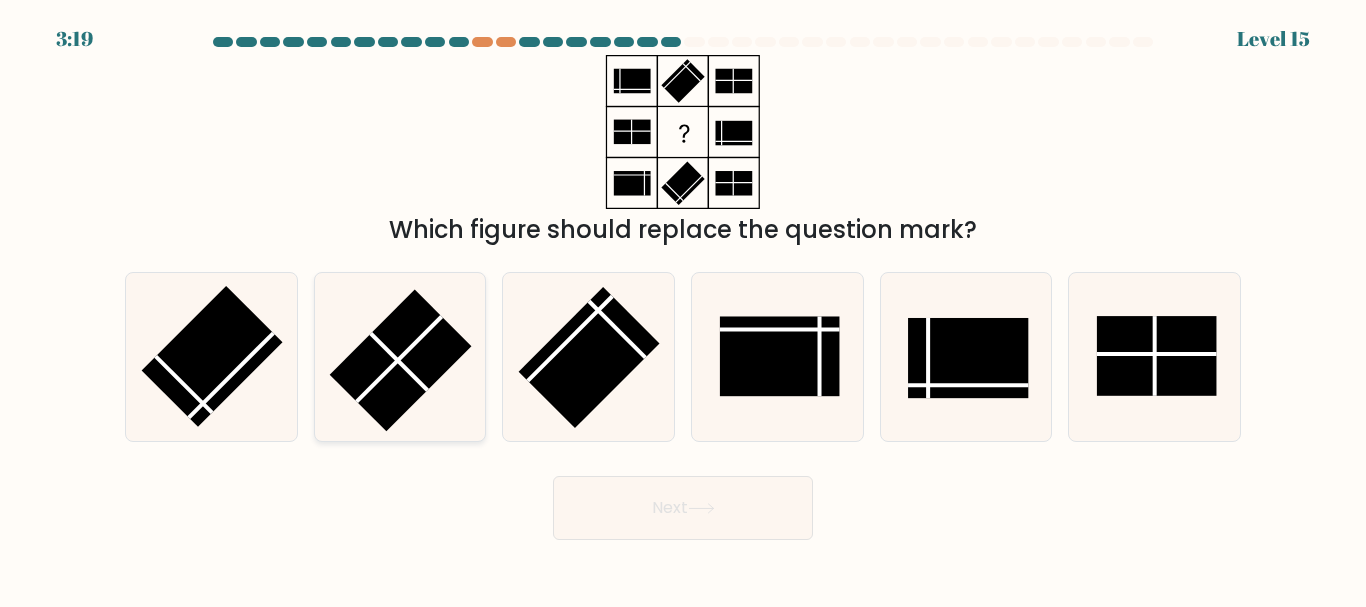 click at bounding box center [400, 360] 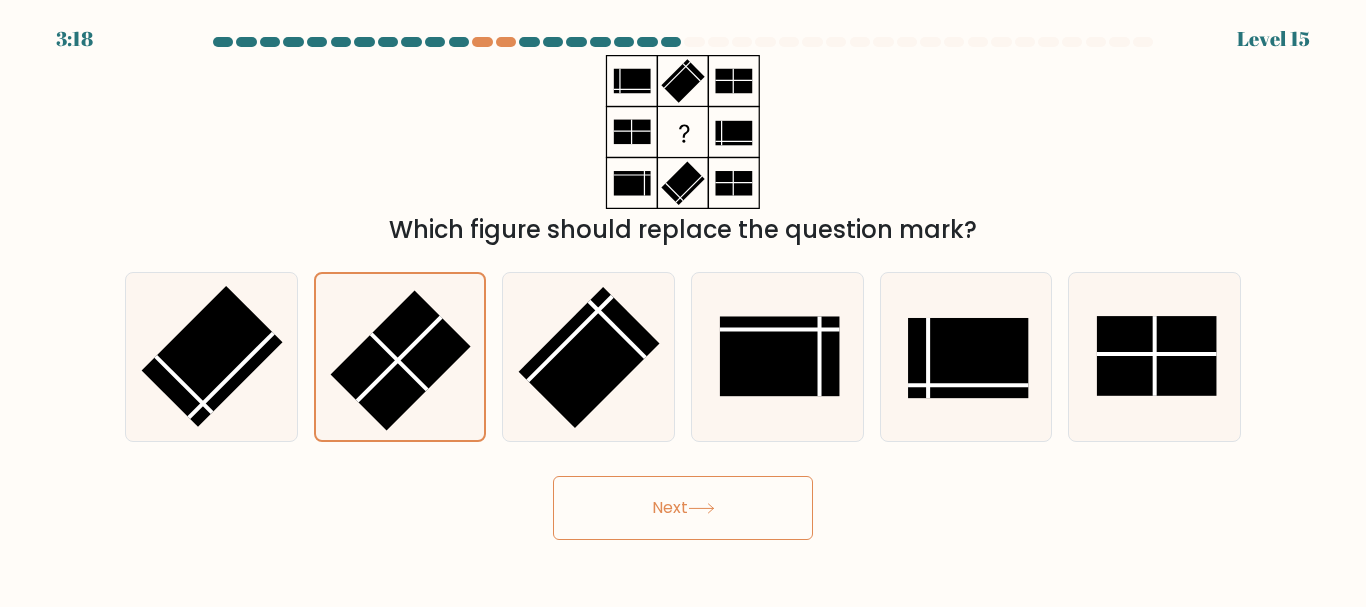 click on "Next" at bounding box center (683, 508) 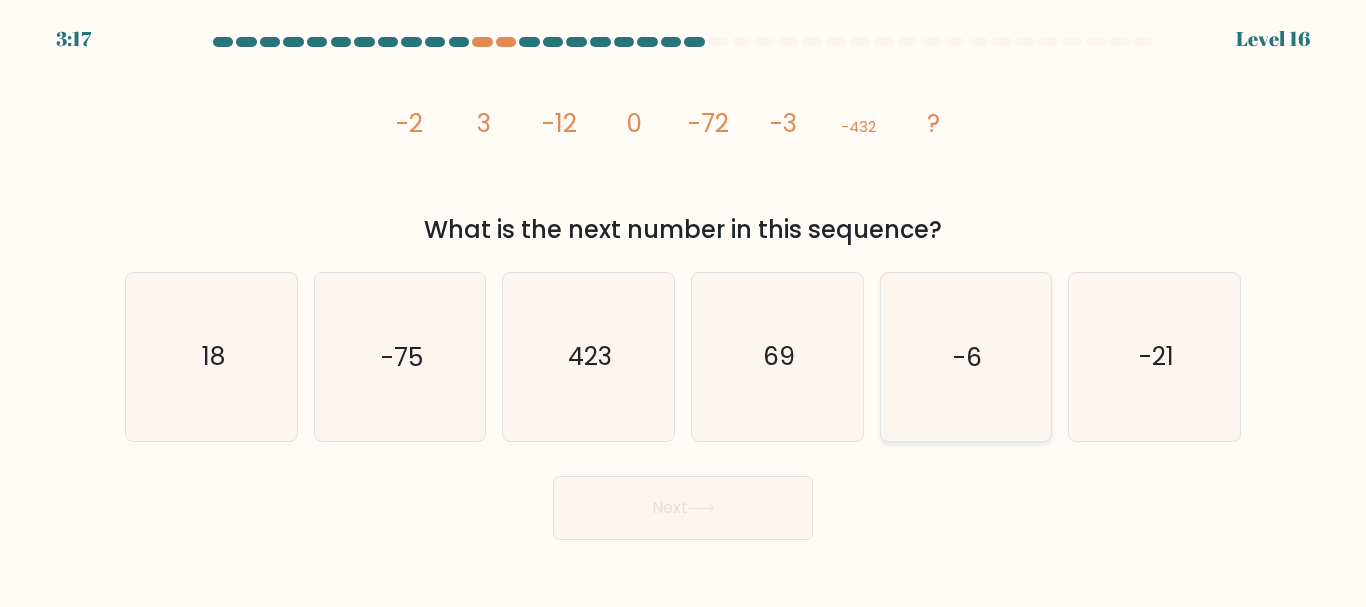 click on "-6" at bounding box center [965, 356] 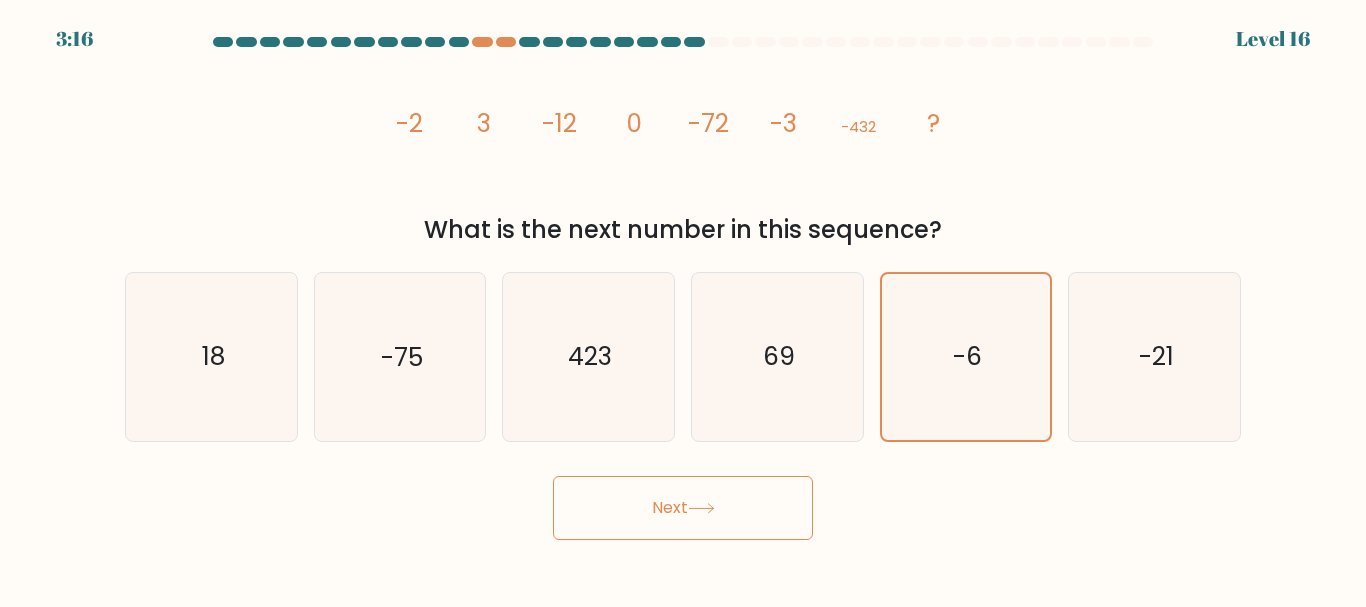 click on "Next" at bounding box center [683, 508] 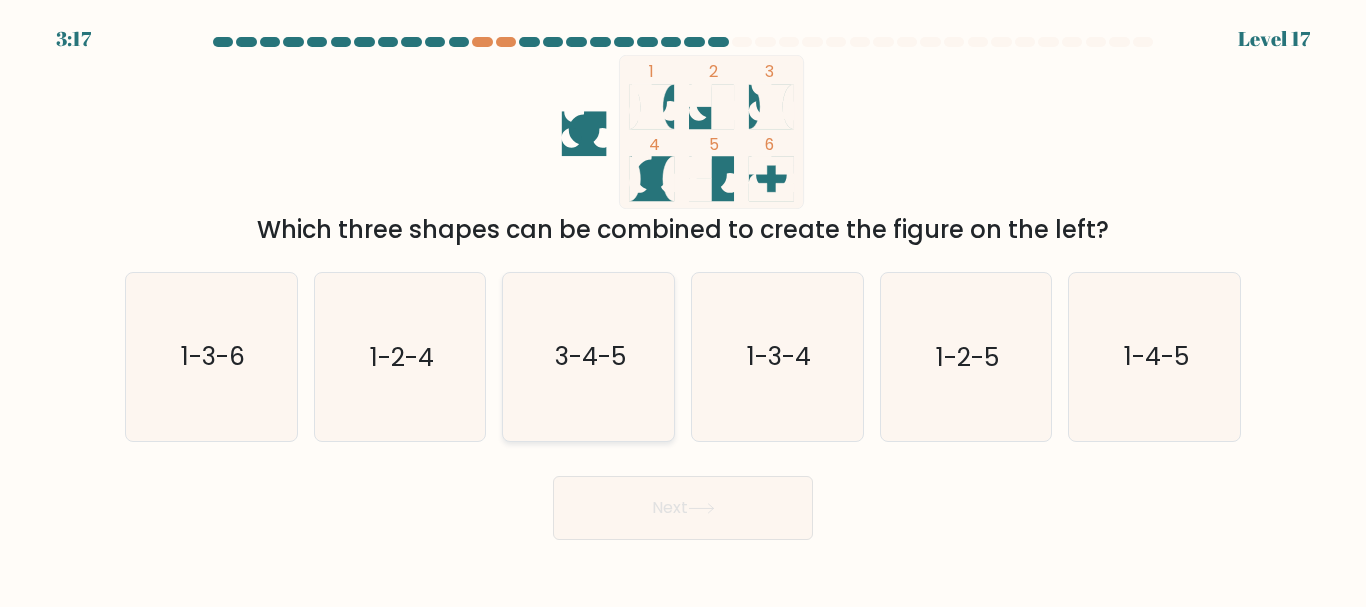 click on "3-4-5" at bounding box center (588, 356) 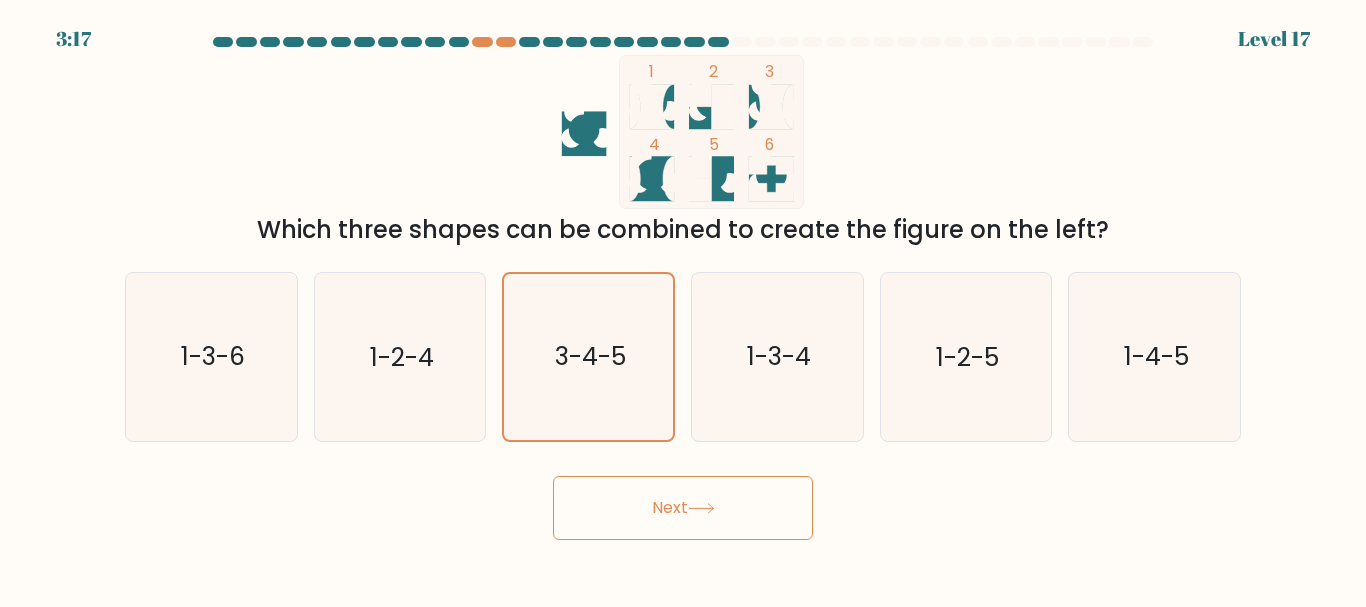 click on "Next" at bounding box center [683, 508] 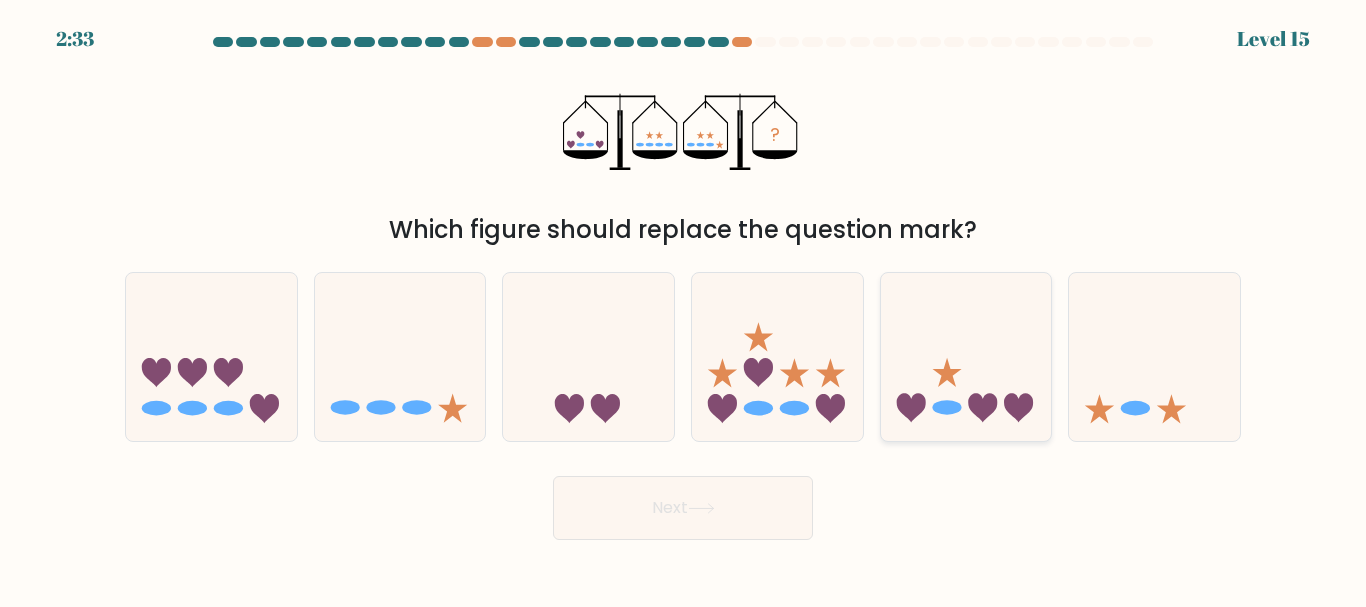 click at bounding box center (982, 408) 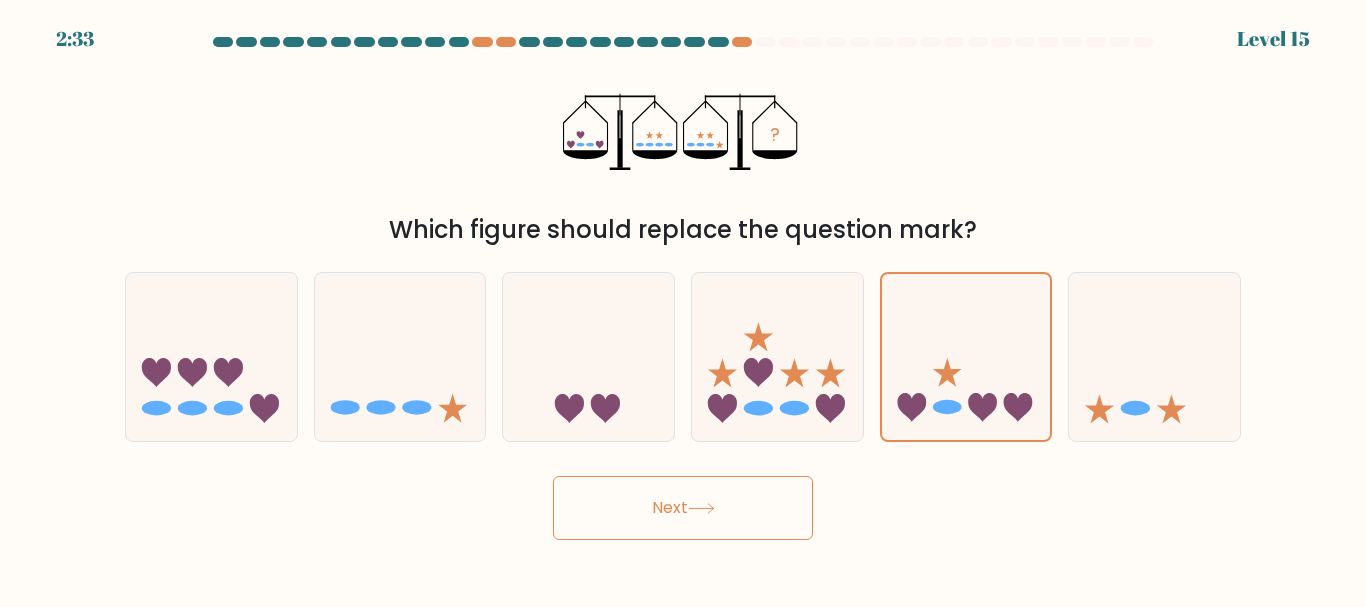 click at bounding box center [701, 508] 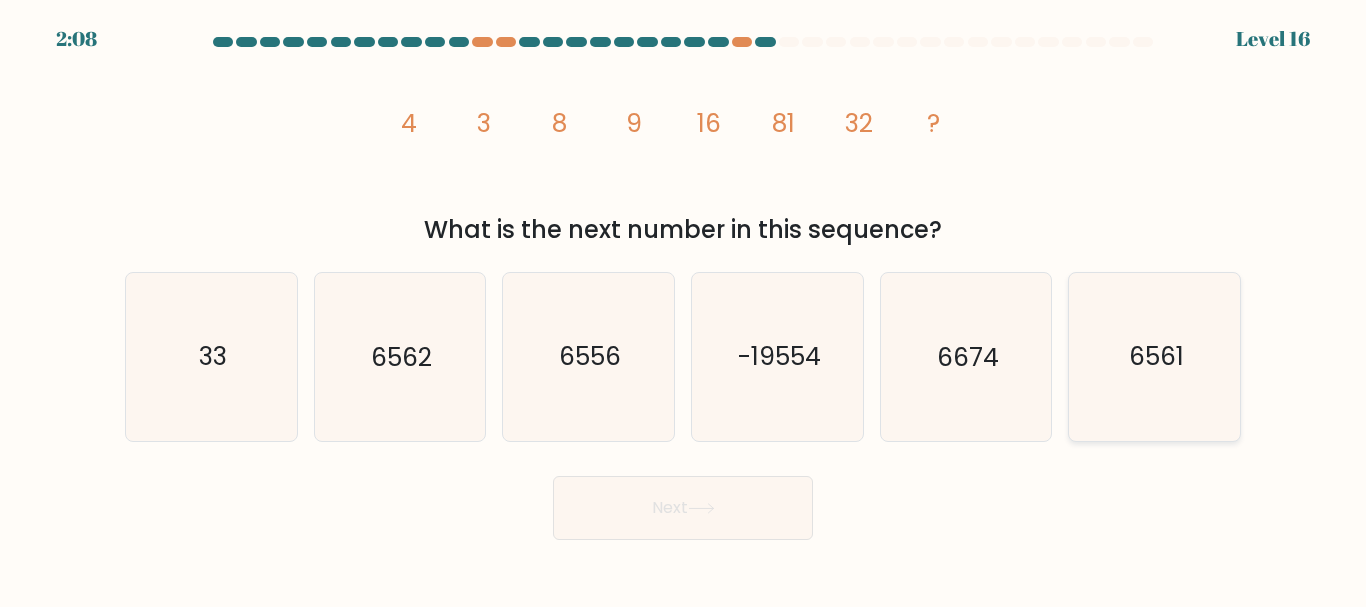 click on "6561" at bounding box center (1154, 356) 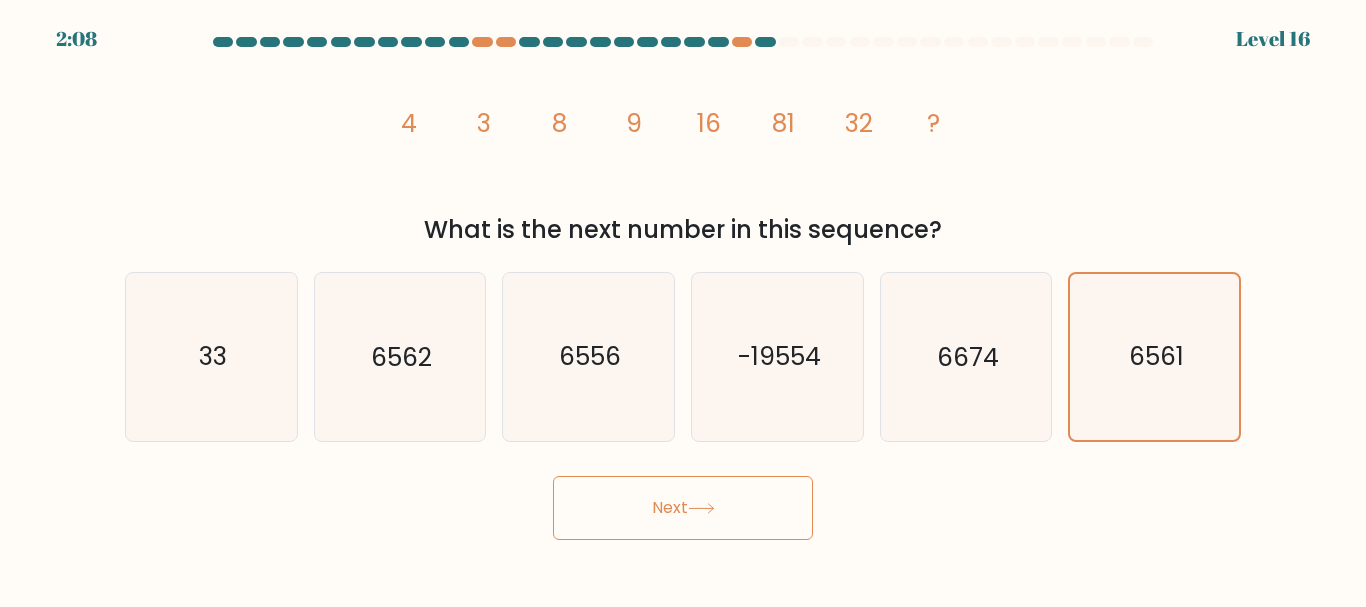 click on "Next" at bounding box center [683, 508] 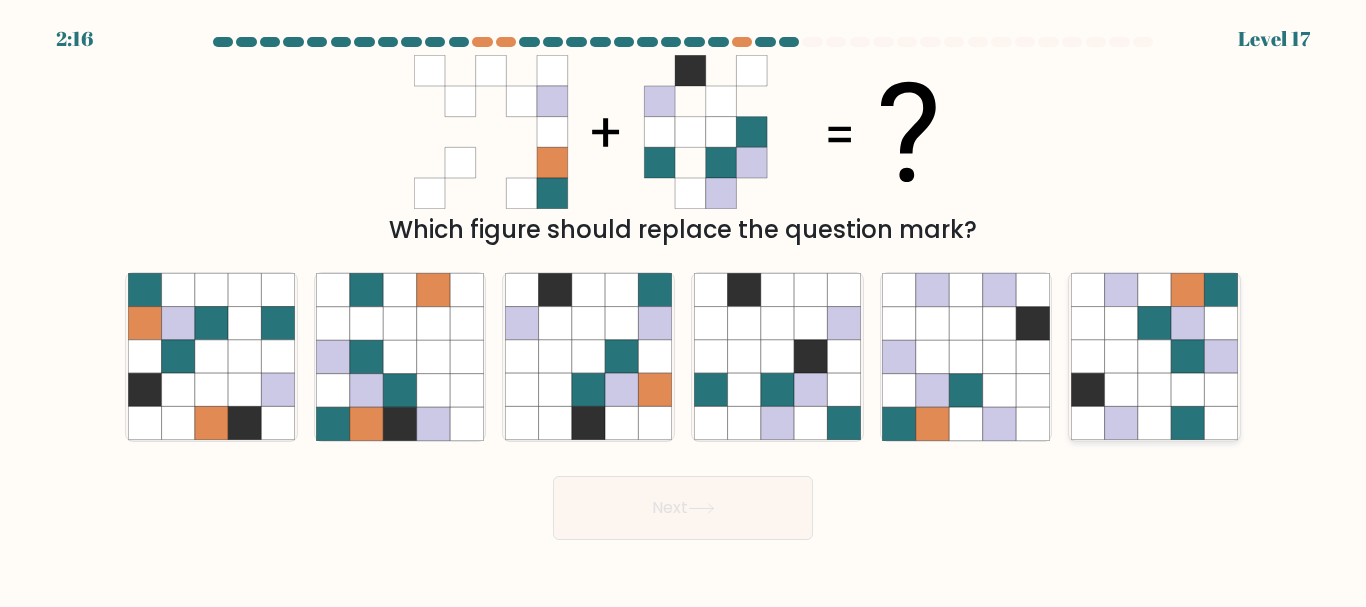 click at bounding box center [1187, 356] 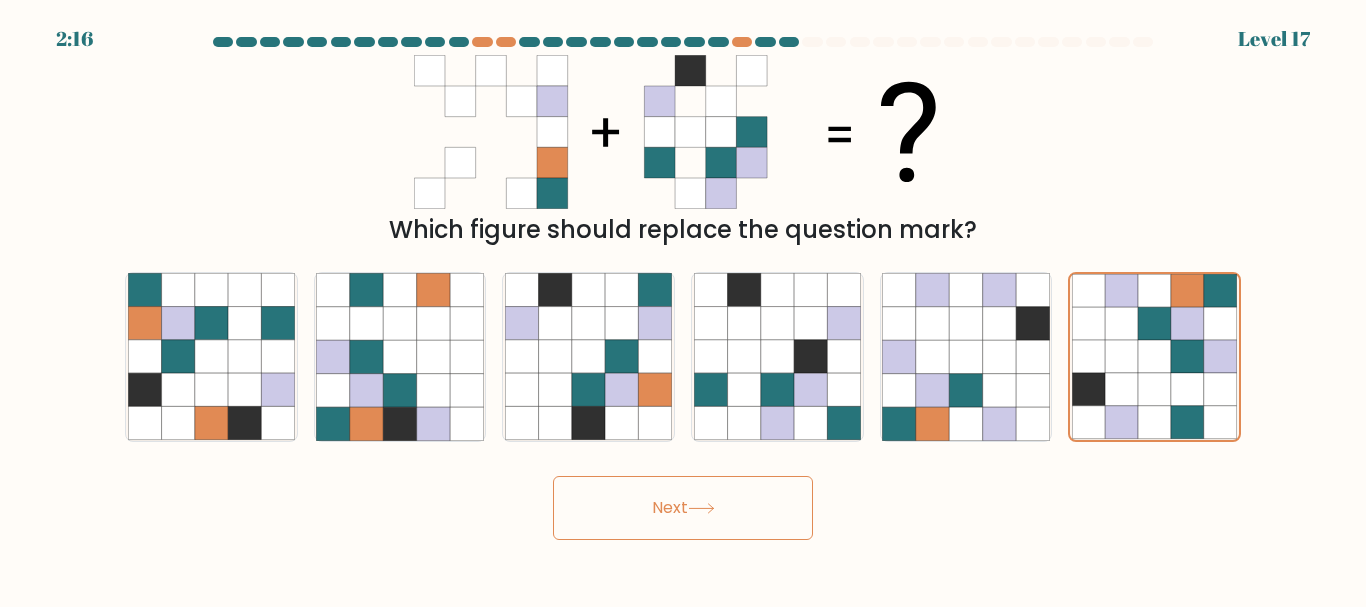 click on "Next" at bounding box center (683, 508) 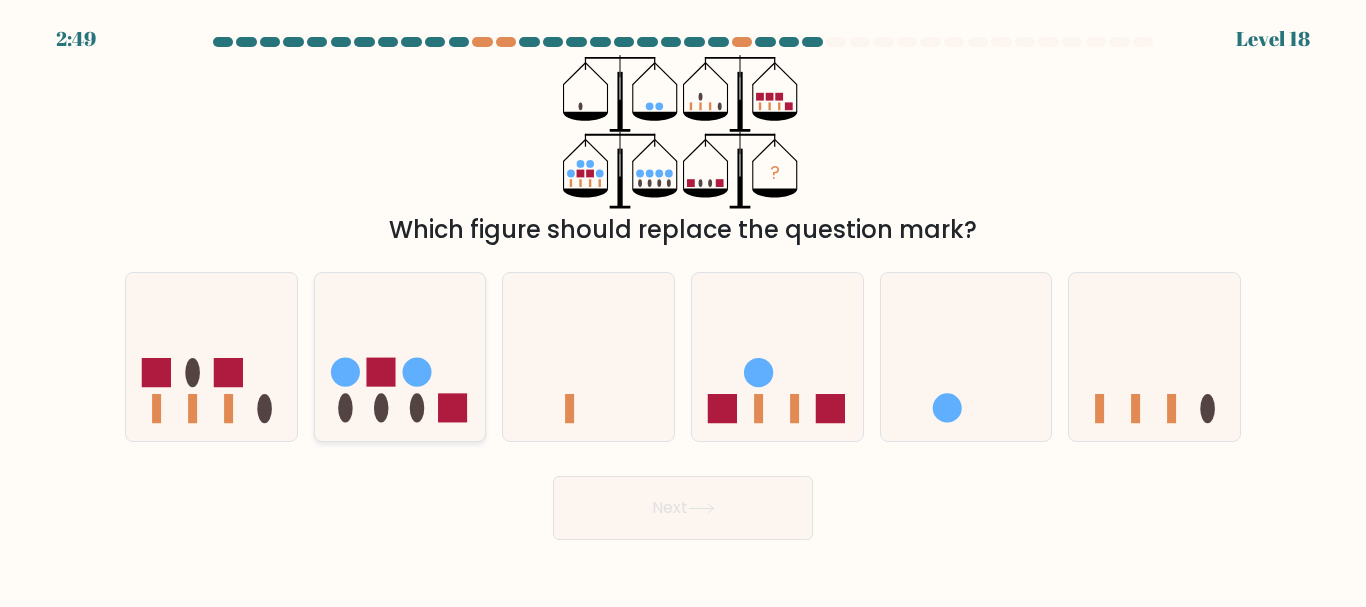 click at bounding box center (400, 356) 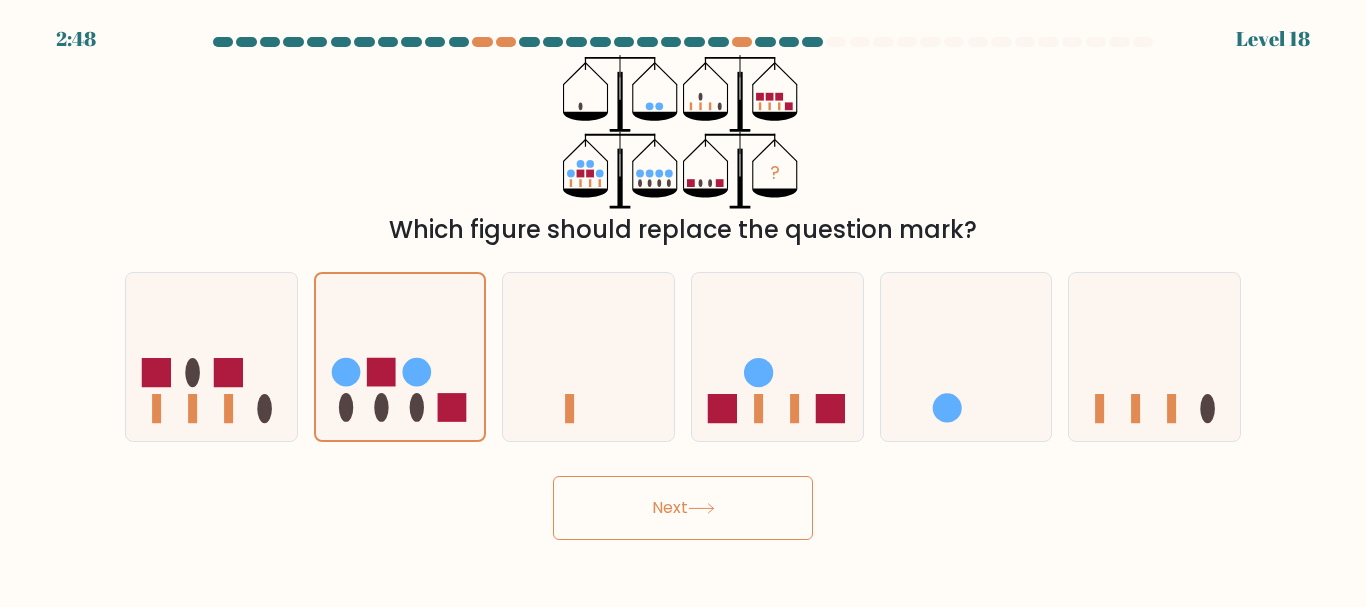 click on "Next" at bounding box center [683, 508] 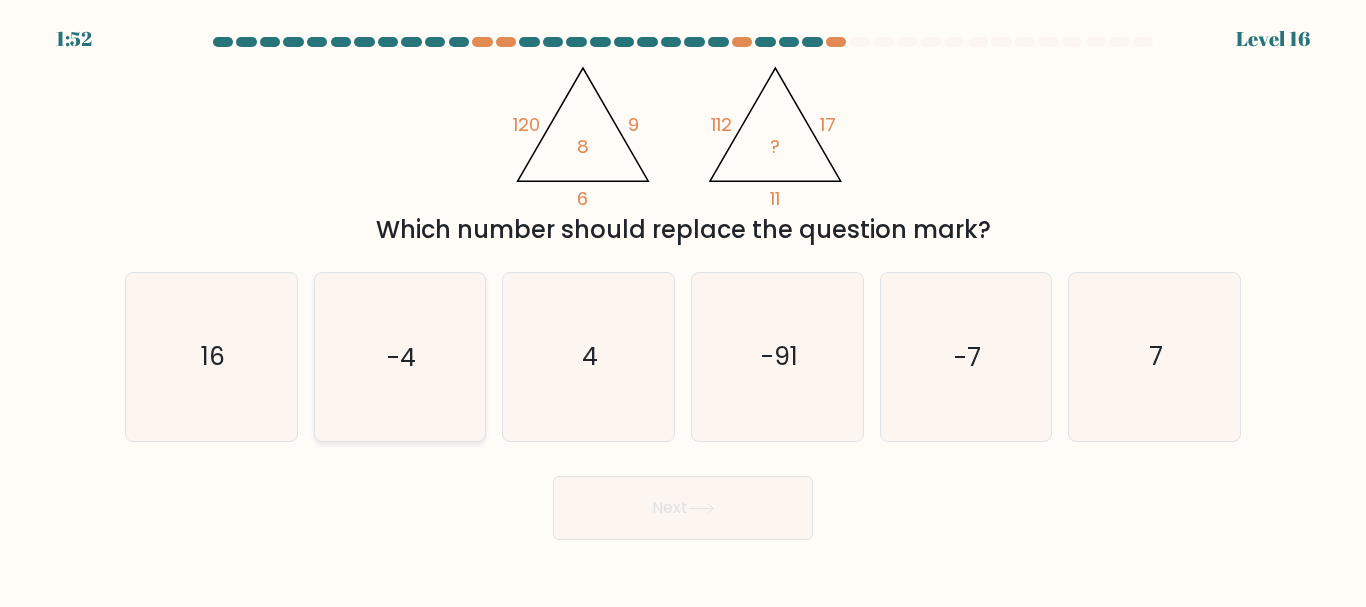 click on "-4" at bounding box center [399, 356] 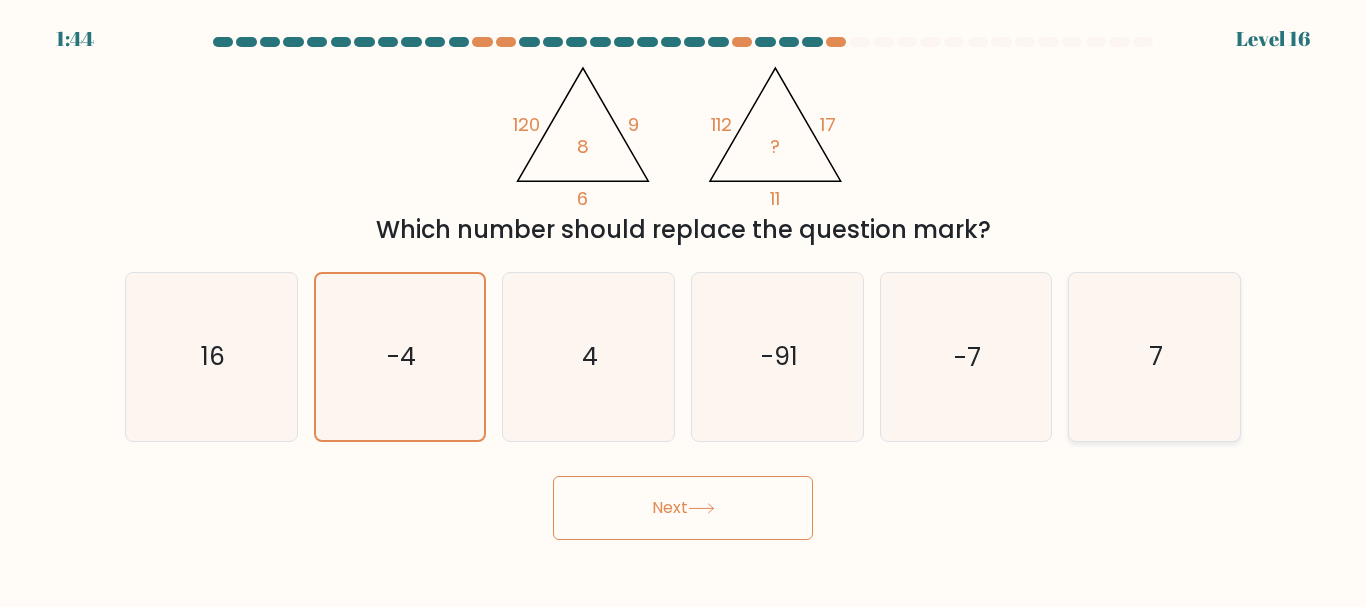 click on "7" at bounding box center [1154, 356] 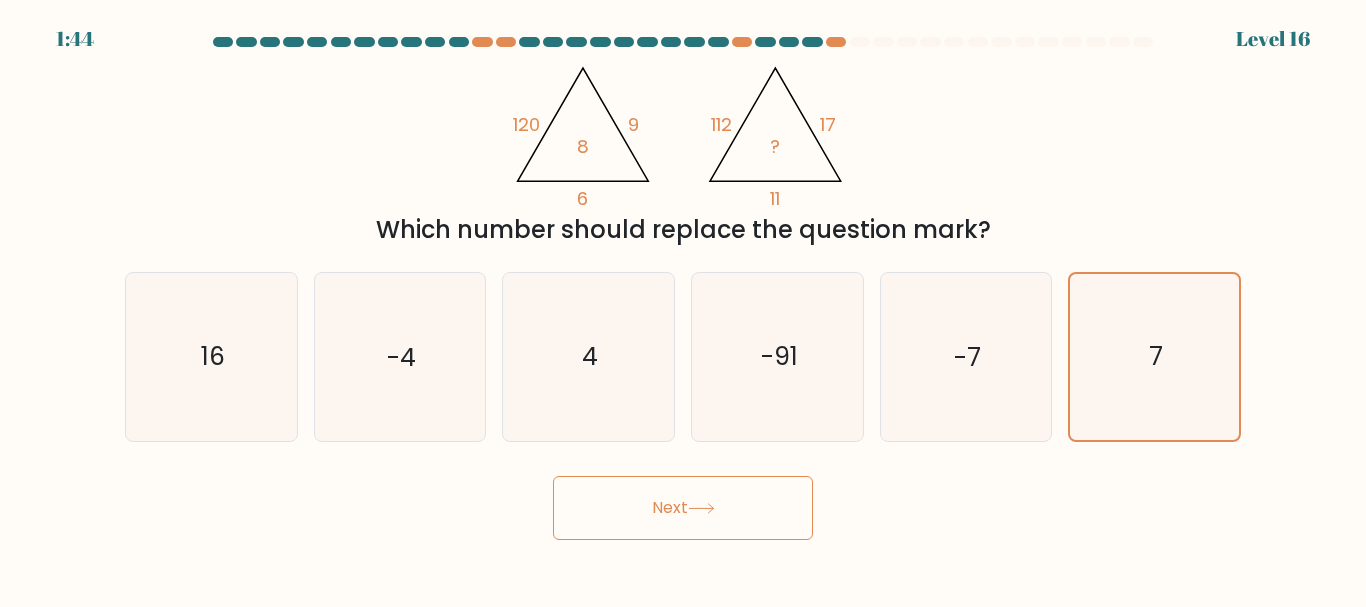 click on "Next" at bounding box center [683, 508] 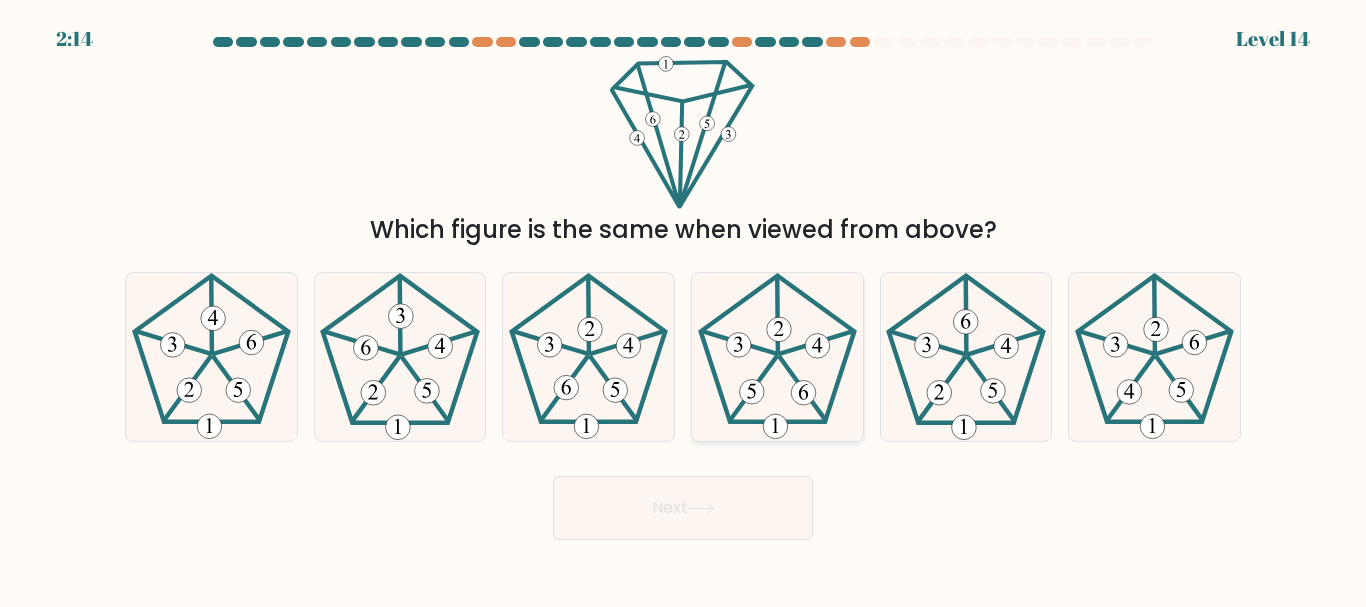 click at bounding box center (816, 343) 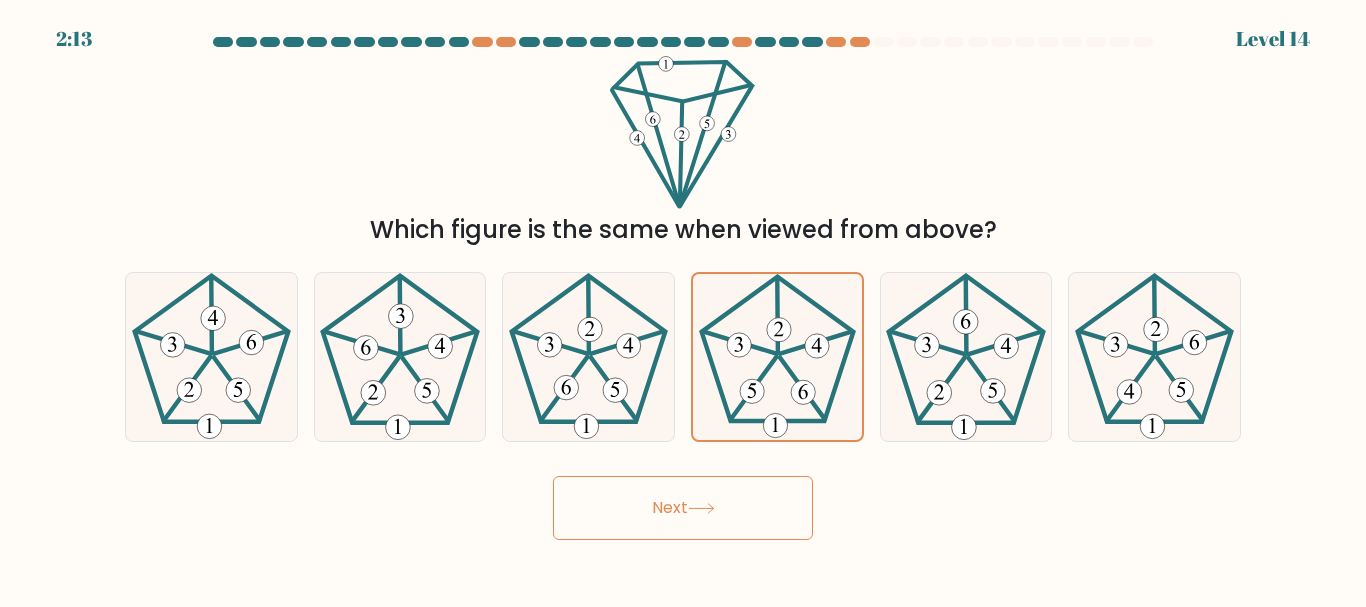 click on "Next" at bounding box center (683, 508) 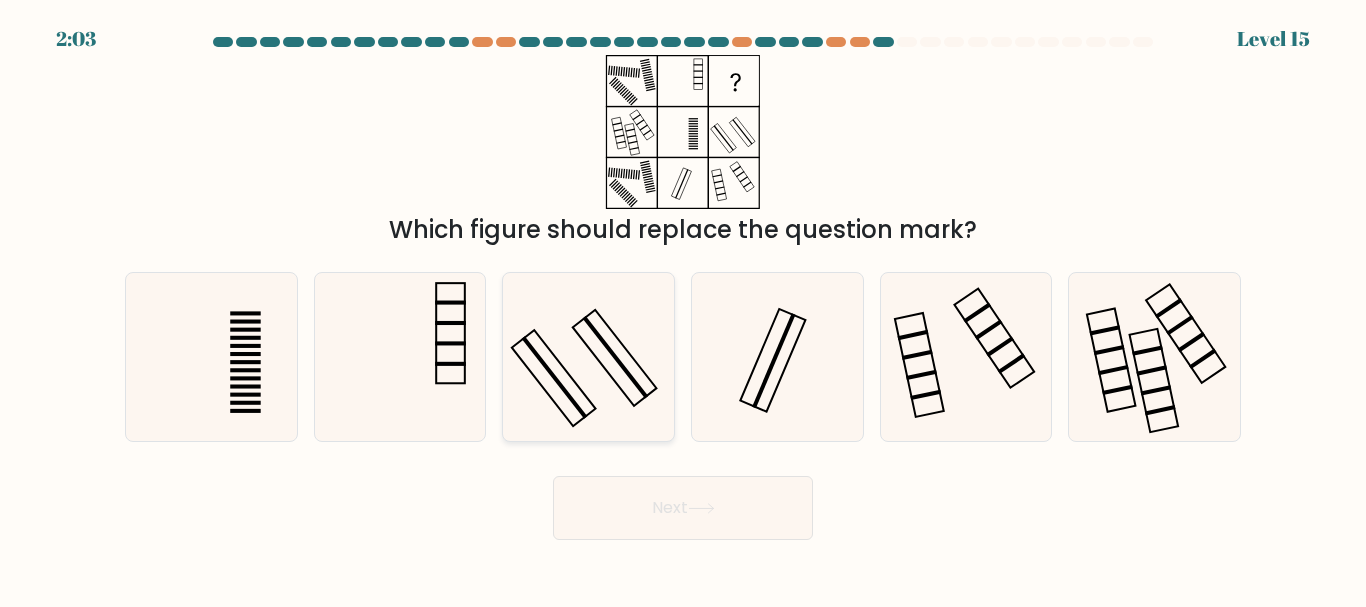 click at bounding box center (588, 356) 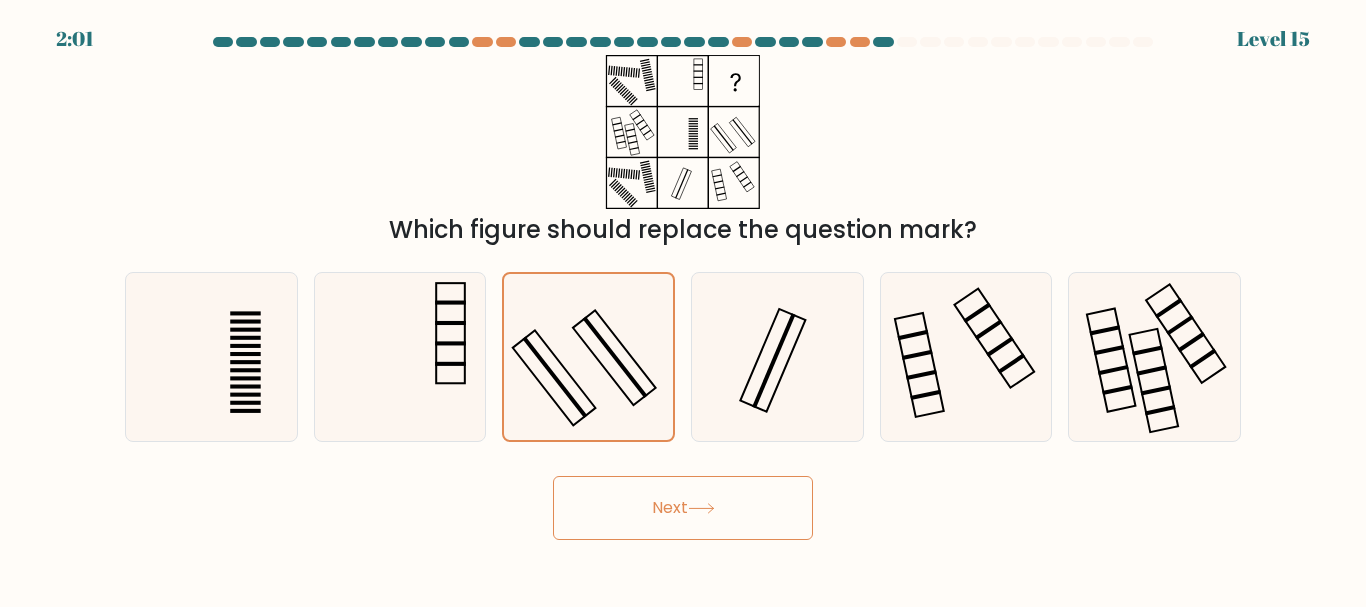 click on "Next" at bounding box center (683, 508) 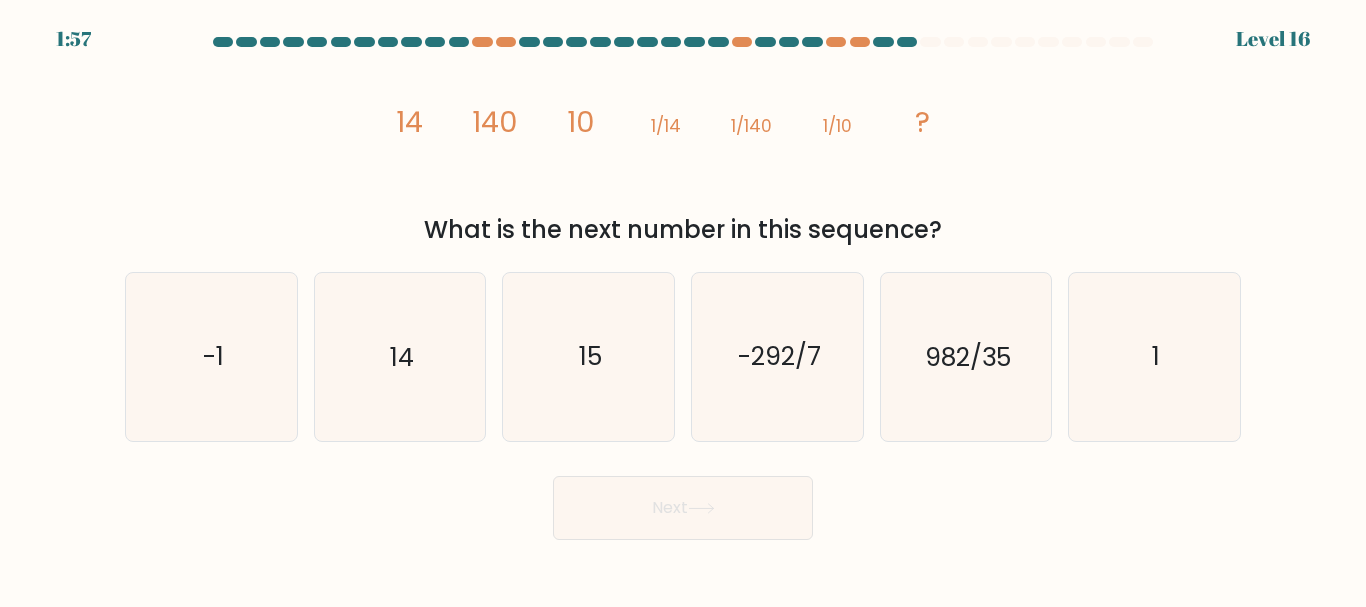 drag, startPoint x: 648, startPoint y: 511, endPoint x: 225, endPoint y: 149, distance: 556.7522 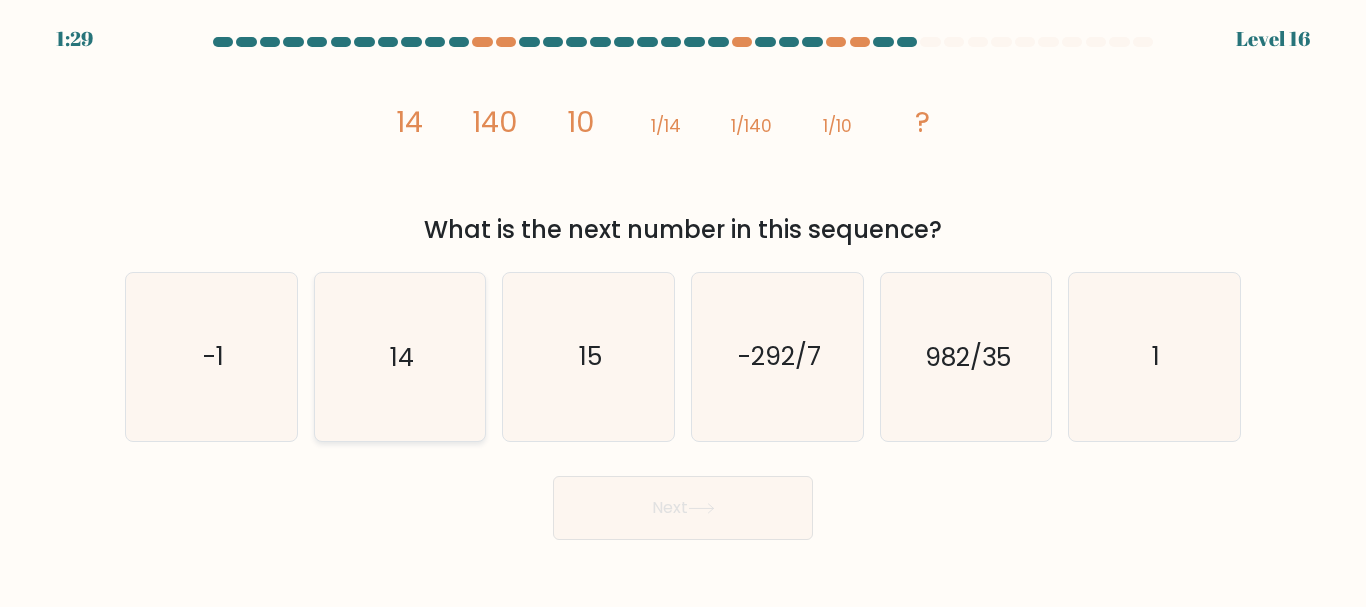 click on "14" at bounding box center [399, 356] 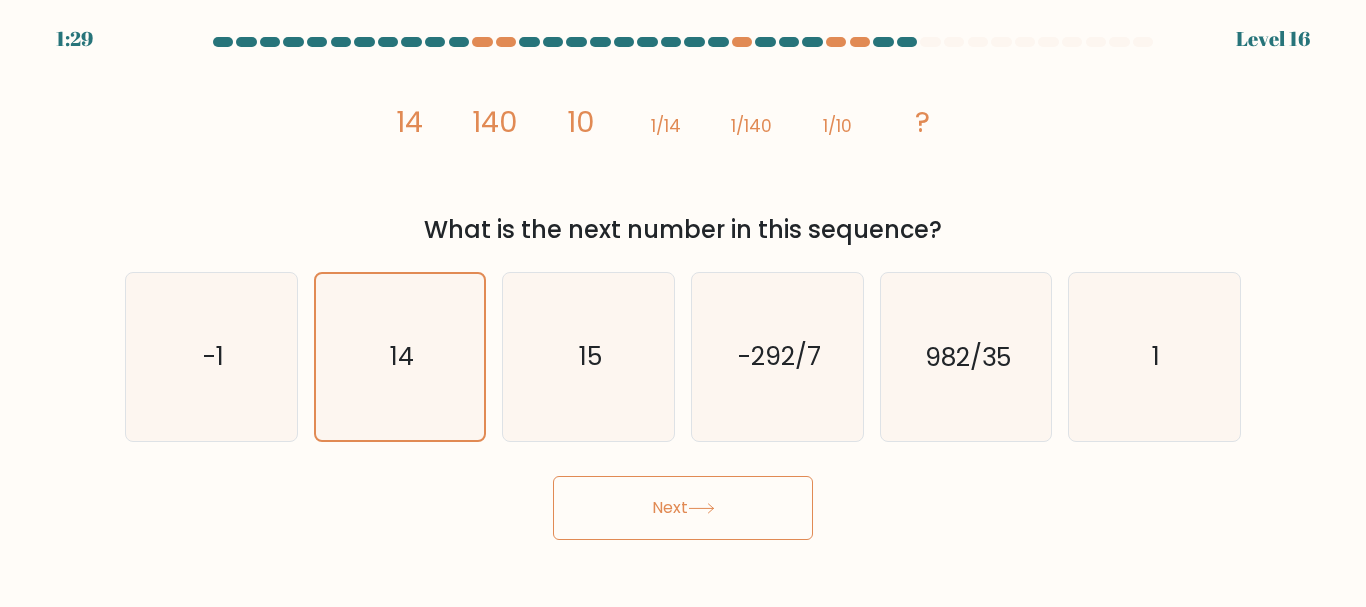 click on "Next" at bounding box center [683, 508] 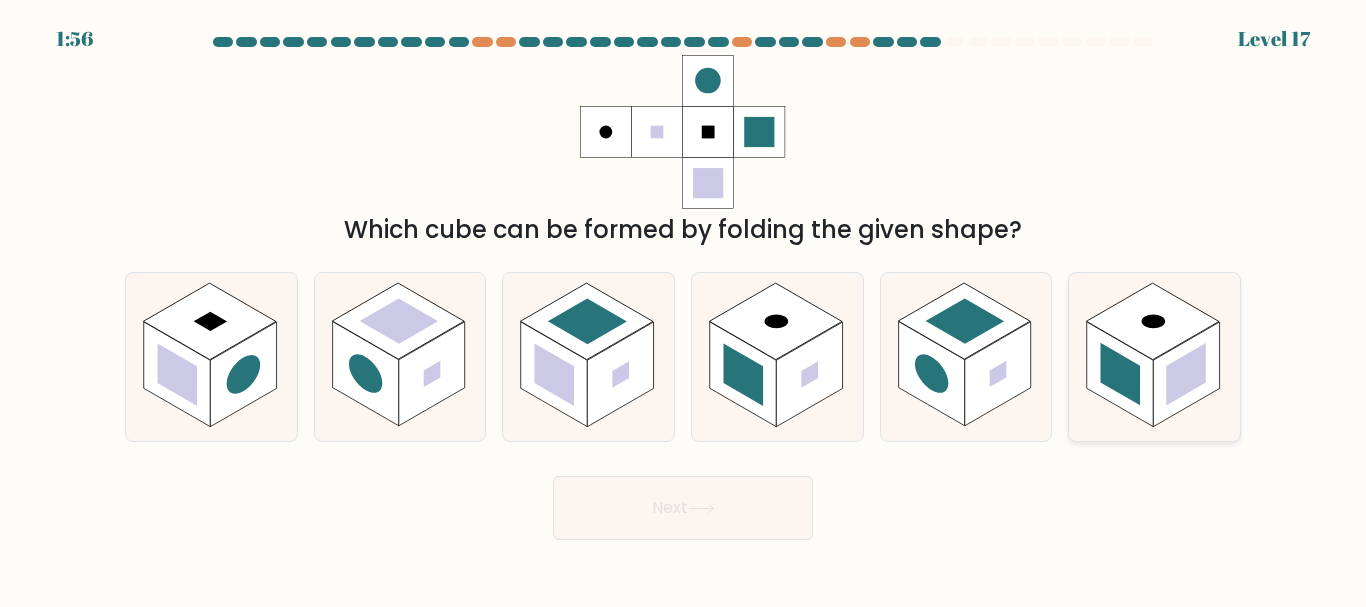 click at bounding box center [1121, 374] 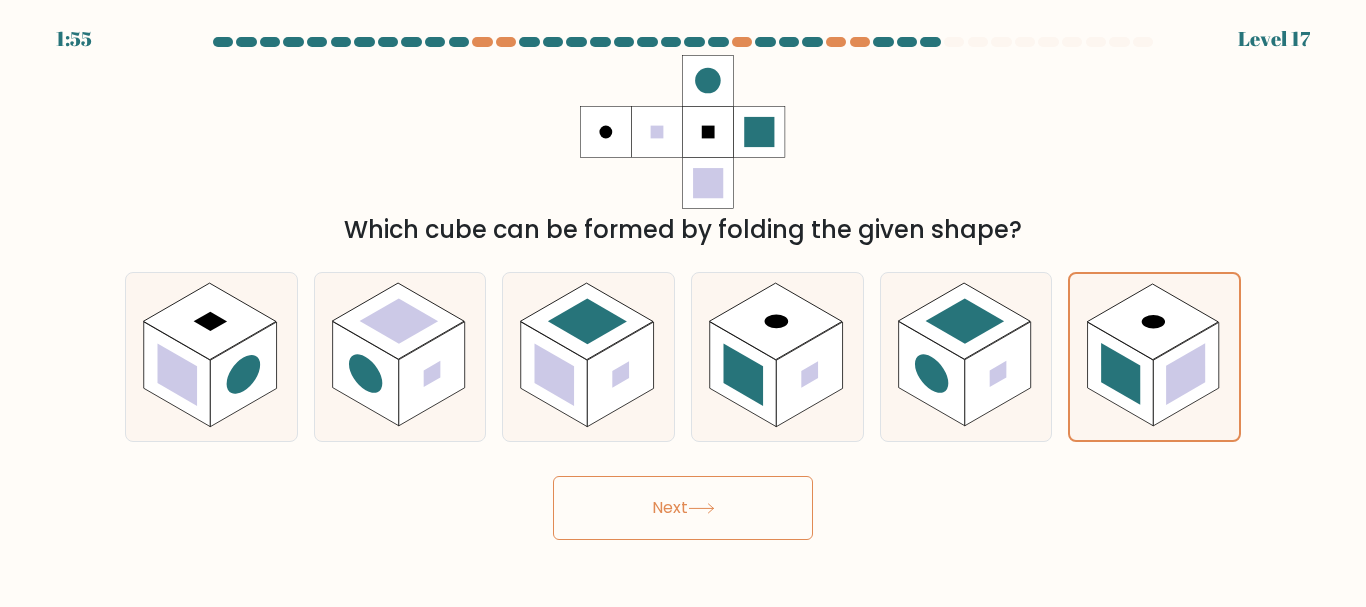 click on "Next" at bounding box center [683, 508] 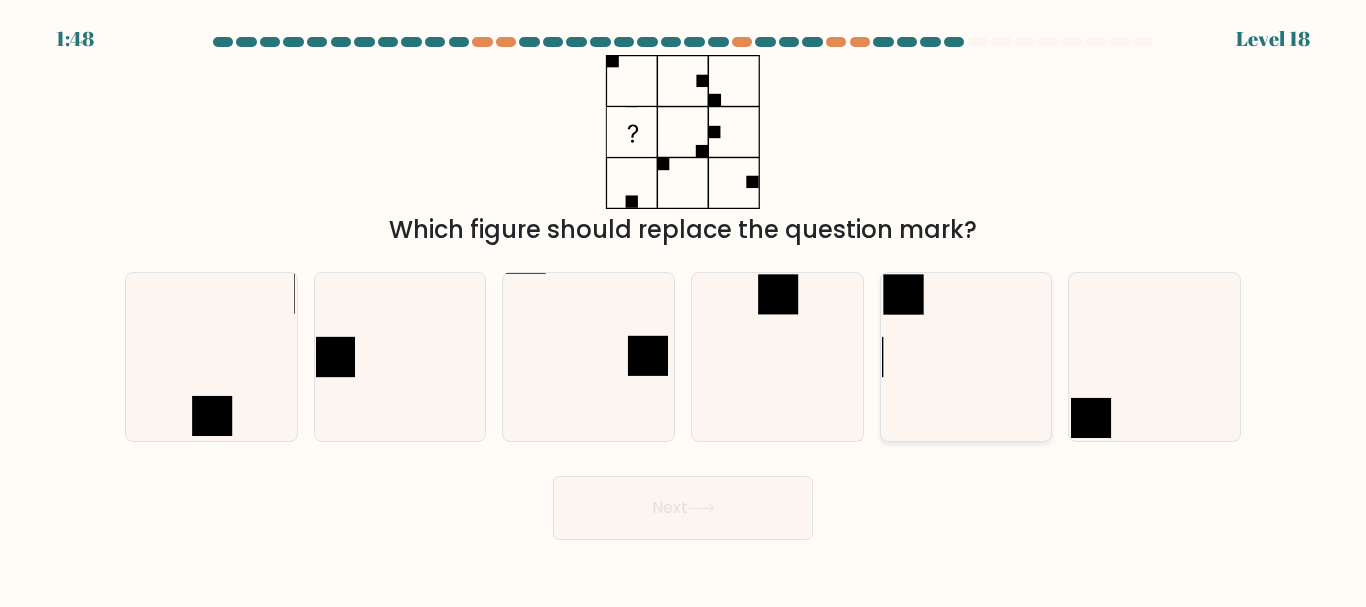 click at bounding box center [965, 356] 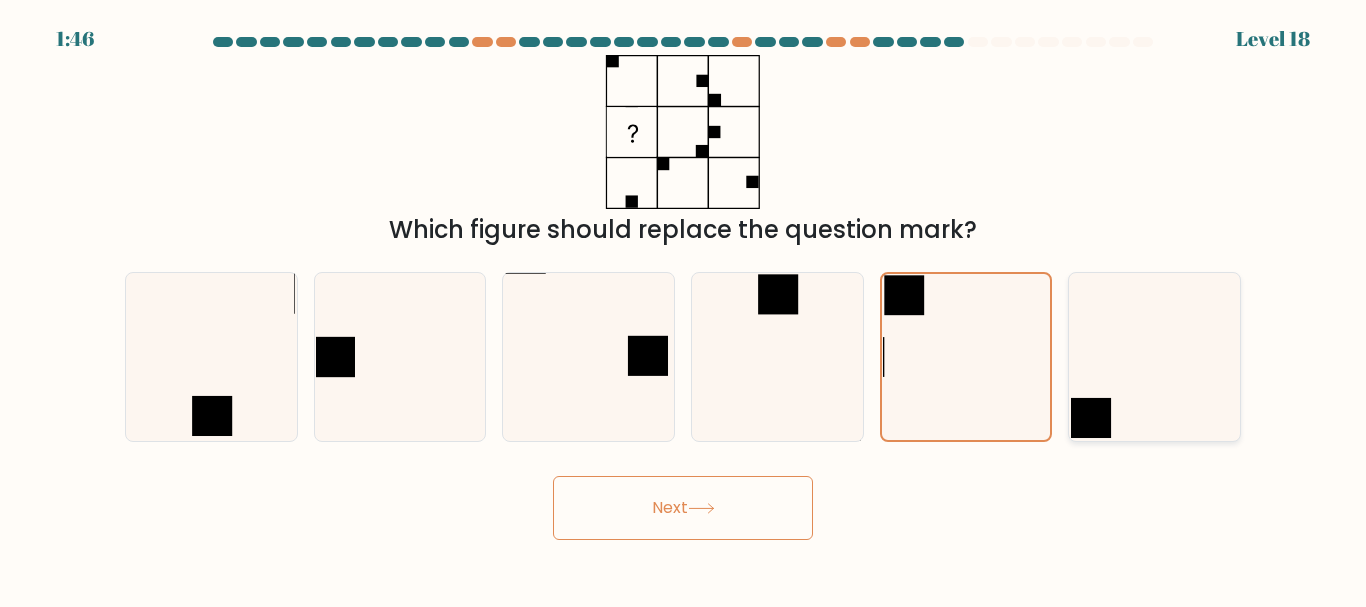 click at bounding box center (1154, 356) 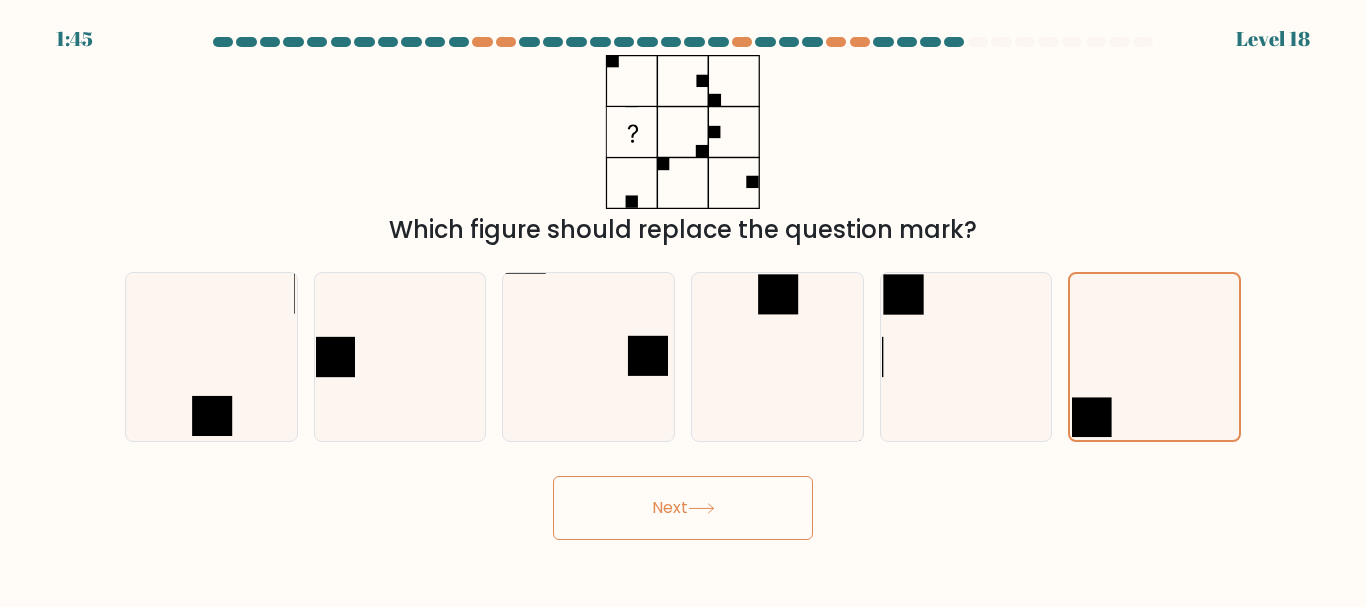 click on "Next" at bounding box center (683, 508) 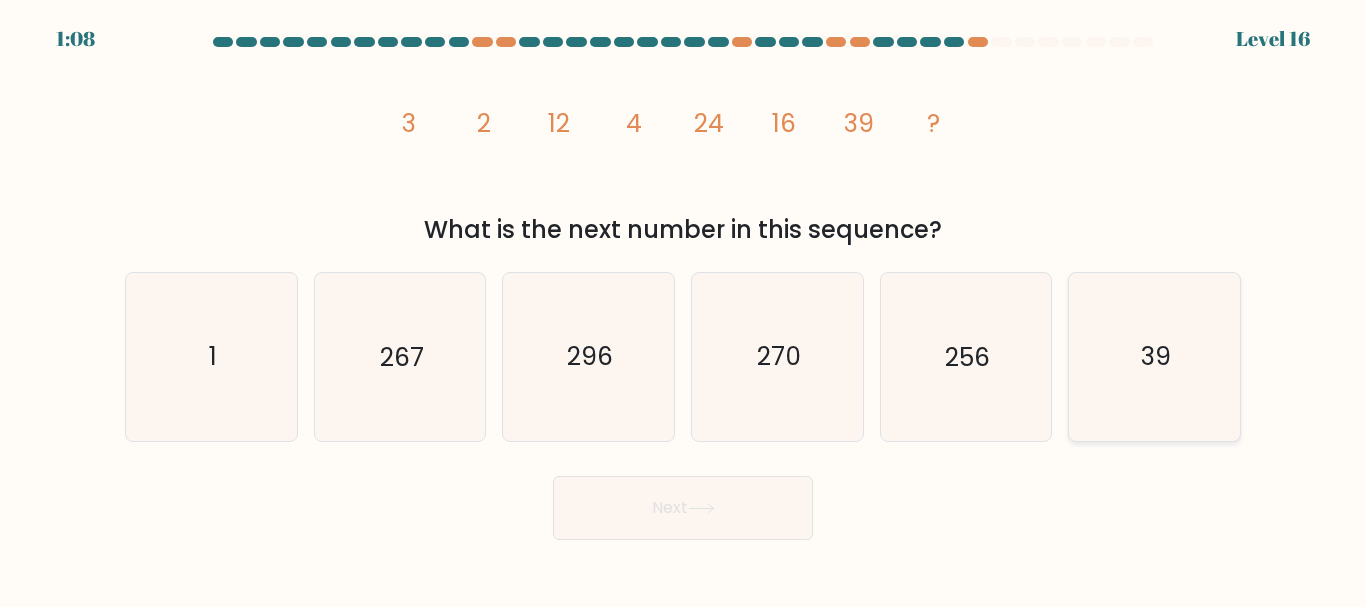 click on "39" at bounding box center (1154, 356) 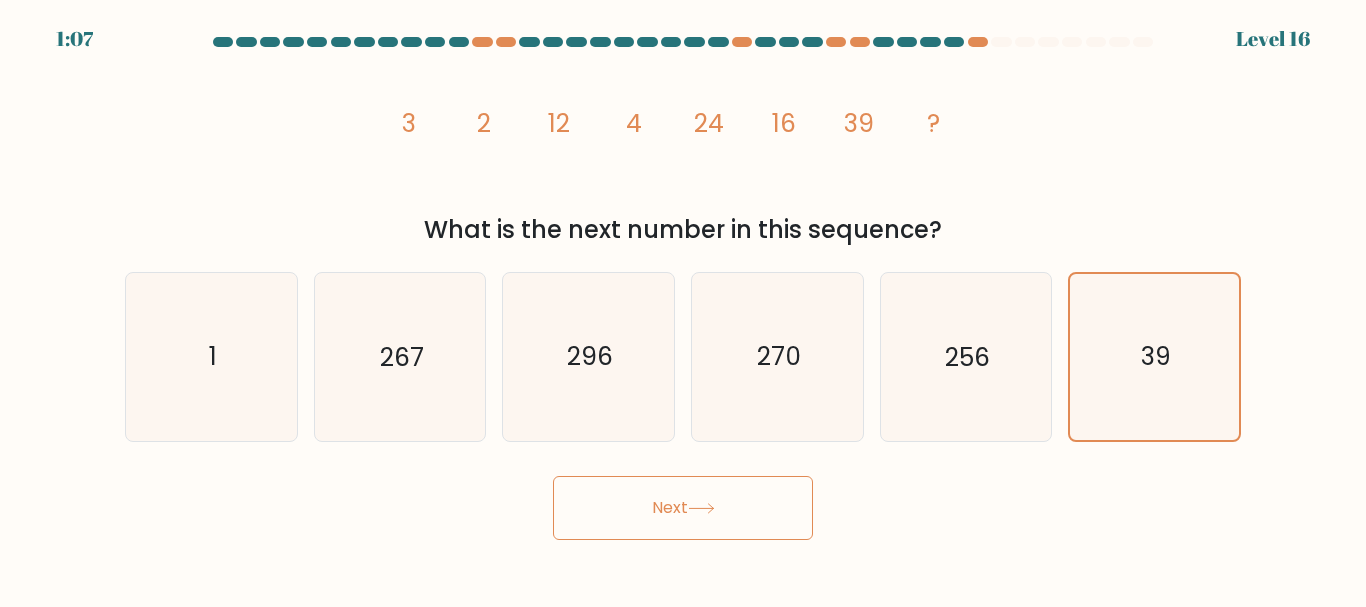 click on "Next" at bounding box center [683, 508] 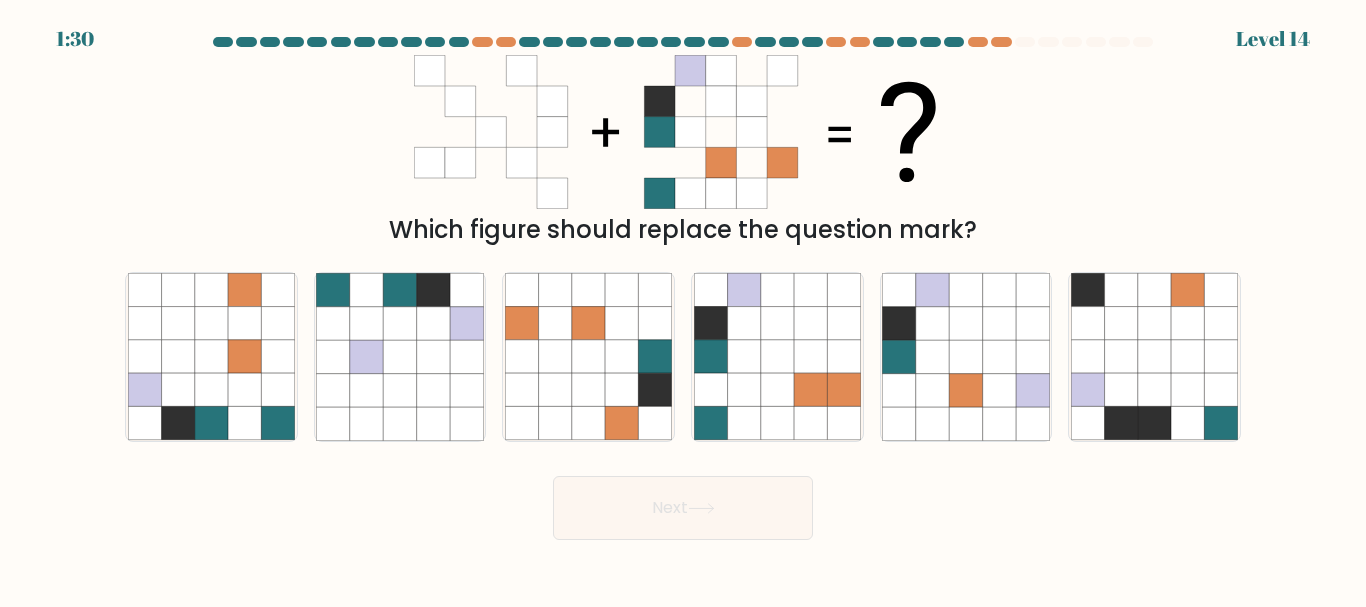drag, startPoint x: 220, startPoint y: 359, endPoint x: 687, endPoint y: 559, distance: 508.0246 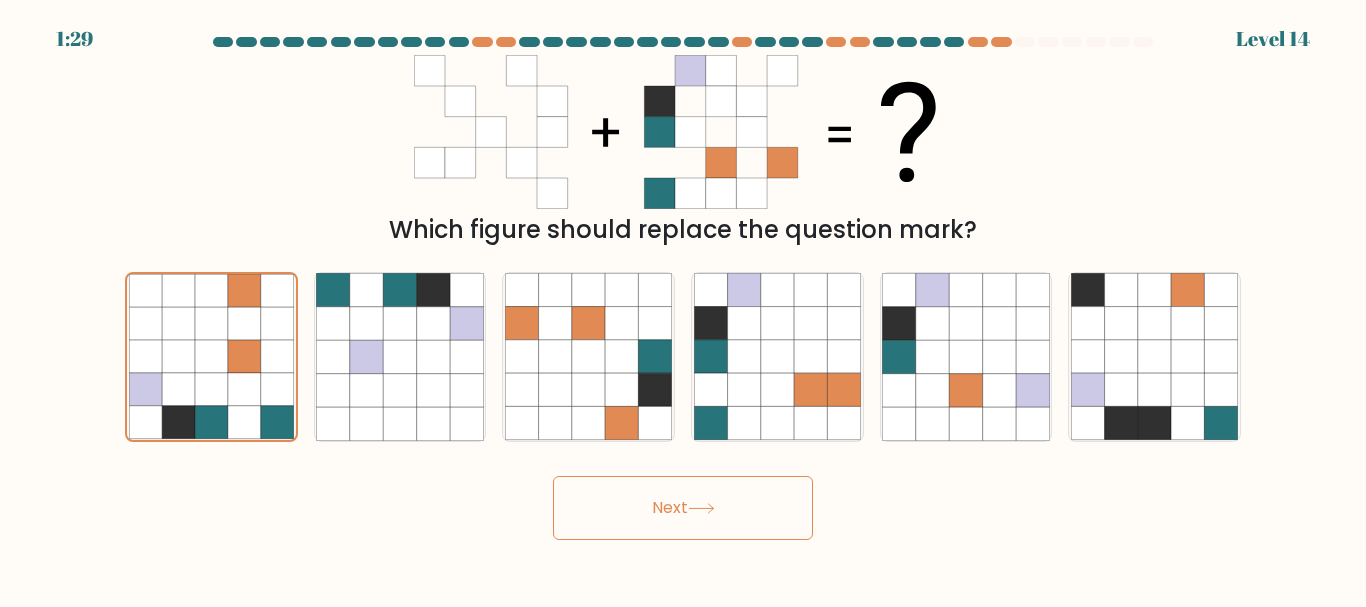 click on "Next" at bounding box center [683, 508] 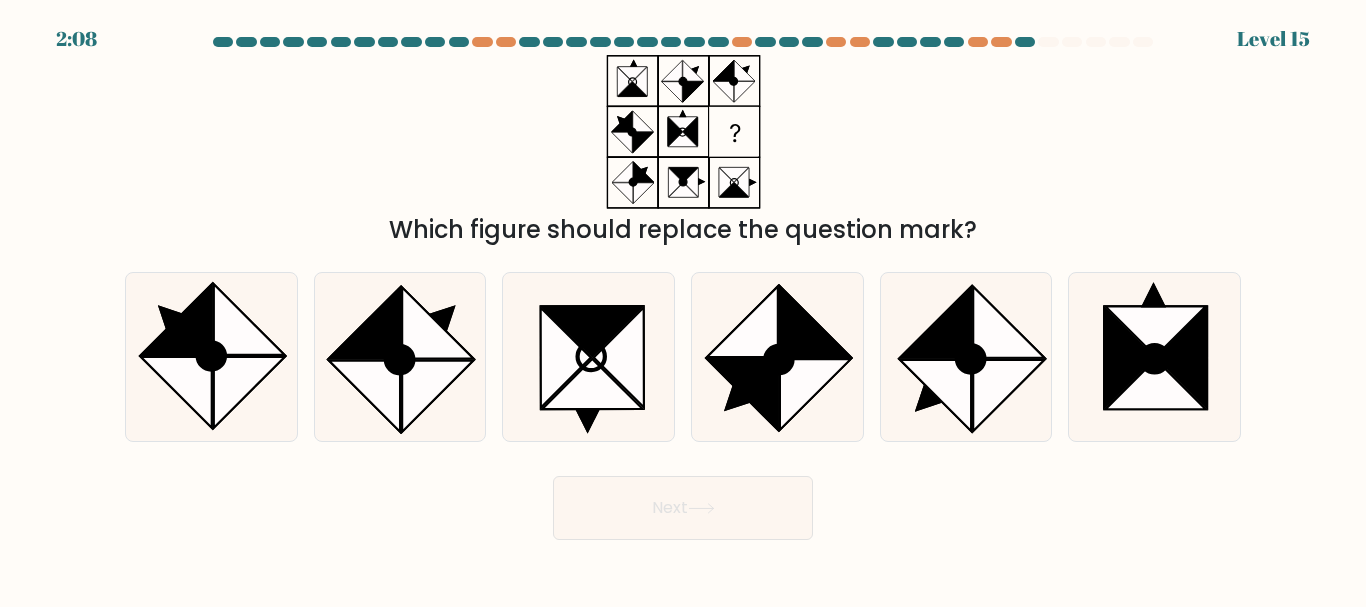 click on "c." at bounding box center (588, 356) 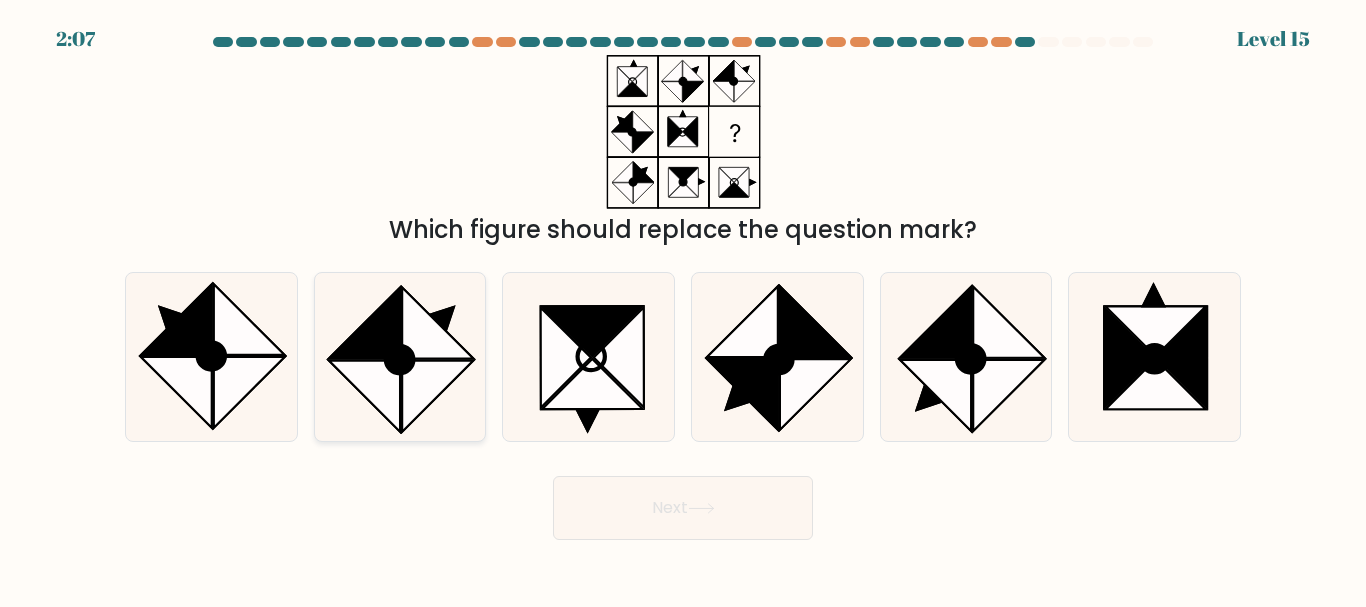 click at bounding box center [364, 396] 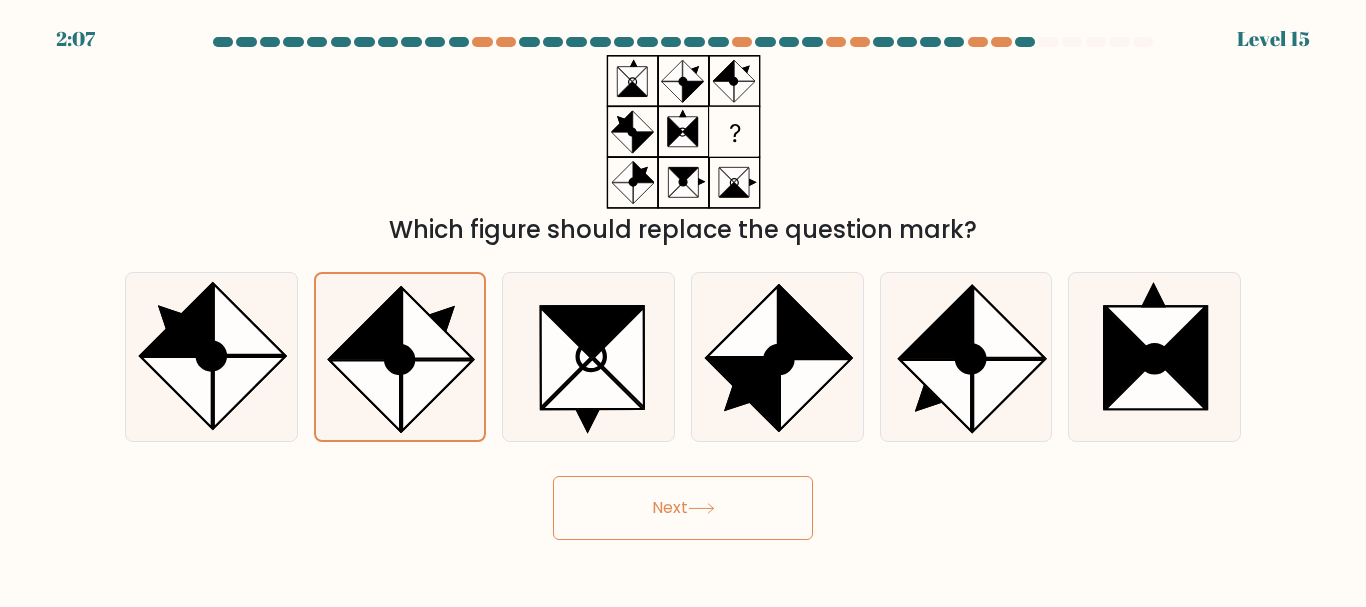 click on "Next" at bounding box center [683, 508] 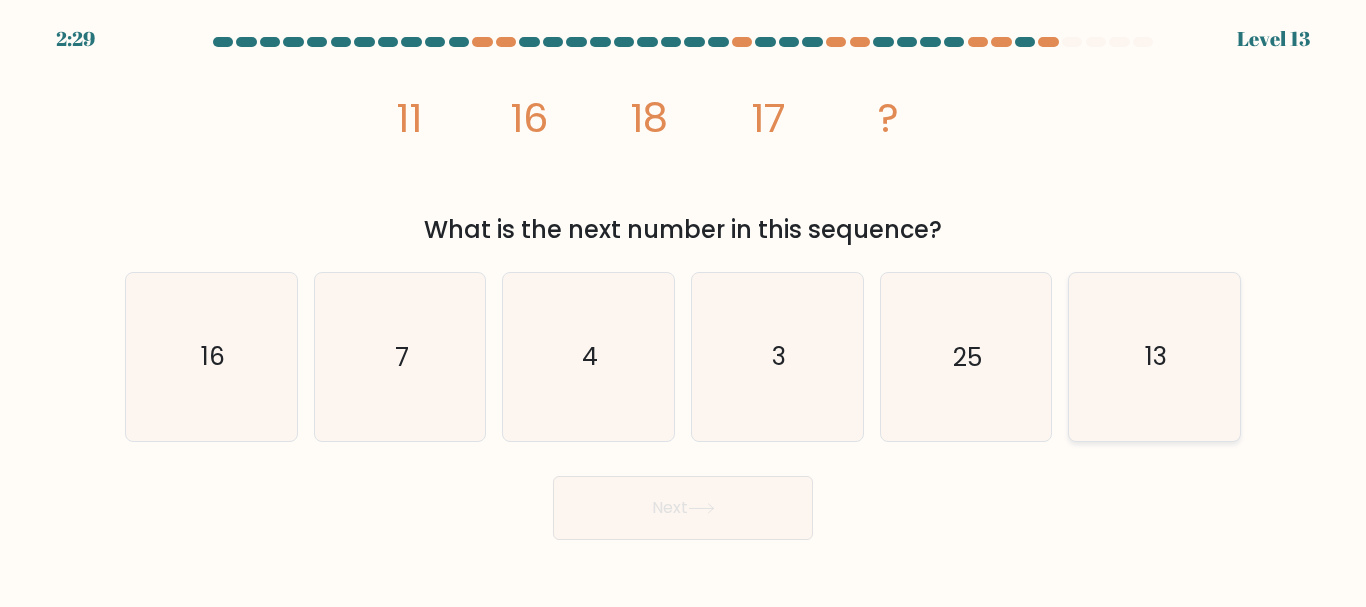 click on "13" at bounding box center (1154, 356) 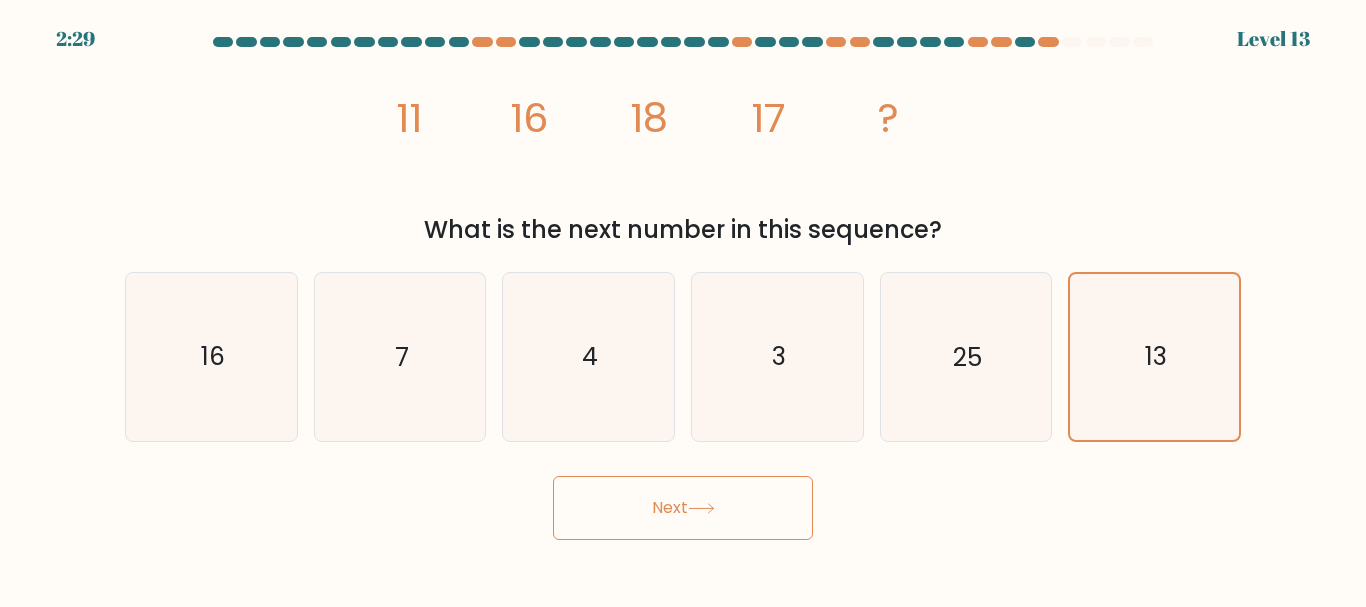 click on "Next" at bounding box center (683, 508) 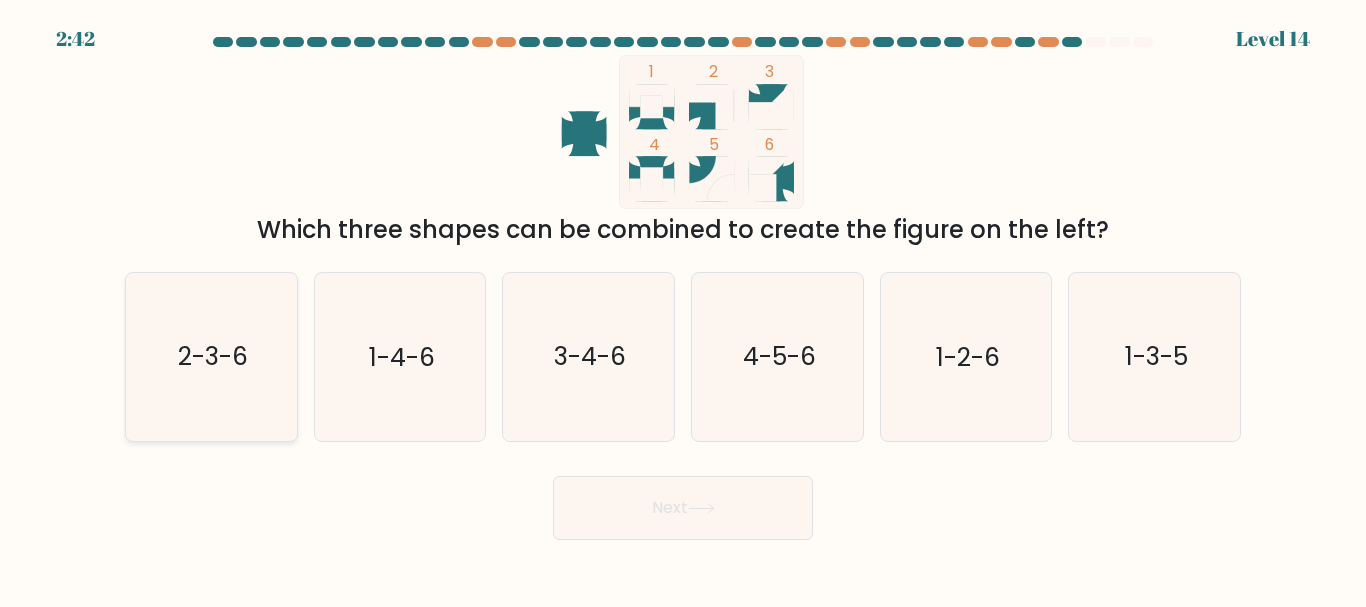 click on "2-3-6" at bounding box center (211, 356) 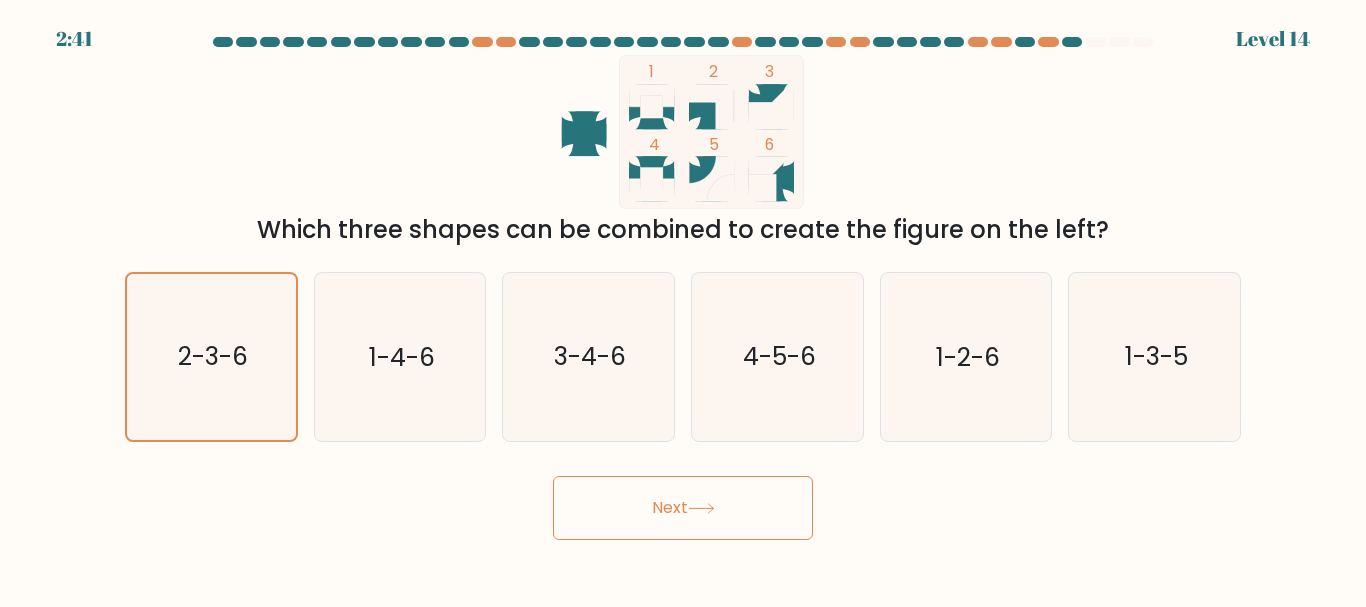 click on "Next" at bounding box center (683, 508) 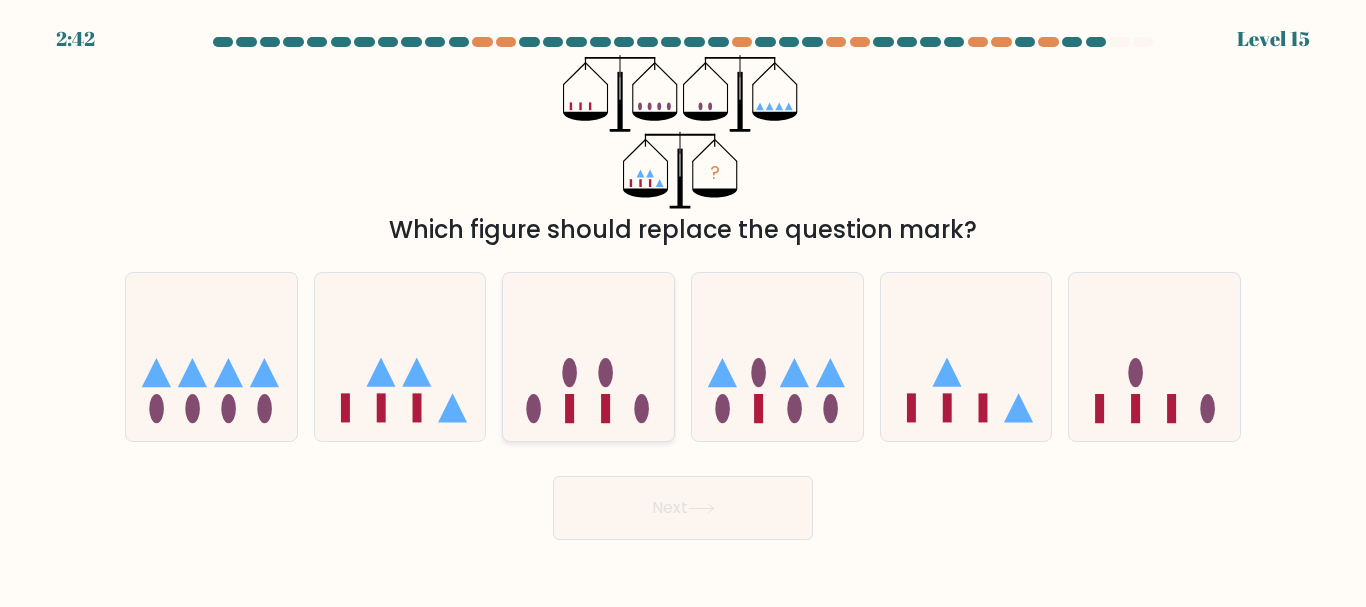 click at bounding box center [588, 356] 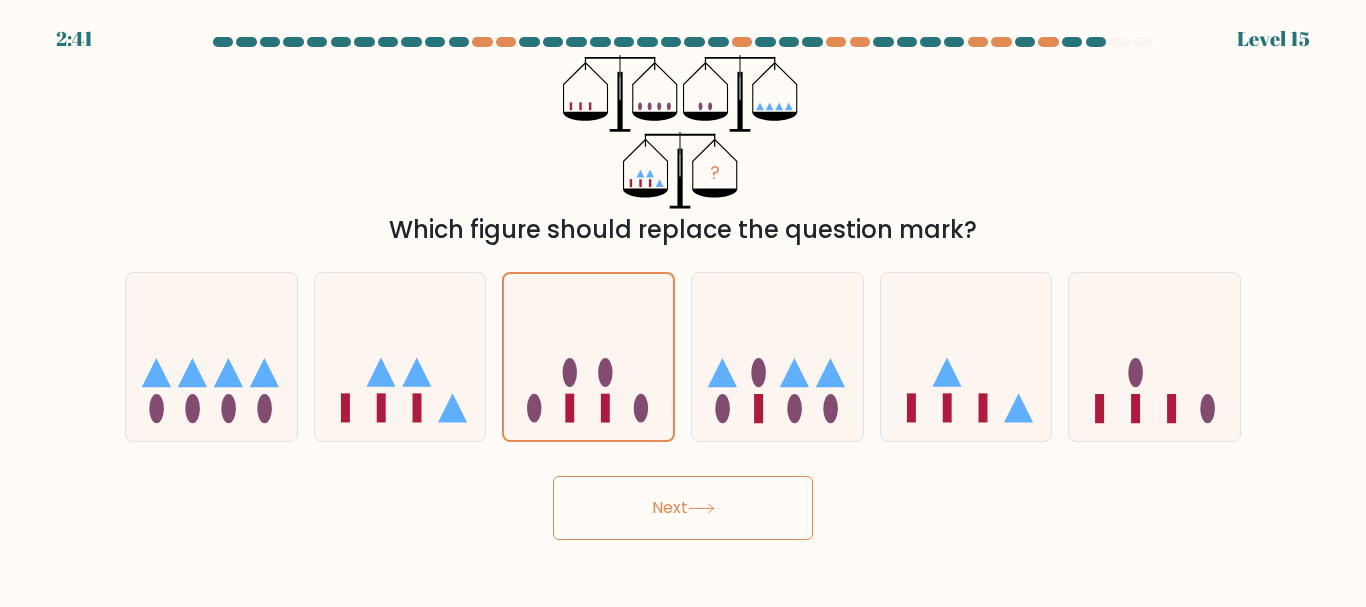 click on "Next" at bounding box center (683, 508) 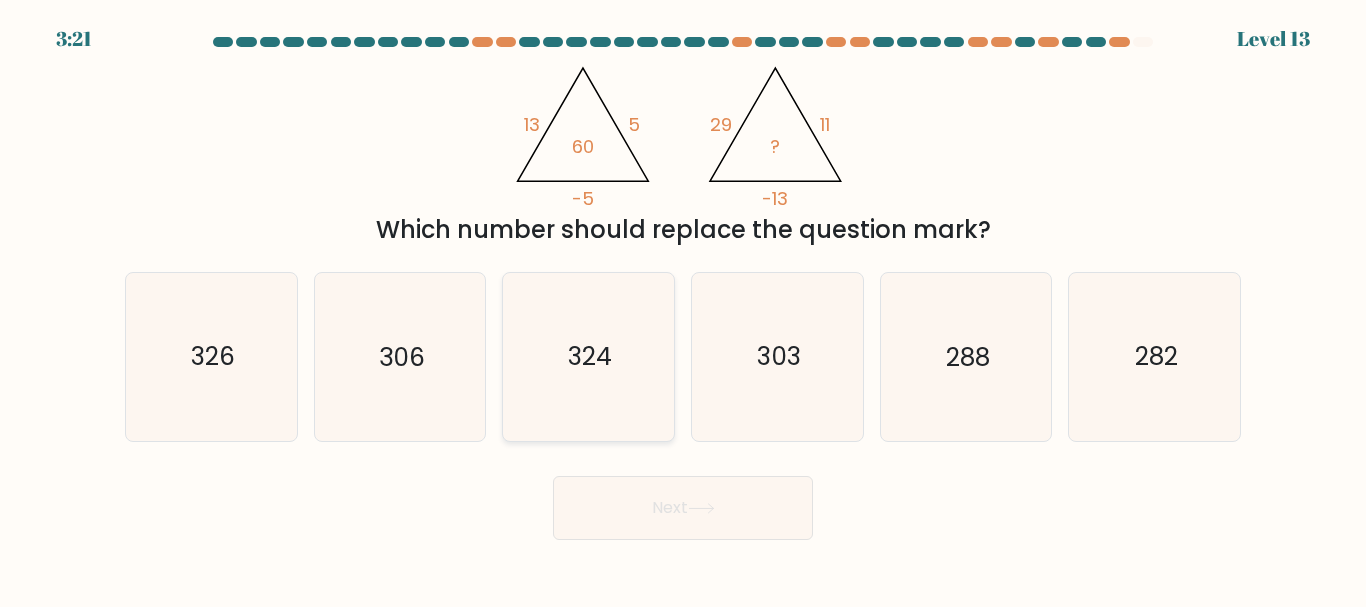 click on "324" at bounding box center [588, 356] 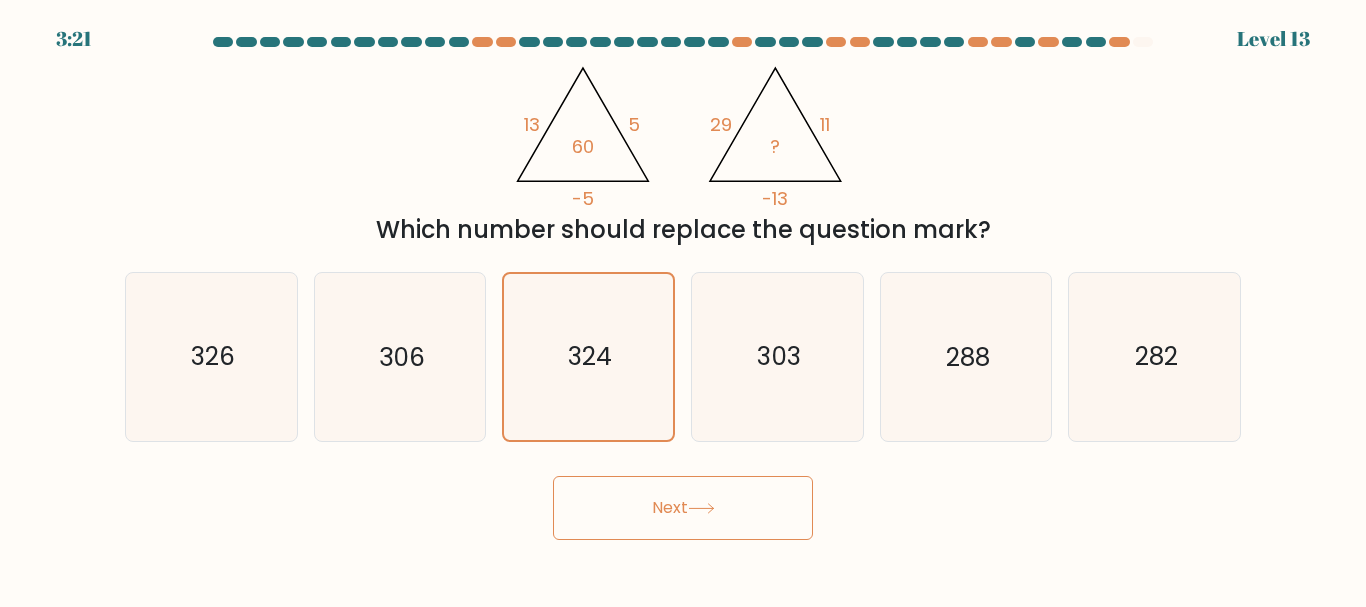 click on "Next" at bounding box center (683, 508) 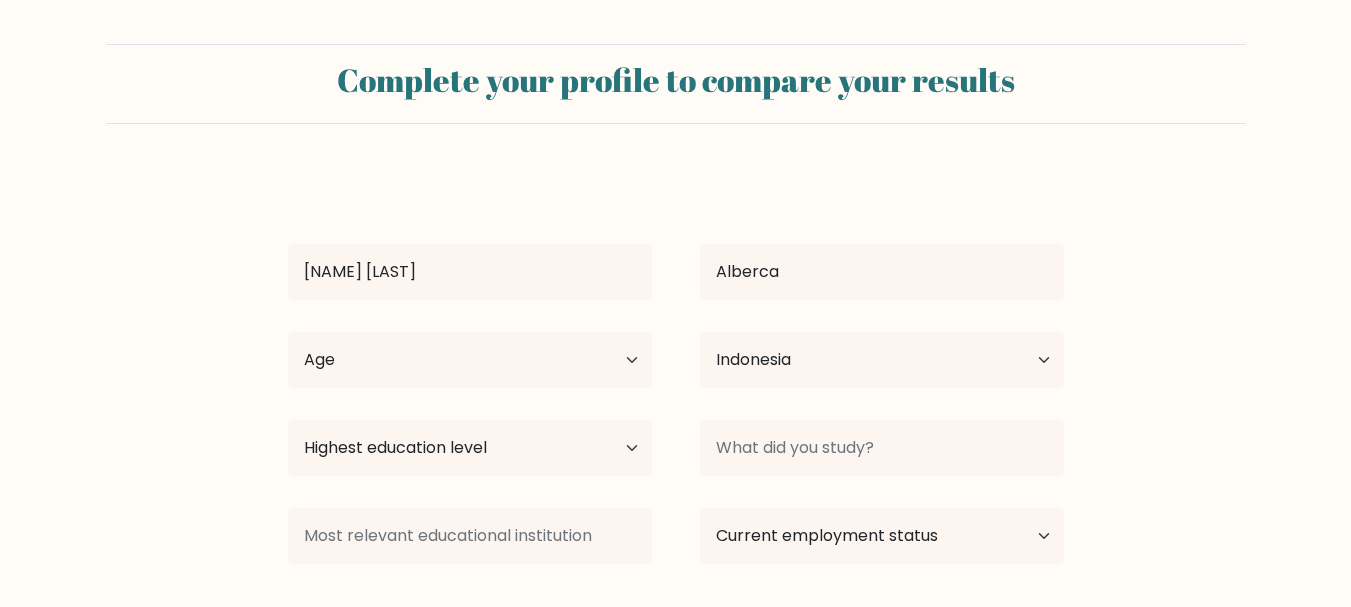 scroll, scrollTop: 0, scrollLeft: 0, axis: both 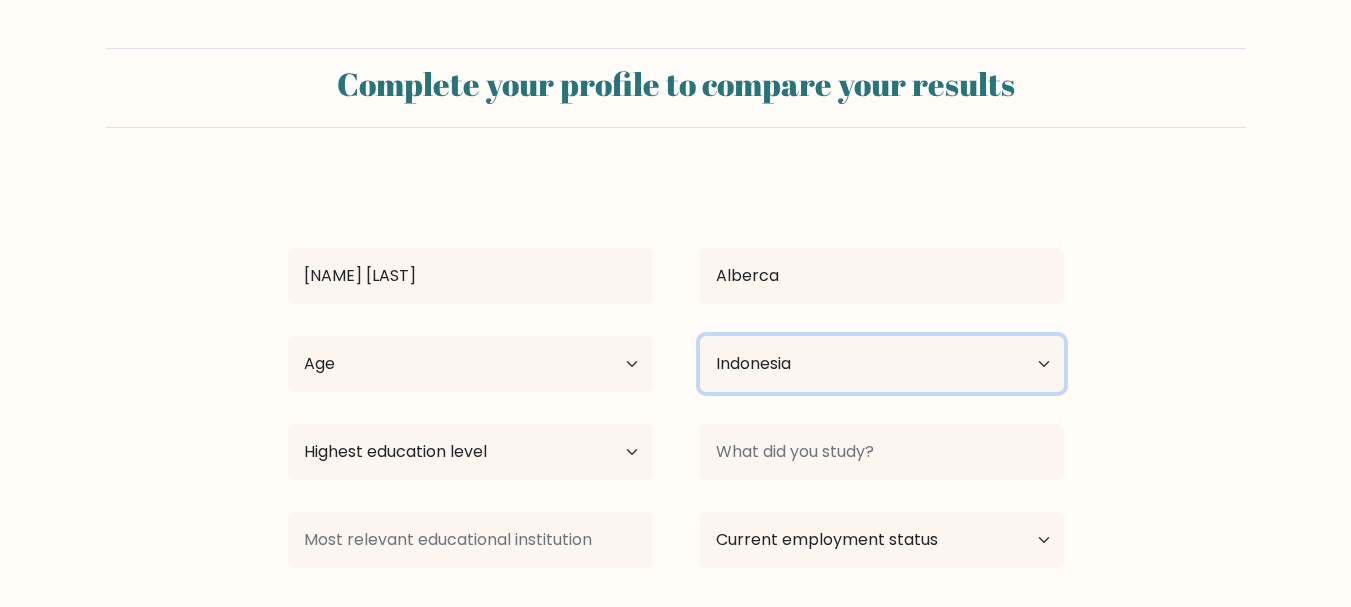 click on "Country
Afghanistan
Albania
Algeria
American Samoa
Andorra
Angola
Anguilla
Antarctica
Antigua and Barbuda
Argentina
Armenia
Aruba
Australia
Austria
Azerbaijan
Bahamas
Bahrain
Bangladesh
Barbados
Belarus
Belgium
Belize
Benin
Bermuda
Bhutan
Bolivia
Bonaire, Sint Eustatius and Saba
Bosnia and Herzegovina
Botswana
Bouvet Island
Brazil
British Indian Ocean Territory
Brunei
Bulgaria
Burkina Faso
Burundi
Cabo Verde
Cambodia
Cameroon
Canada
Cayman Islands
Central African Republic
Chad
Chile
China
Christmas Island
Cocos (Keeling) Islands
Colombia
Comoros
Congo
Congo (the Democratic Republic of the)
Cook Islands
Costa Rica
Côte d'Ivoire
Croatia
Cuba" at bounding box center (882, 364) 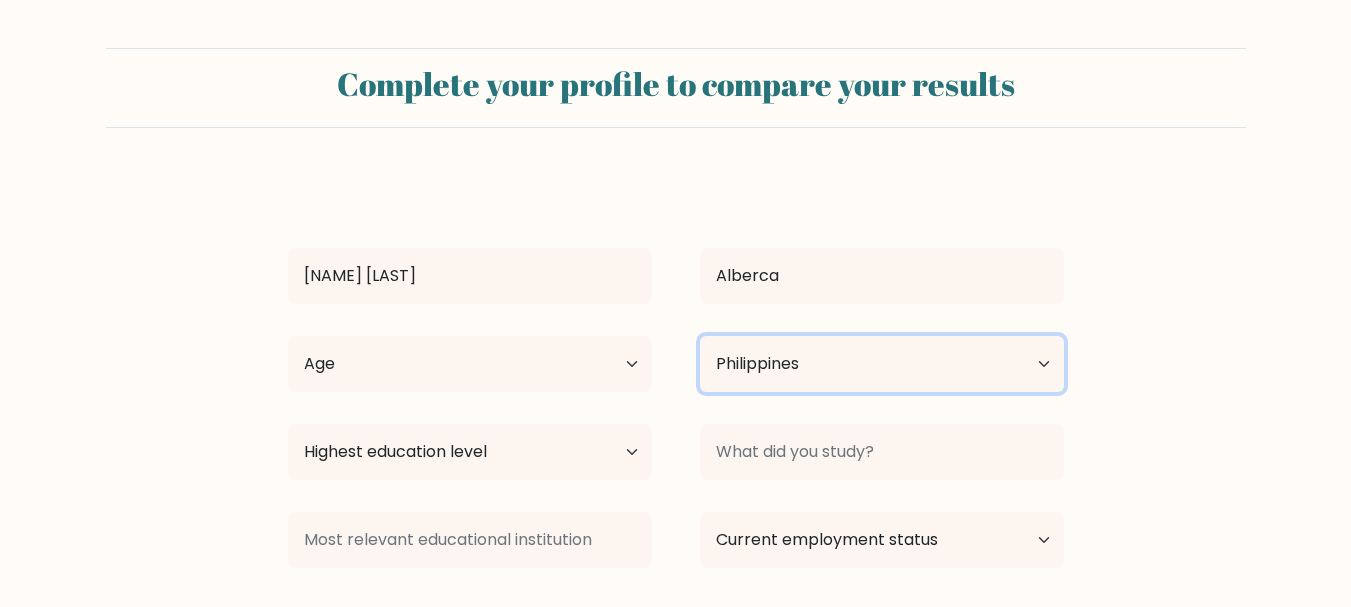 click on "Country
Afghanistan
Albania
Algeria
American Samoa
Andorra
Angola
Anguilla
Antarctica
Antigua and Barbuda
Argentina
Armenia
Aruba
Australia
Austria
Azerbaijan
Bahamas
Bahrain
Bangladesh
Barbados
Belarus
Belgium
Belize
Benin
Bermuda
Bhutan
Bolivia
Bonaire, Sint Eustatius and Saba
Bosnia and Herzegovina
Botswana
Bouvet Island
Brazil
British Indian Ocean Territory
Brunei
Bulgaria
Burkina Faso
Burundi
Cabo Verde
Cambodia
Cameroon
Canada
Cayman Islands
Central African Republic
Chad
Chile
China
Christmas Island
Cocos (Keeling) Islands
Colombia
Comoros
Congo
Congo (the Democratic Republic of the)
Cook Islands
Costa Rica
Côte d'Ivoire
Croatia
Cuba" at bounding box center (882, 364) 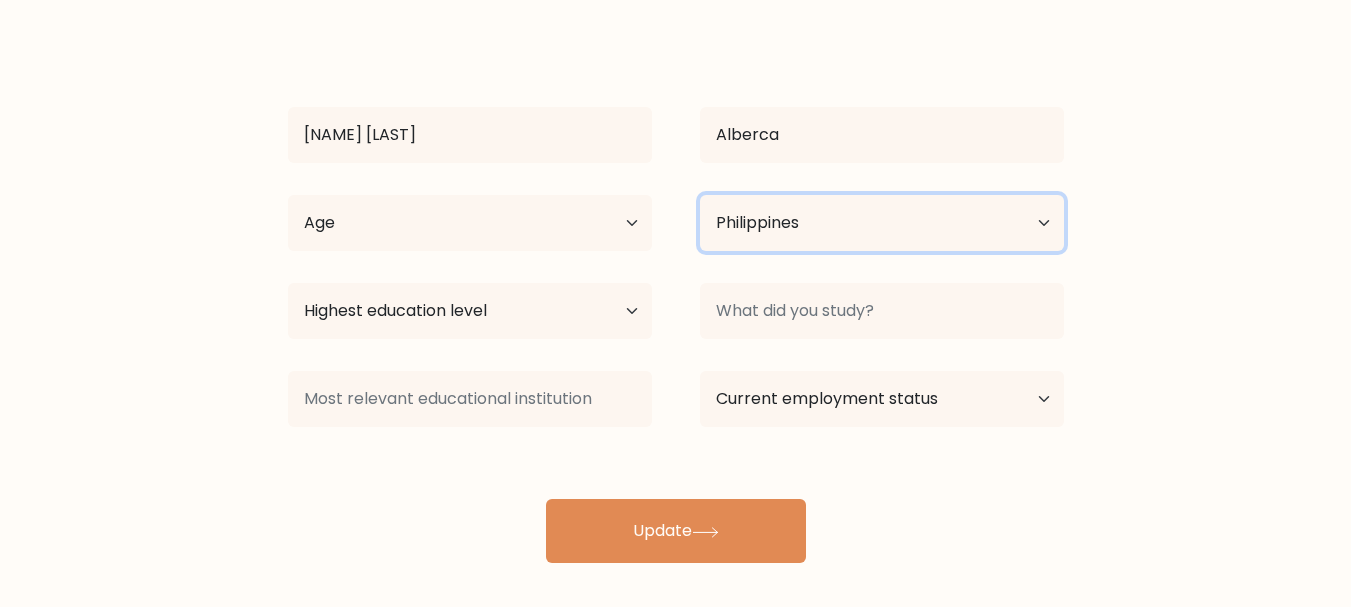 scroll, scrollTop: 151, scrollLeft: 0, axis: vertical 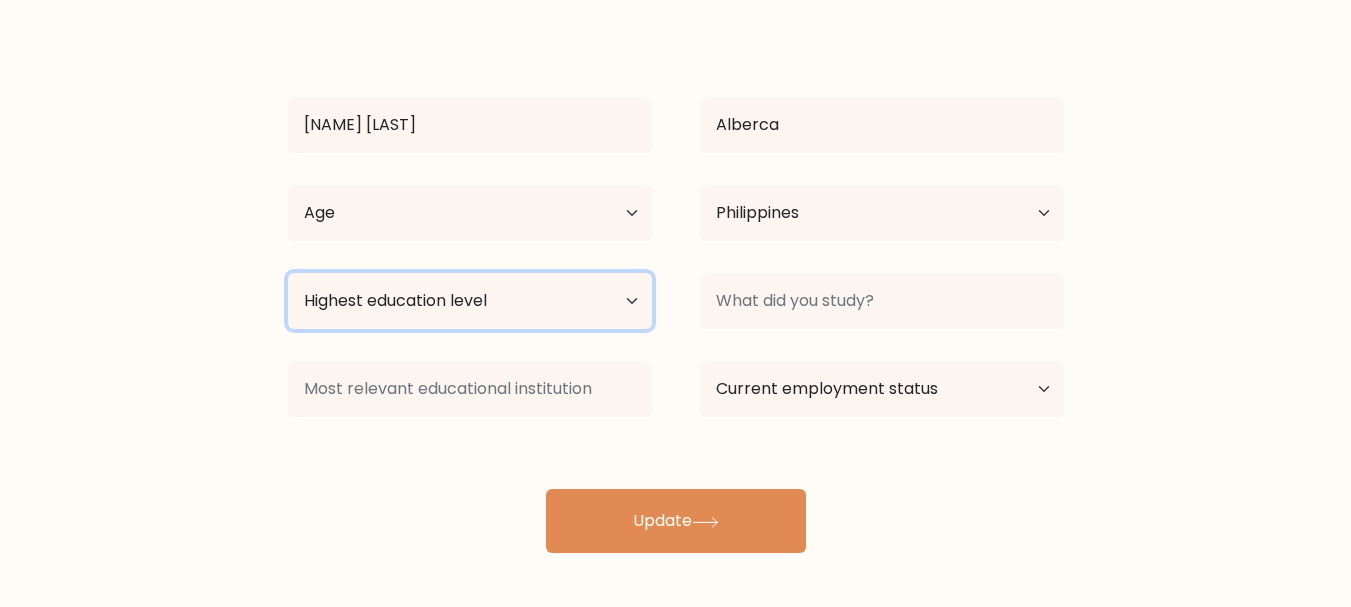 click on "Highest education level
No schooling
Primary
Lower Secondary
Upper Secondary
Occupation Specific
Bachelor's degree
Master's degree
Doctoral degree" at bounding box center (470, 301) 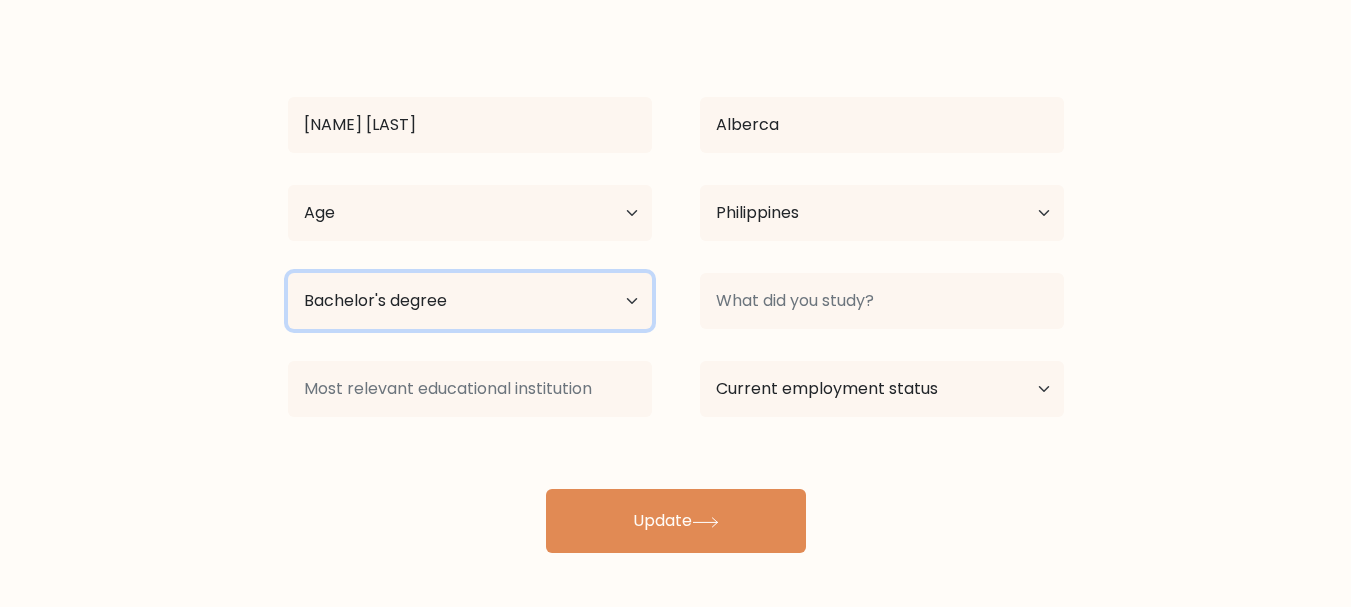 click on "Highest education level
No schooling
Primary
Lower Secondary
Upper Secondary
Occupation Specific
Bachelor's degree
Master's degree
Doctoral degree" at bounding box center [470, 301] 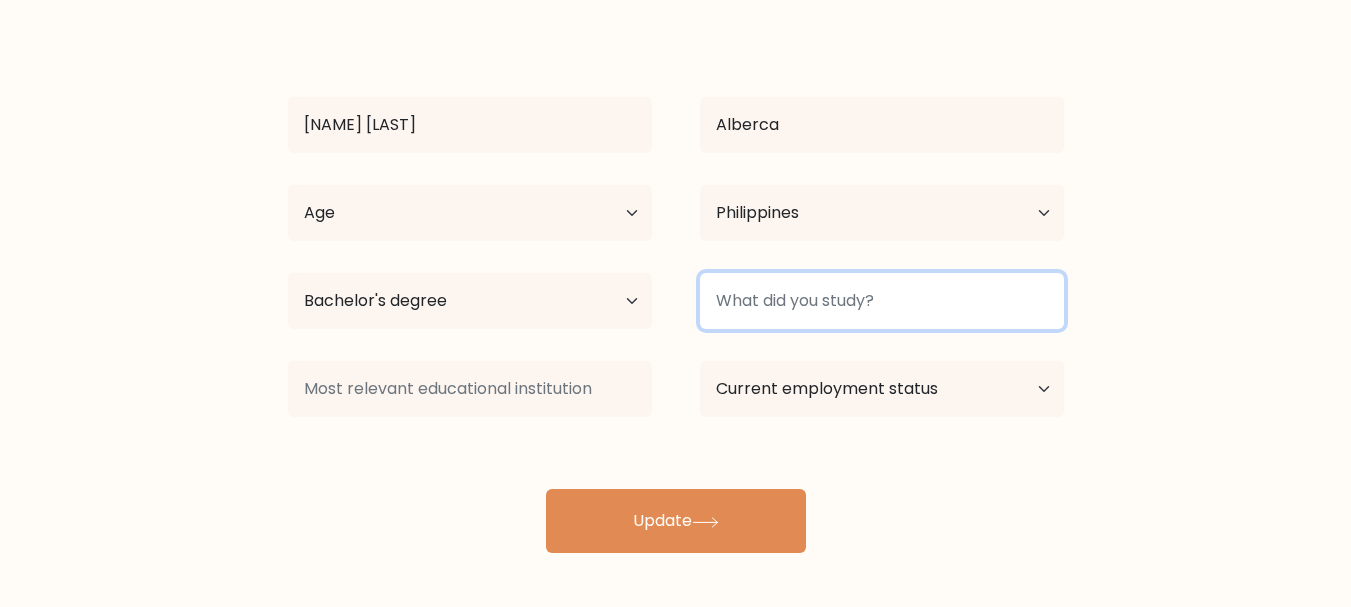 click at bounding box center (882, 301) 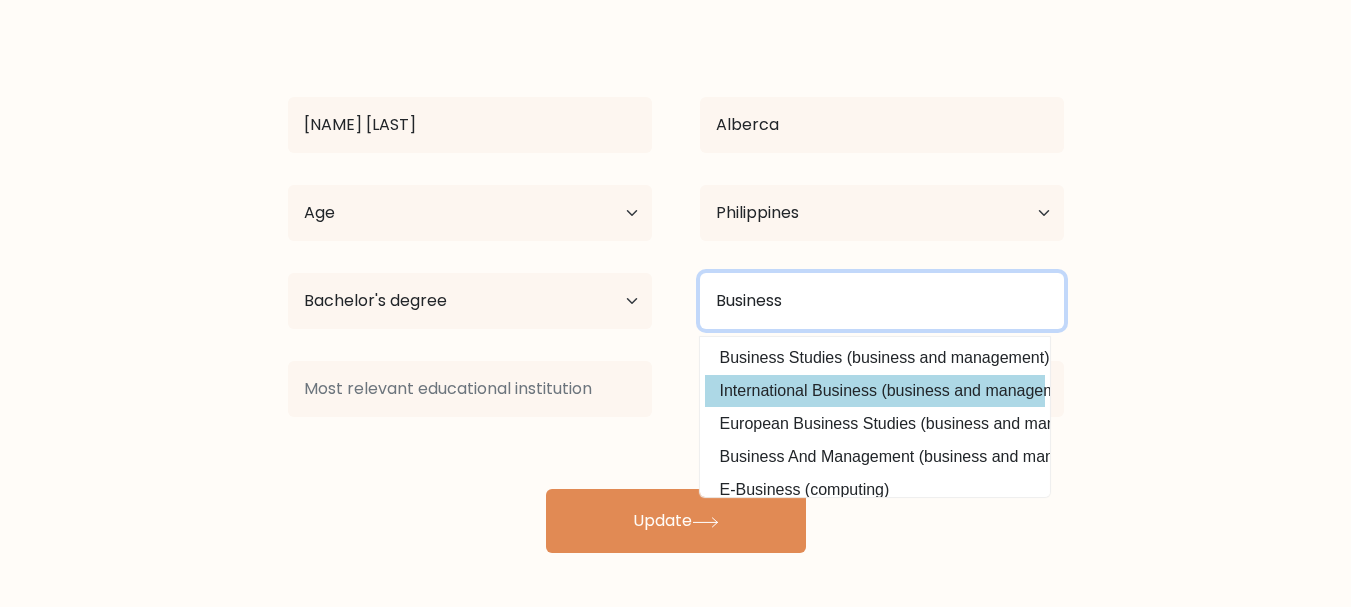 type on "Business" 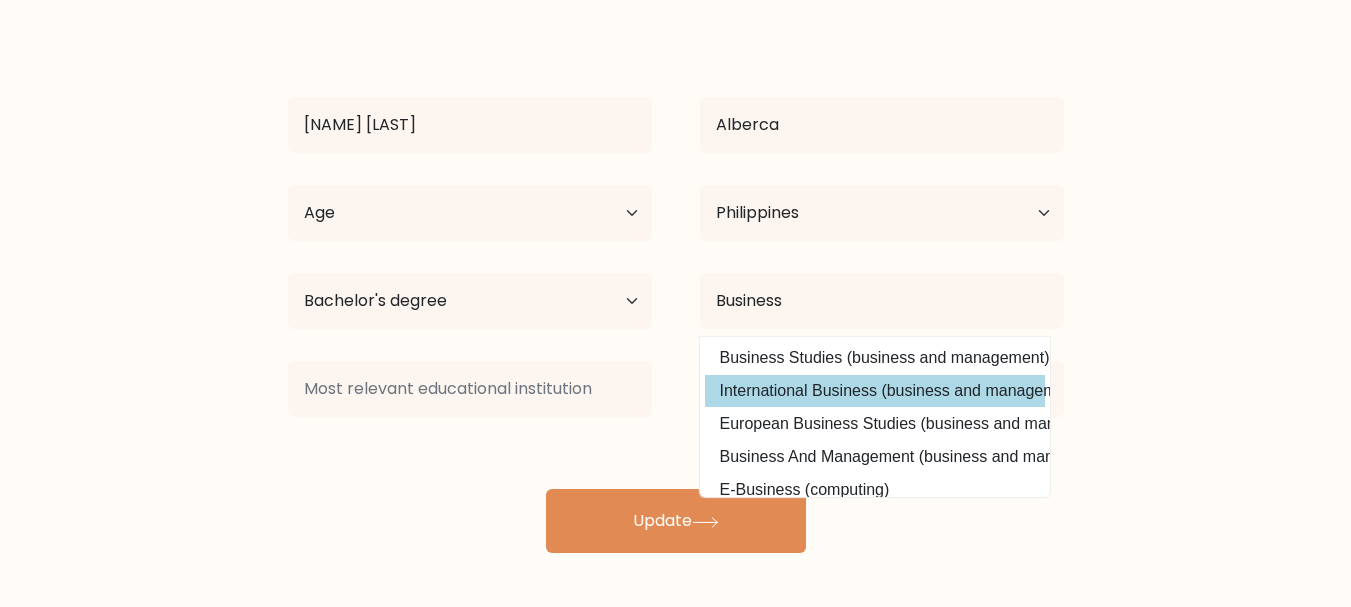 click on "International Business (business and management)" at bounding box center [875, 391] 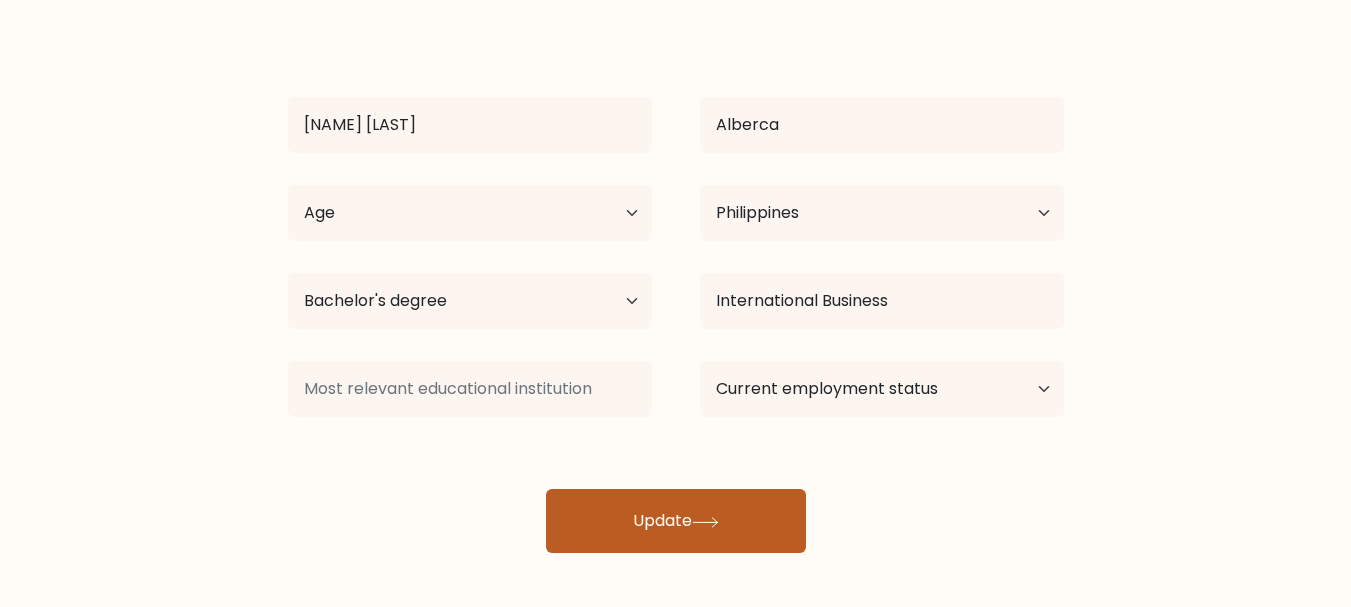 click on "Update" at bounding box center [676, 521] 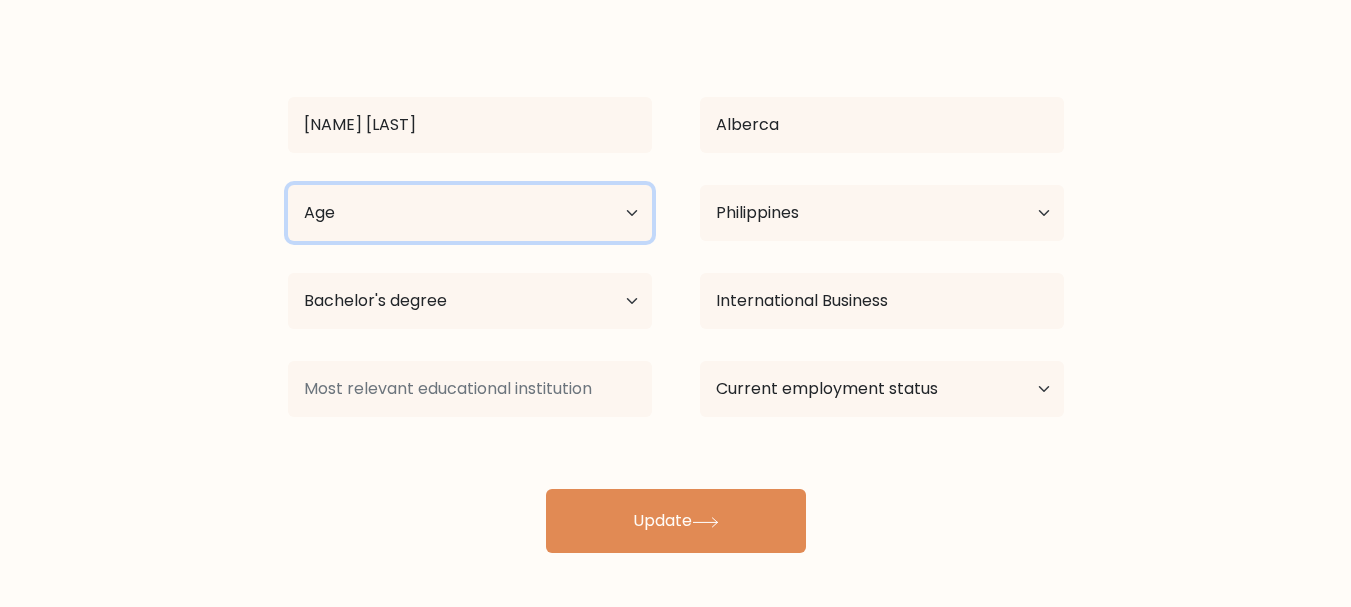 click on "Age
Under 18 years old
18-24 years old
25-34 years old
35-44 years old
45-54 years old
55-64 years old
65 years old and above" at bounding box center (470, 213) 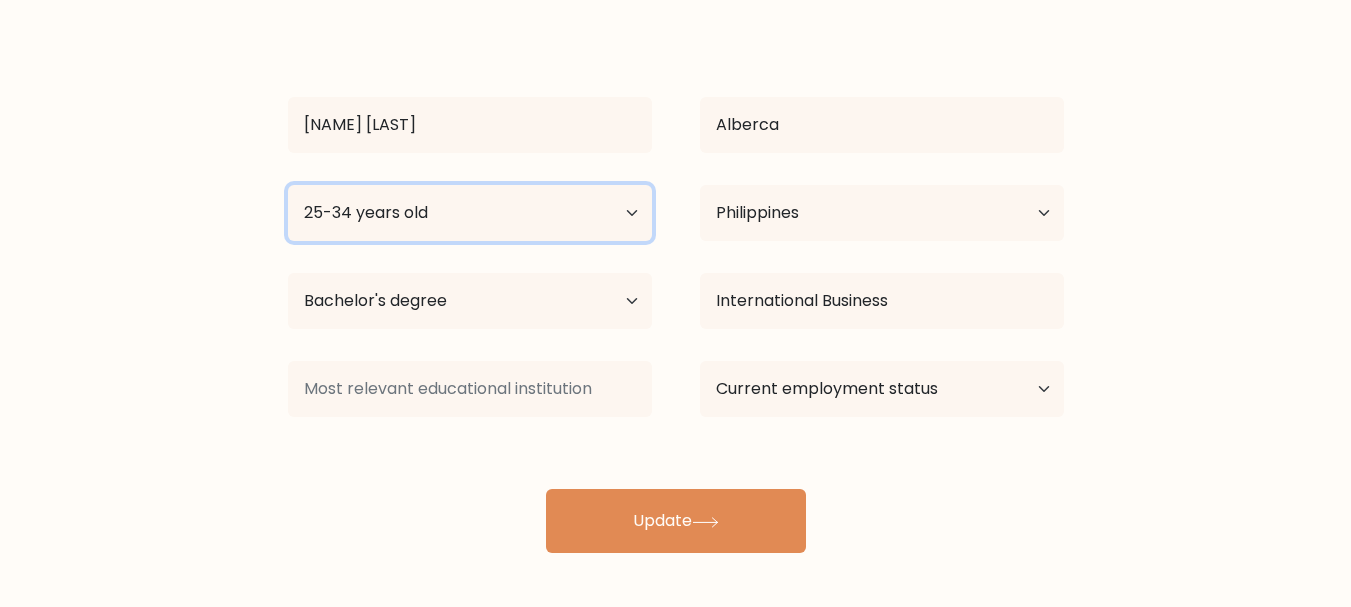 click on "Age
Under 18 years old
18-24 years old
25-34 years old
35-44 years old
45-54 years old
55-64 years old
65 years old and above" at bounding box center (470, 213) 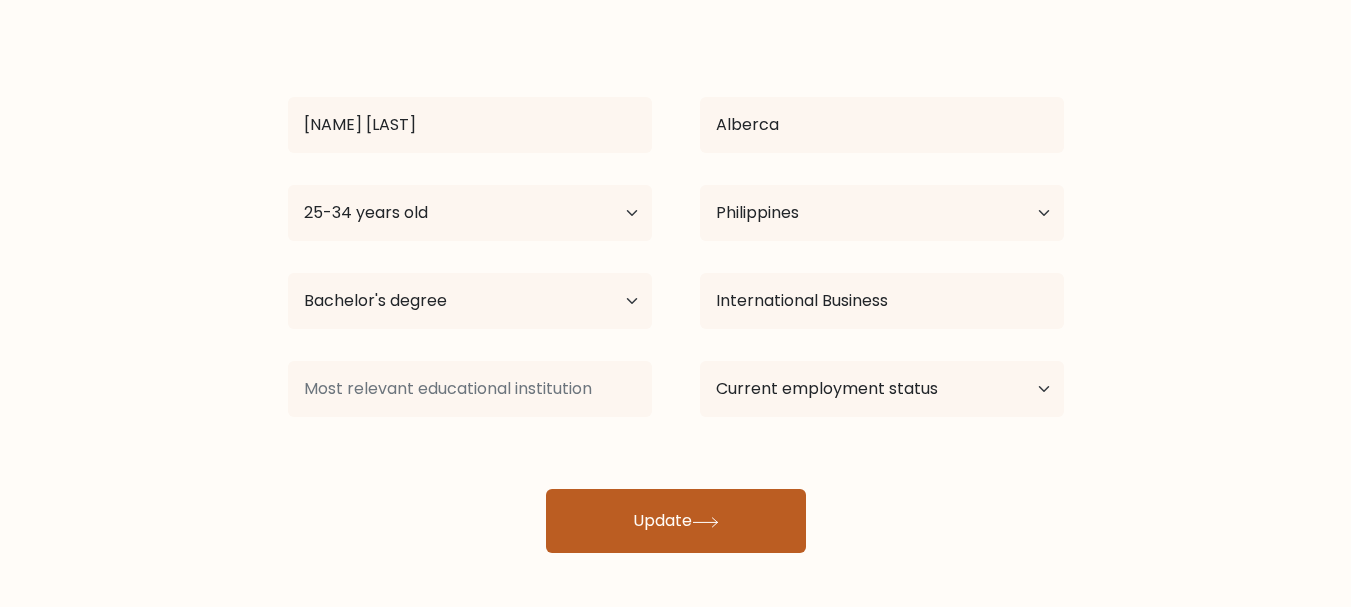 click on "Update" at bounding box center (676, 521) 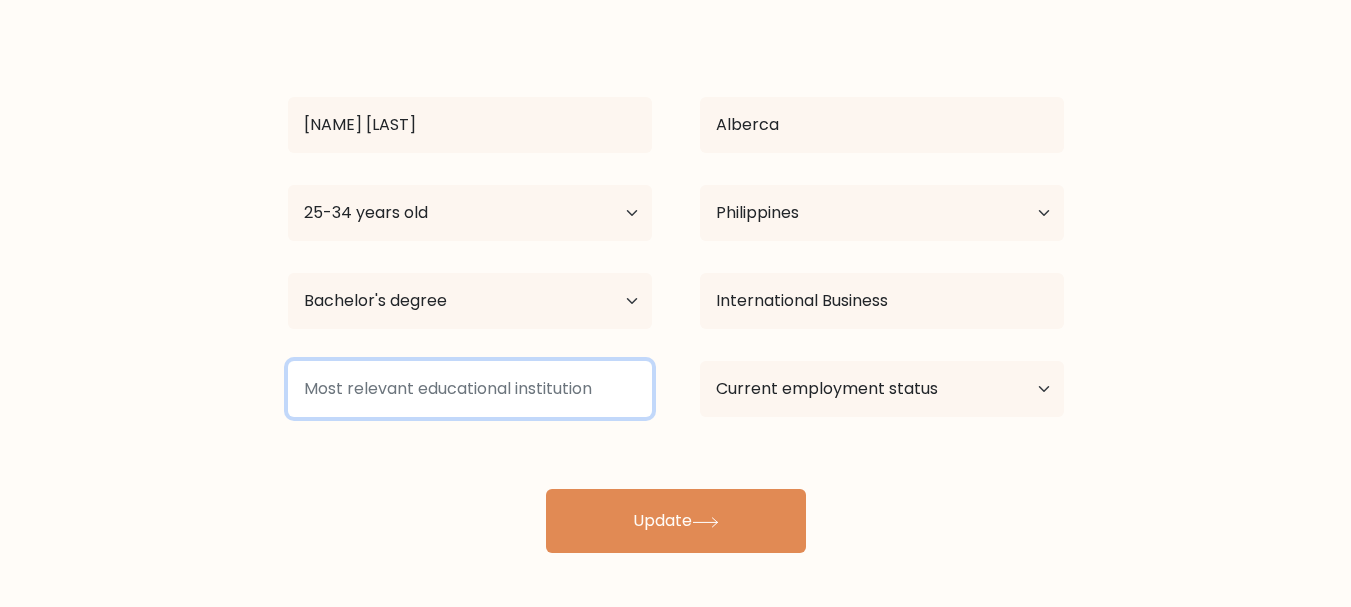 click at bounding box center [470, 389] 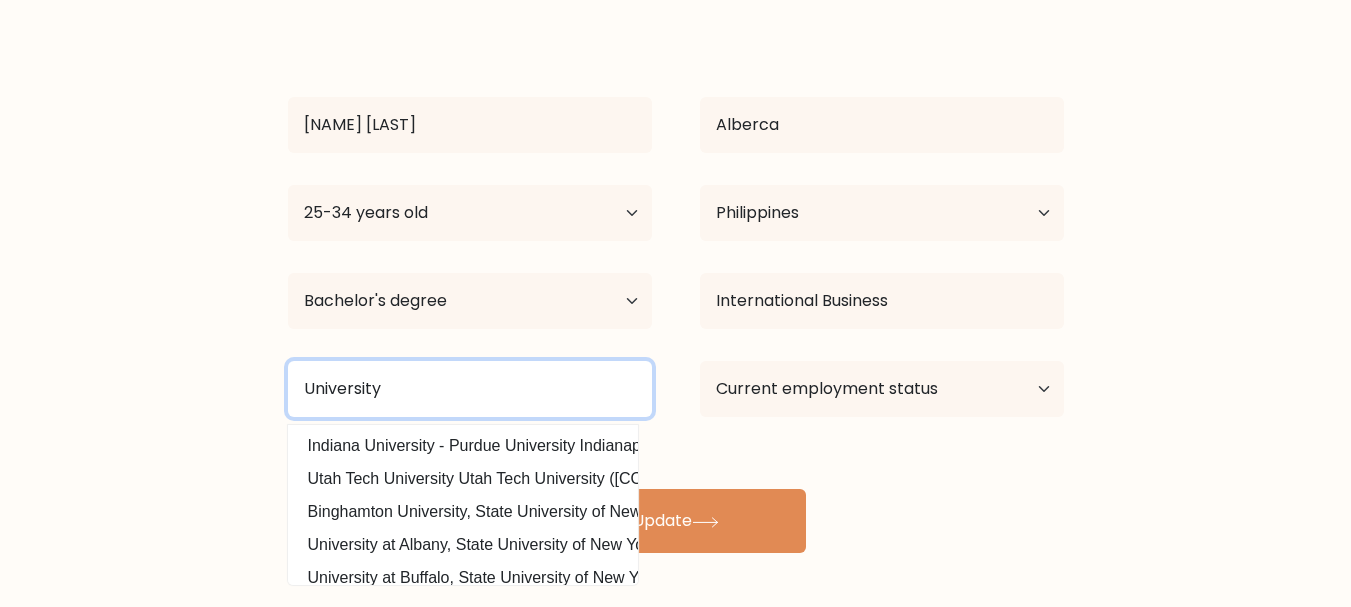 type on "University" 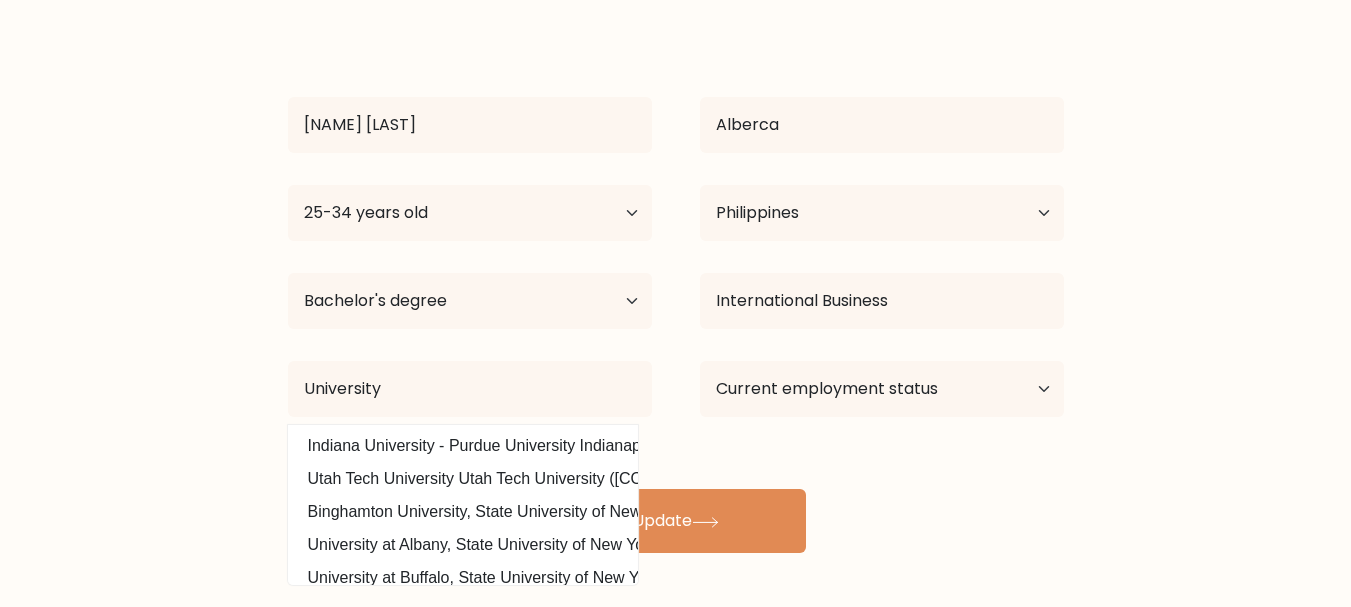 click on "Noime Rigen
Alberca
Age
Under 18 years old
18-24 years old
25-34 years old
35-44 years old
45-54 years old
55-64 years old
65 years old and above
Country
Afghanistan
Albania
Algeria
American Samoa
Andorra
Angola
Anguilla
Antarctica
Antigua and Barbuda
Argentina
Armenia
Aruba
Australia
Austria
Azerbaijan
Bahamas
Bahrain
Bangladesh
Barbados
Belarus
Belgium
Belize
Benin
Bermuda
Bhutan" at bounding box center [676, 289] 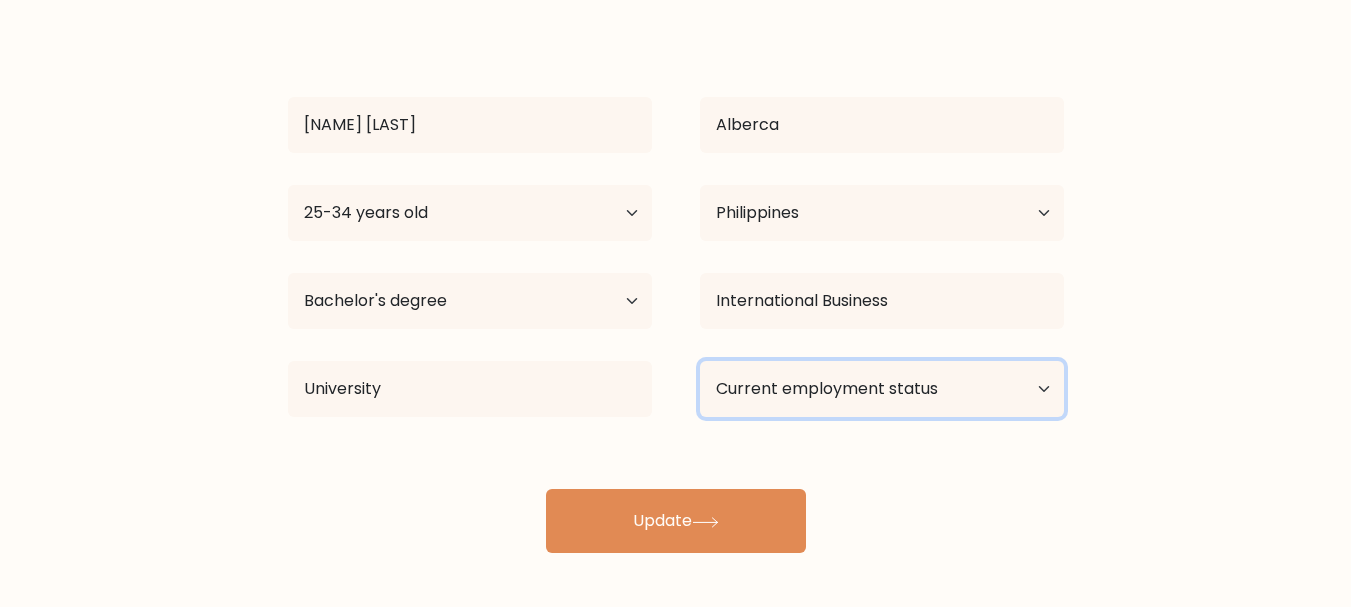 click on "Current employment status
Employed
Student
Retired
Other / prefer not to answer" at bounding box center [882, 389] 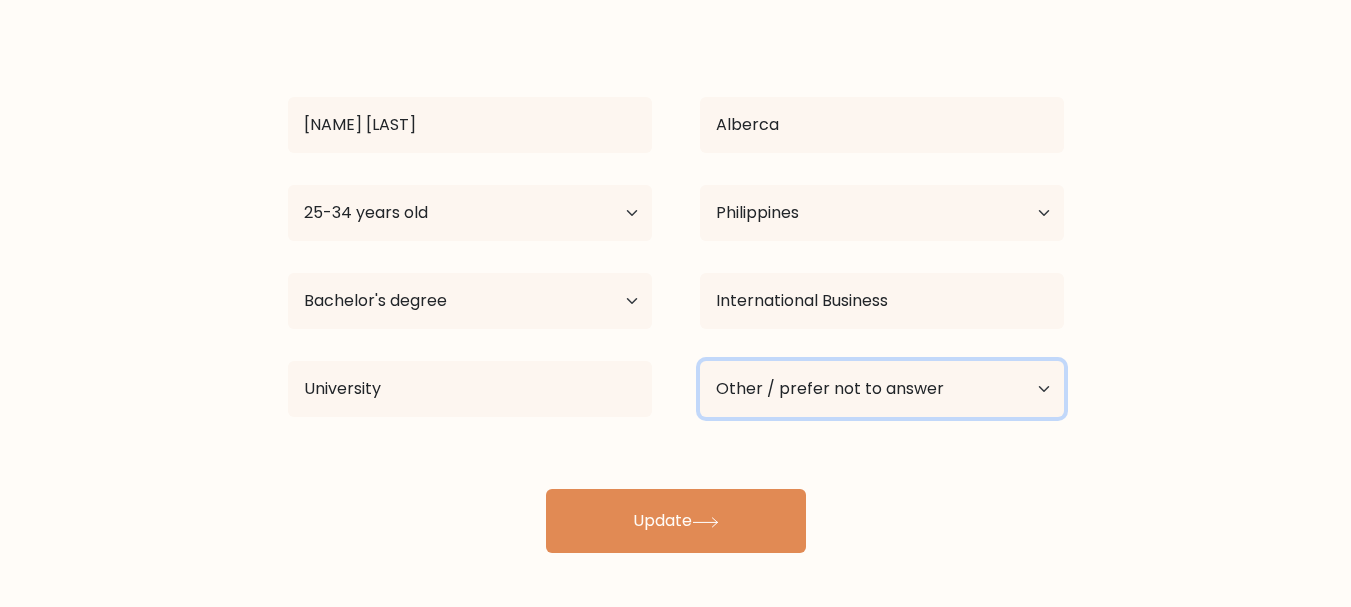 click on "Current employment status
Employed
Student
Retired
Other / prefer not to answer" at bounding box center (882, 389) 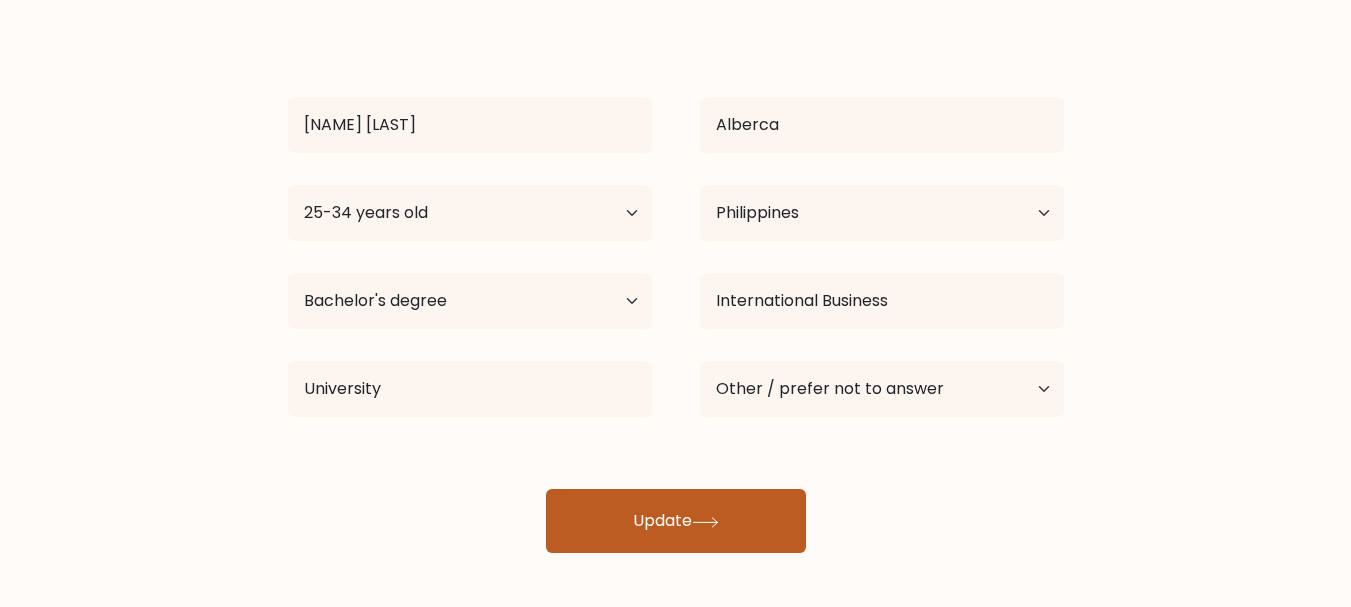 click on "Update" at bounding box center [676, 521] 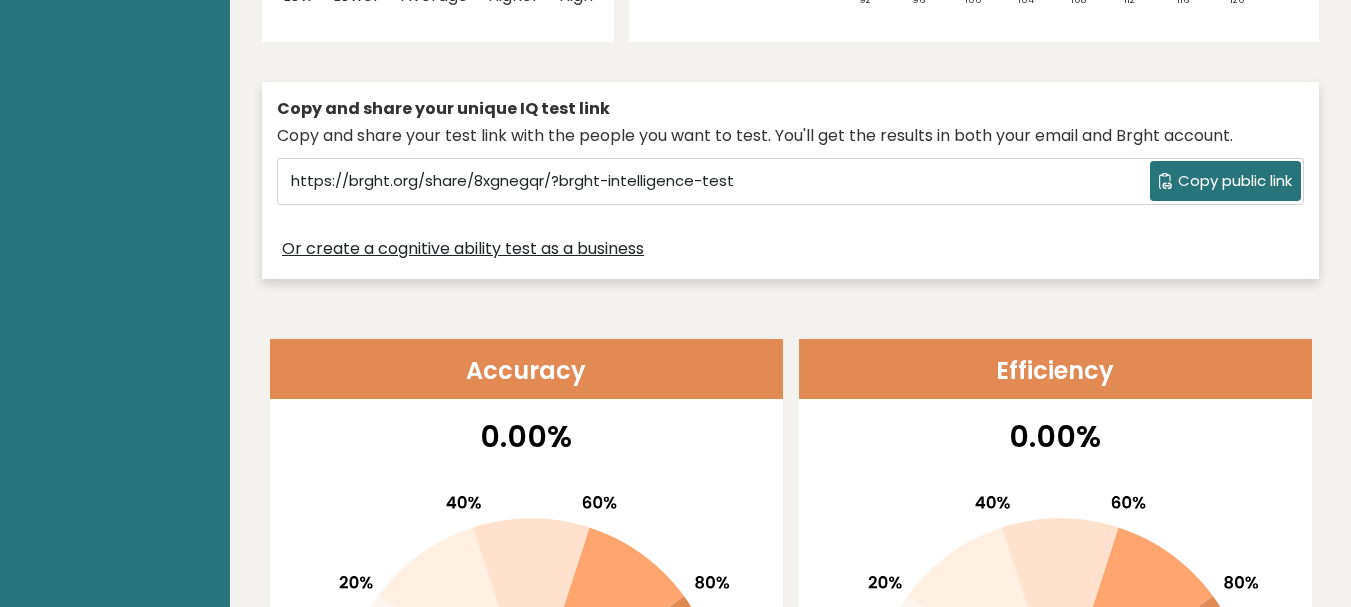 scroll, scrollTop: 445, scrollLeft: 0, axis: vertical 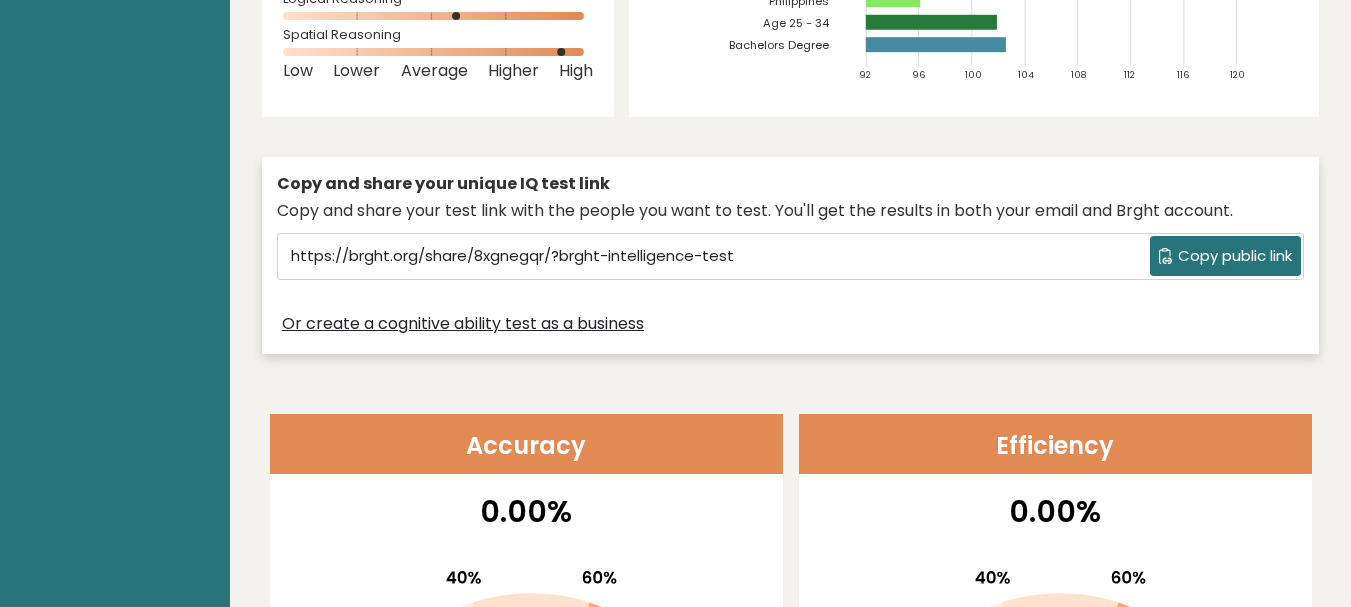 click on "Copy public link" at bounding box center (1235, 256) 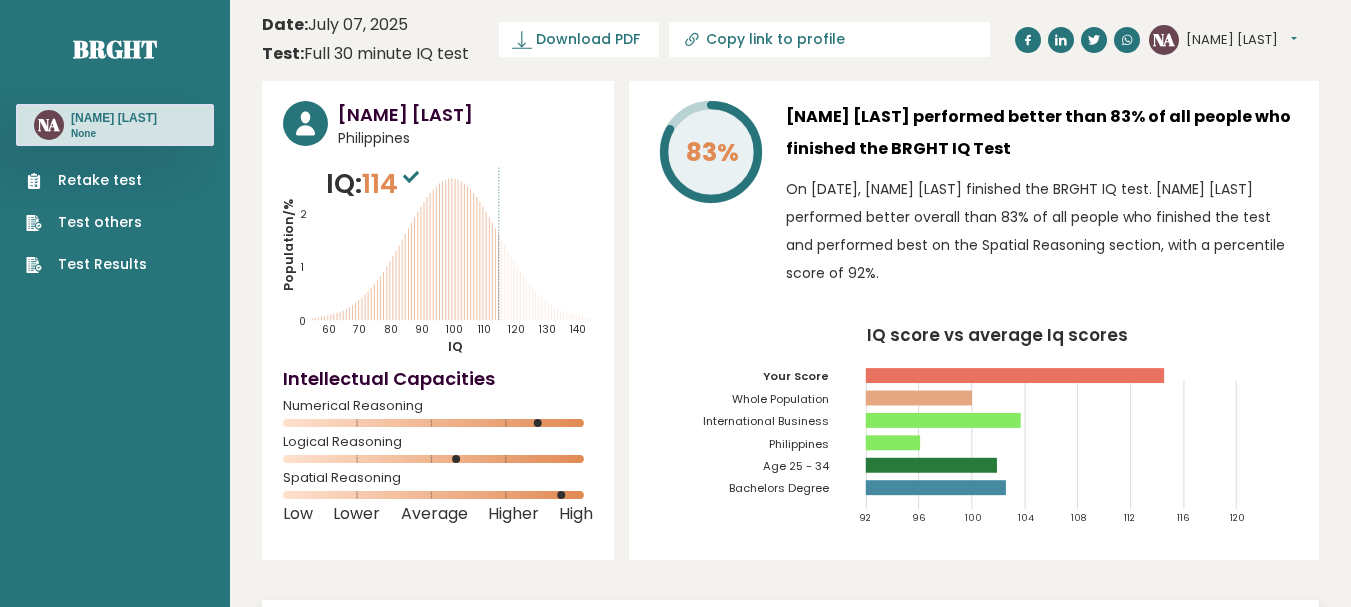 scroll, scrollTop: 0, scrollLeft: 0, axis: both 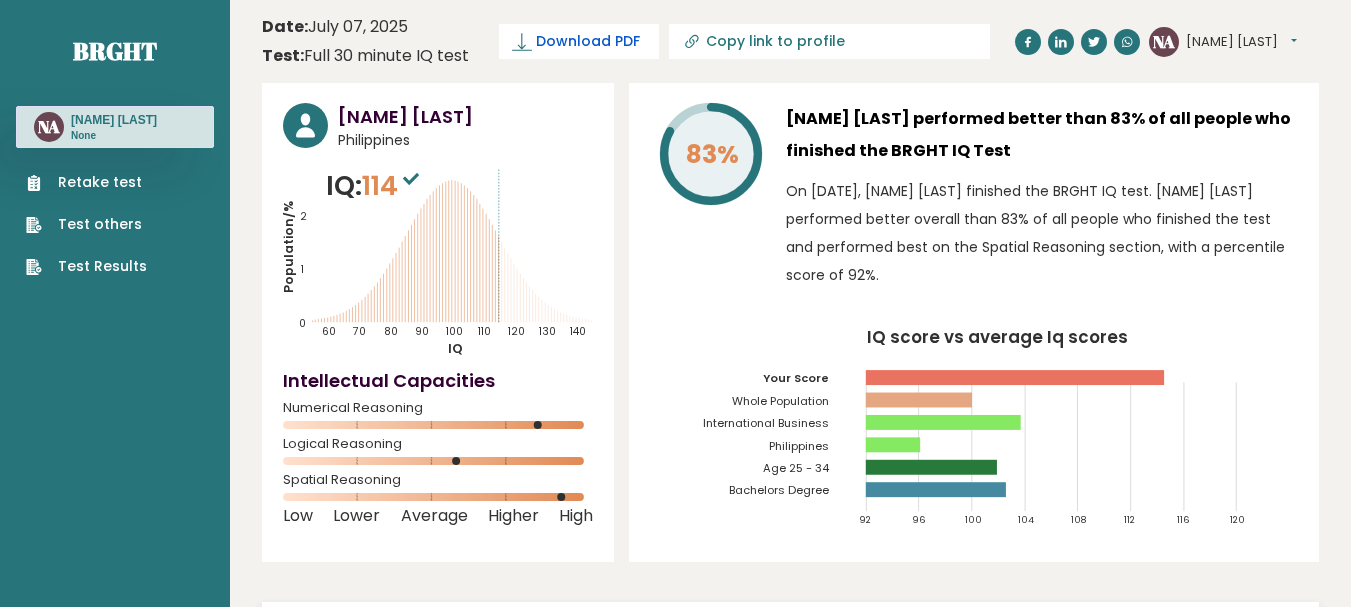 click on "Download PDF" at bounding box center (588, 41) 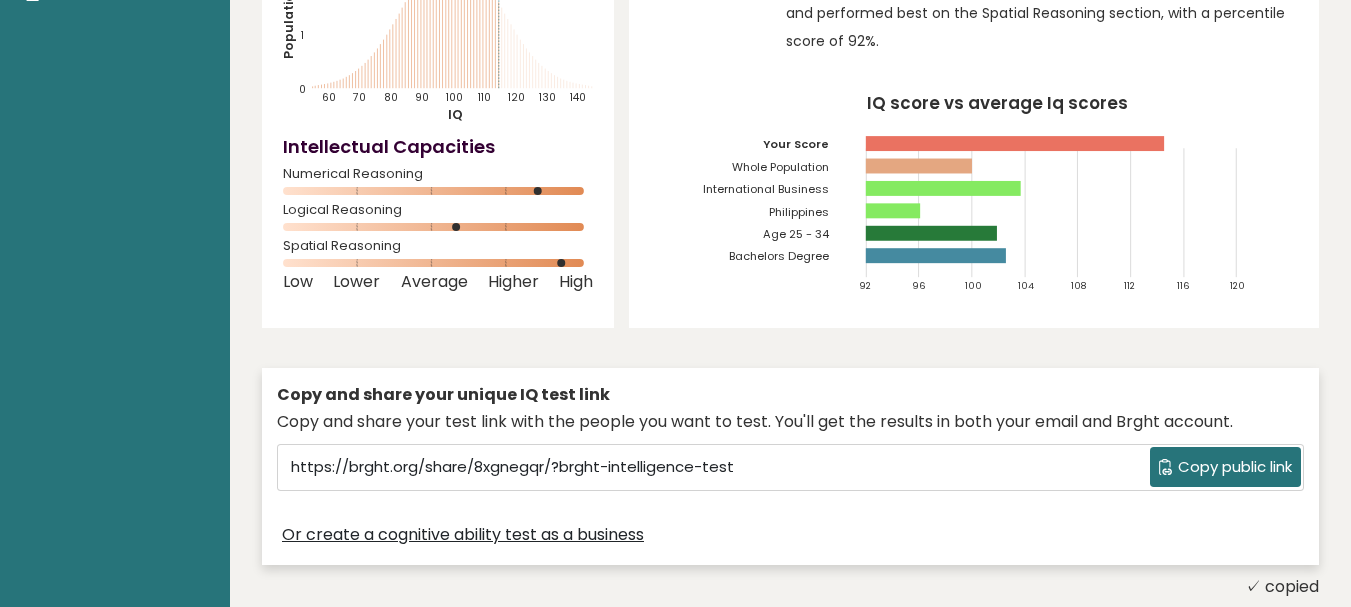 scroll, scrollTop: 400, scrollLeft: 0, axis: vertical 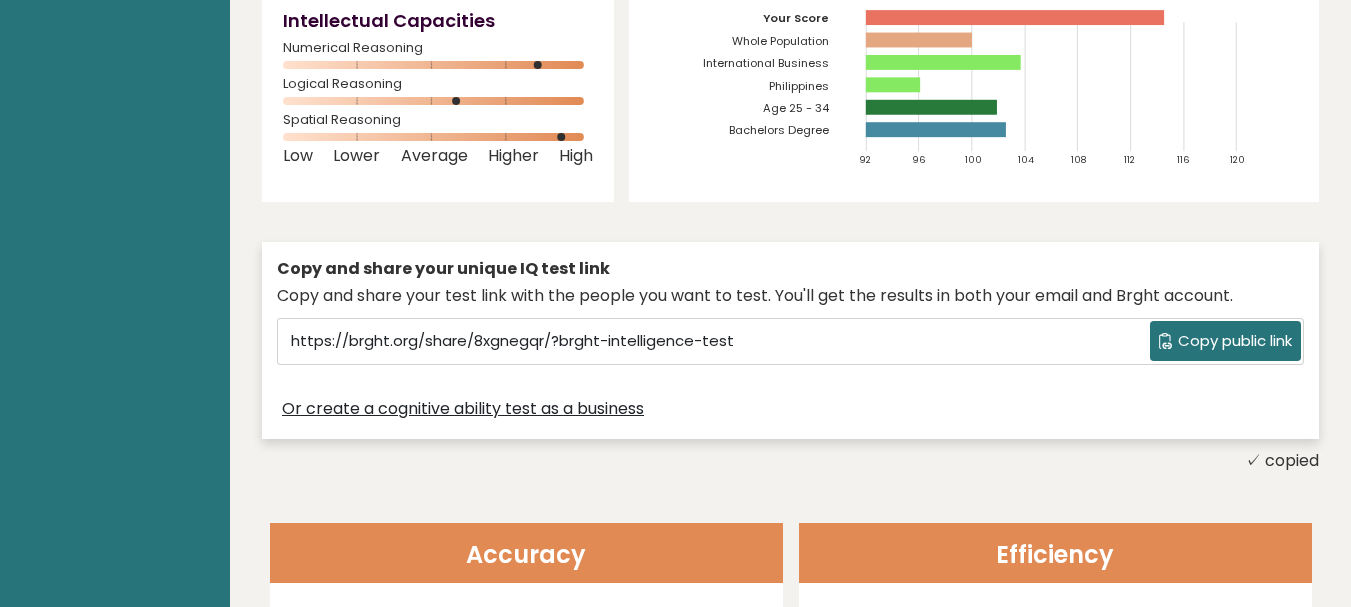 click on "Copy public link" at bounding box center [1235, 341] 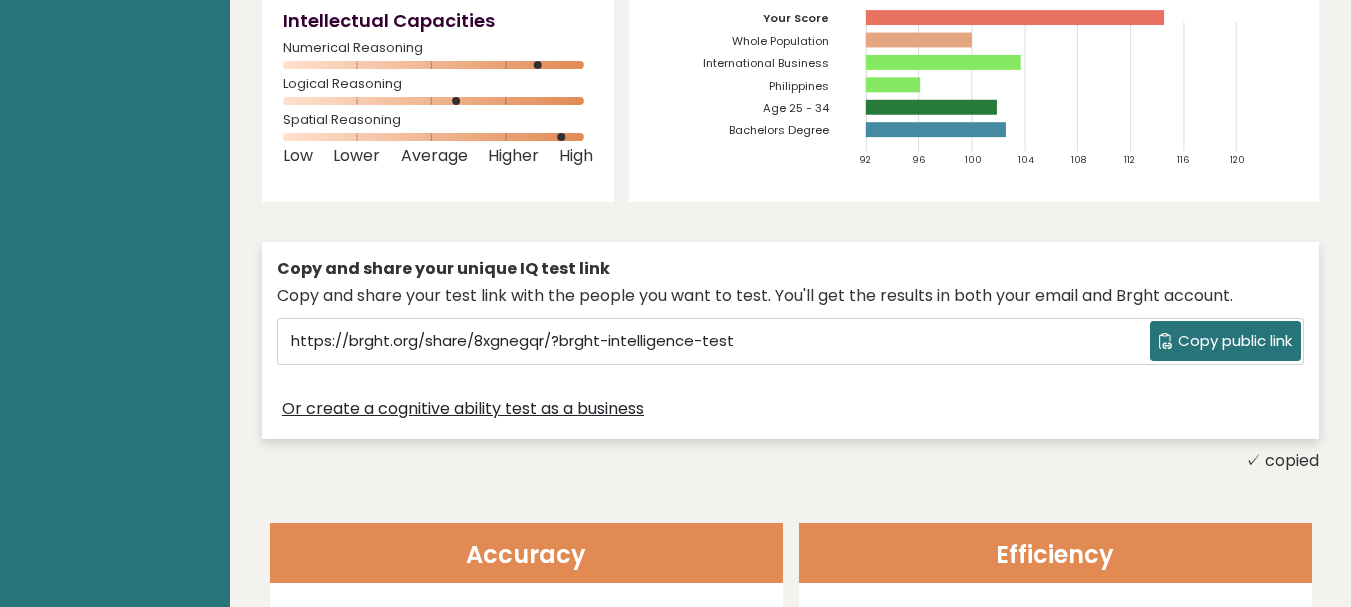click on "Copy public link" at bounding box center (1235, 341) 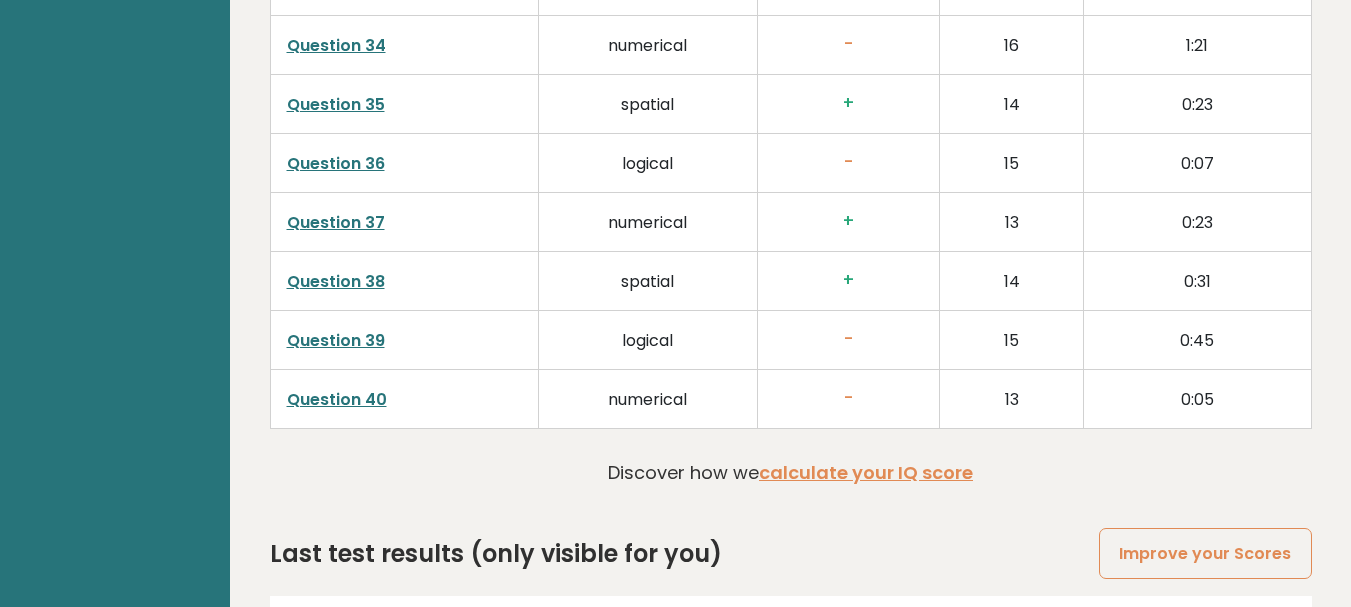scroll, scrollTop: 5269, scrollLeft: 0, axis: vertical 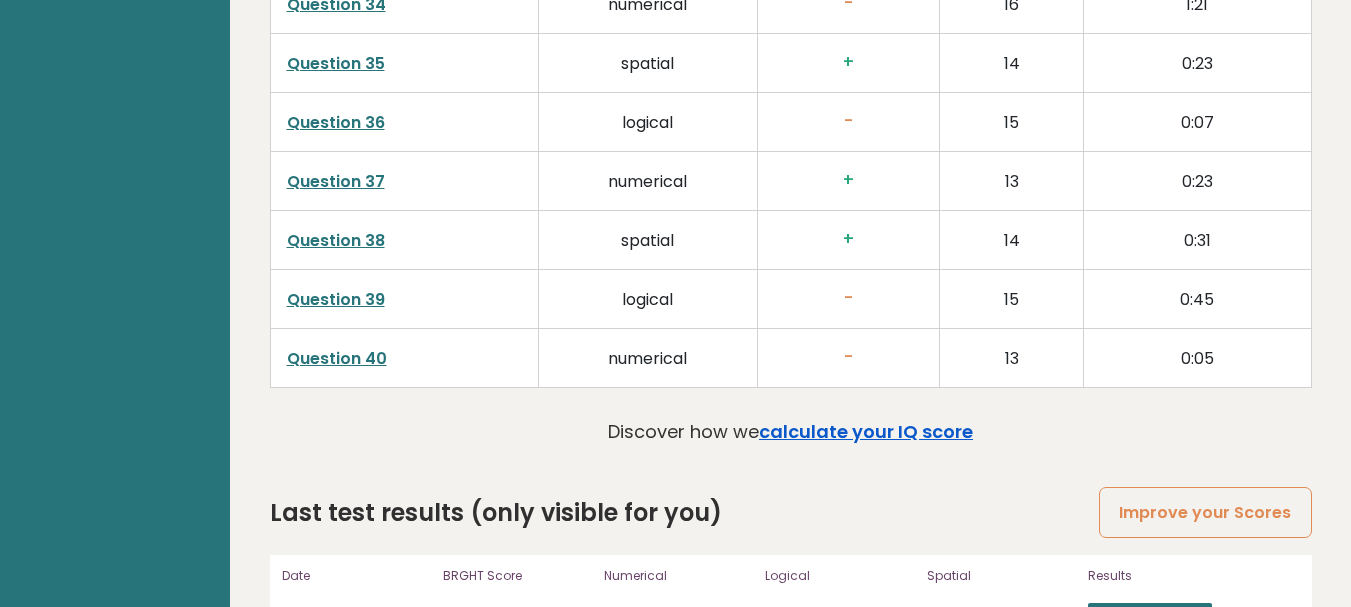 click on "calculate your IQ score" at bounding box center (866, 431) 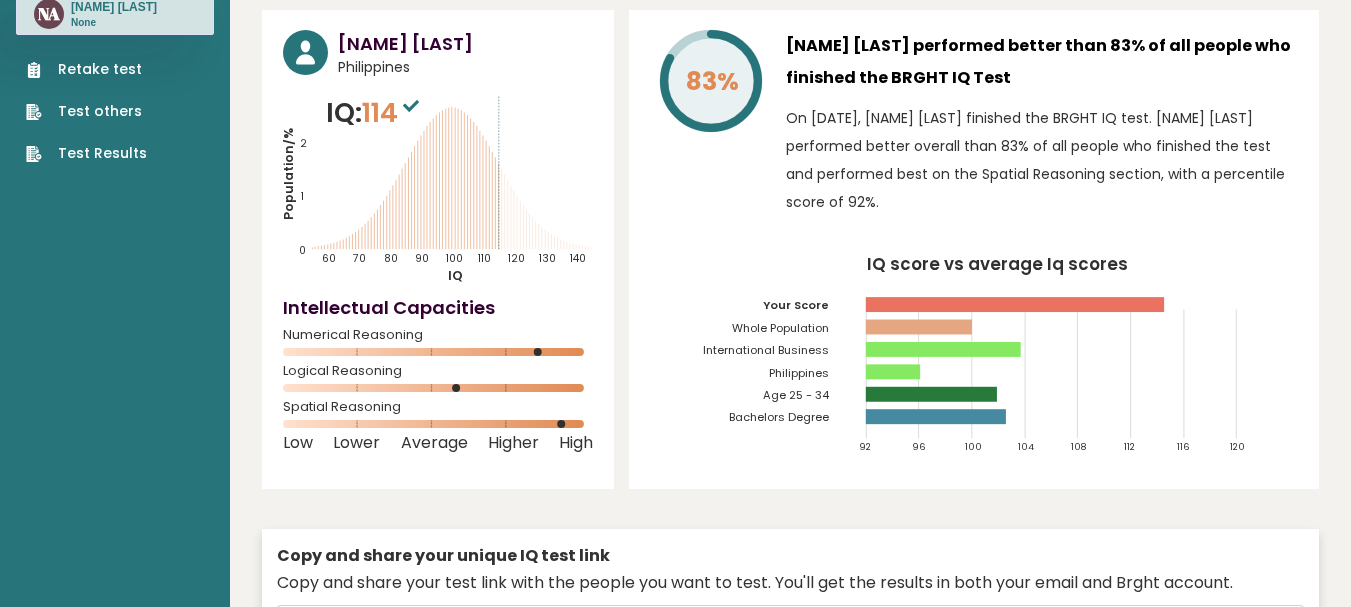 scroll, scrollTop: 0, scrollLeft: 0, axis: both 